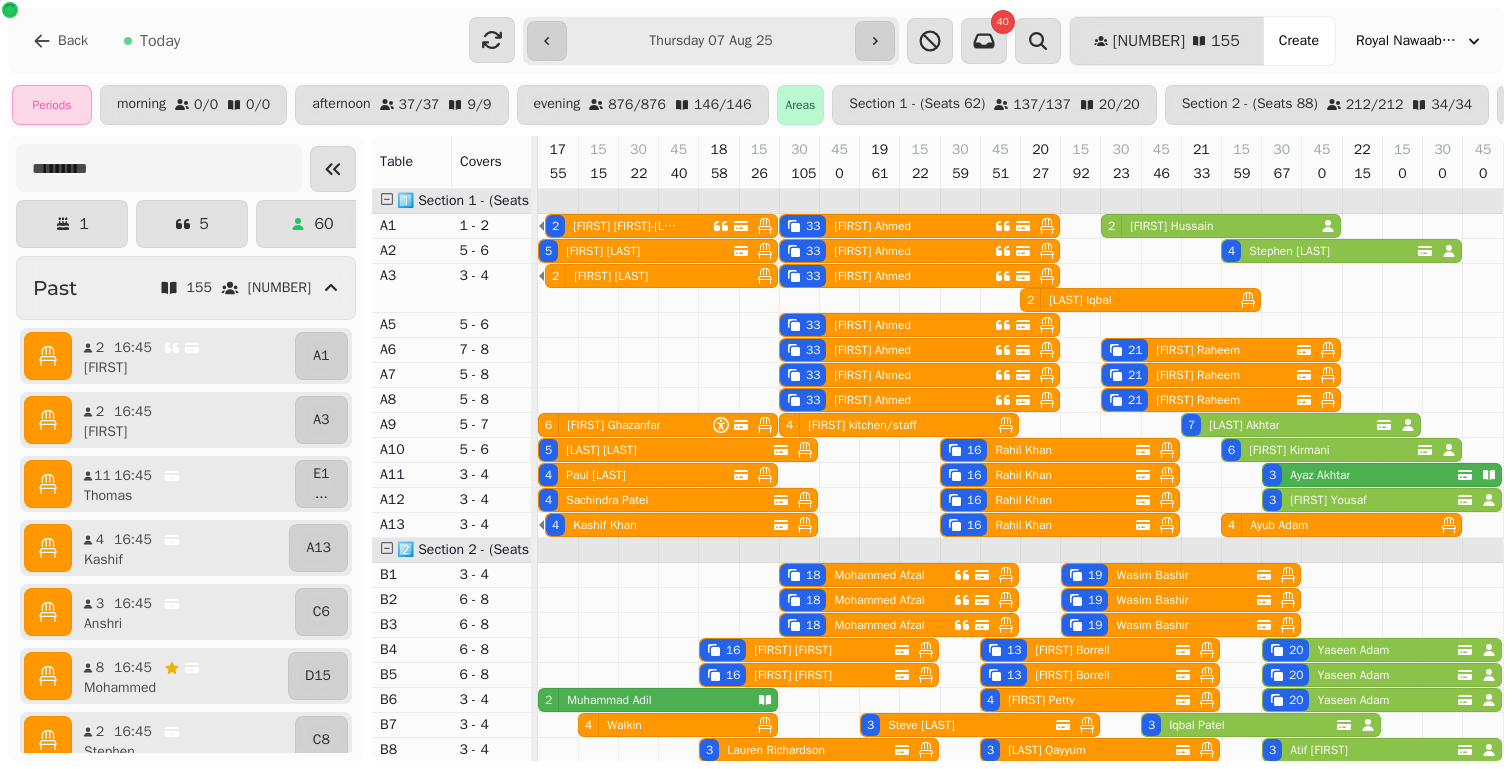 scroll, scrollTop: 0, scrollLeft: 0, axis: both 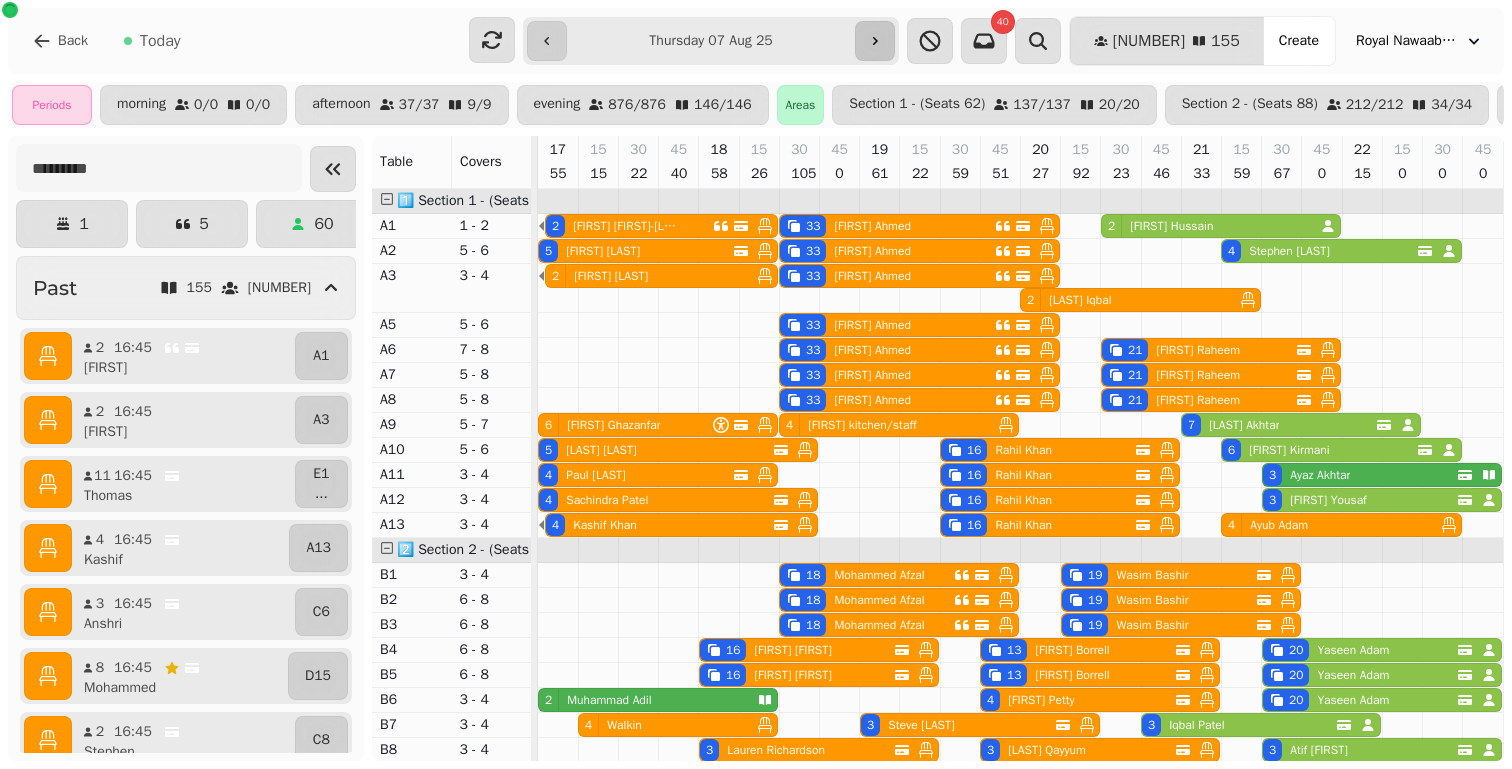 click at bounding box center (875, 41) 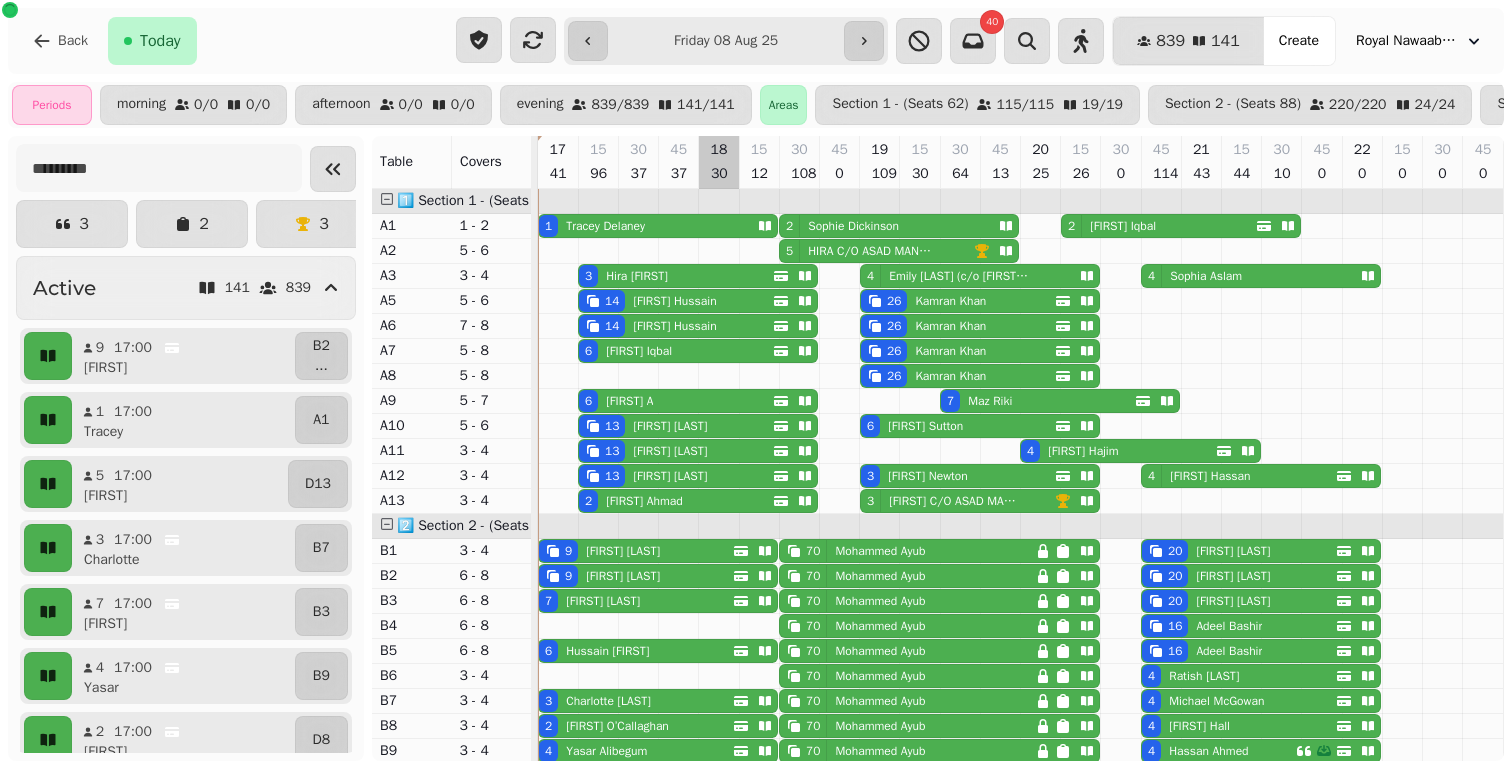 scroll, scrollTop: 324, scrollLeft: 0, axis: vertical 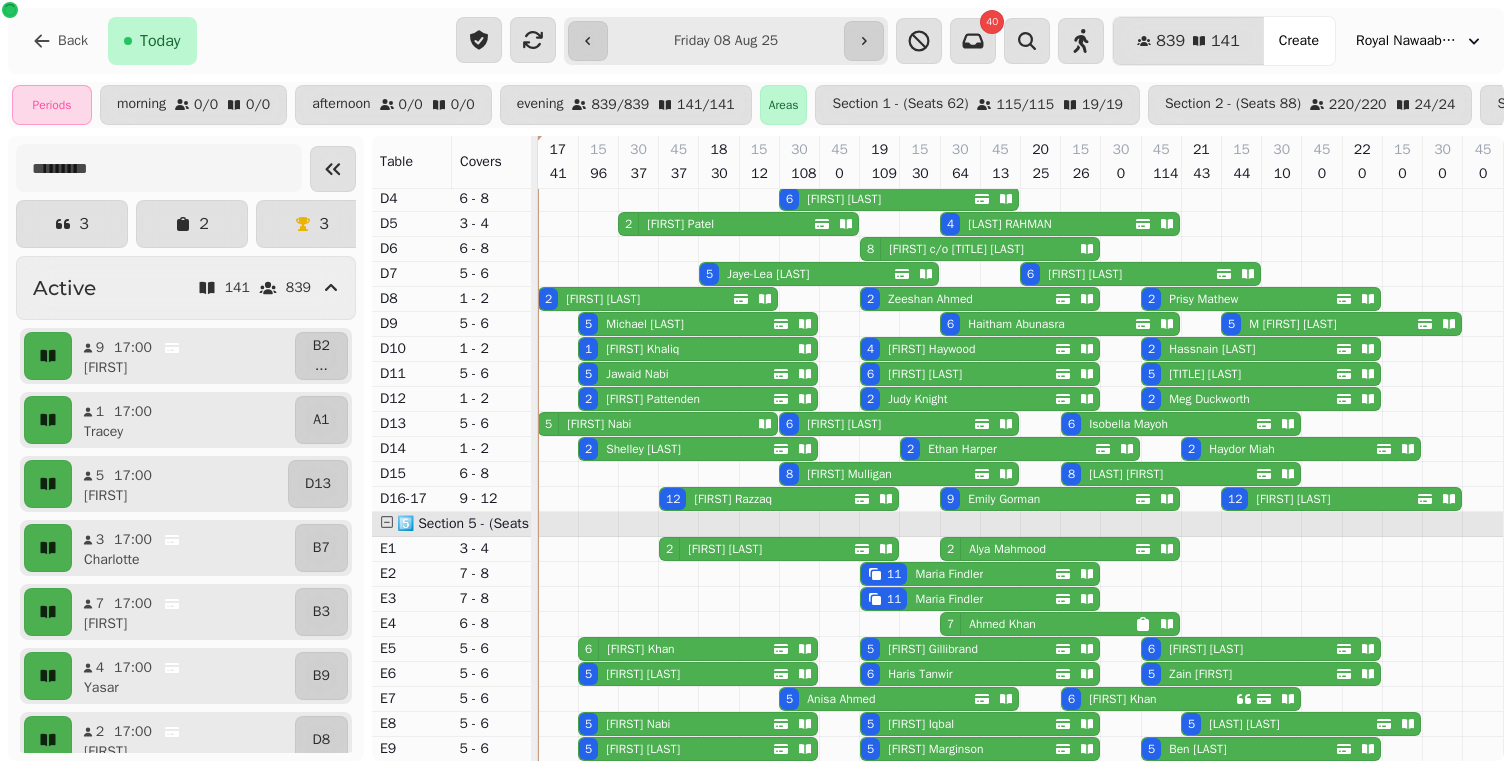 click on "[FIRST]   [LAST]" at bounding box center (603, 299) 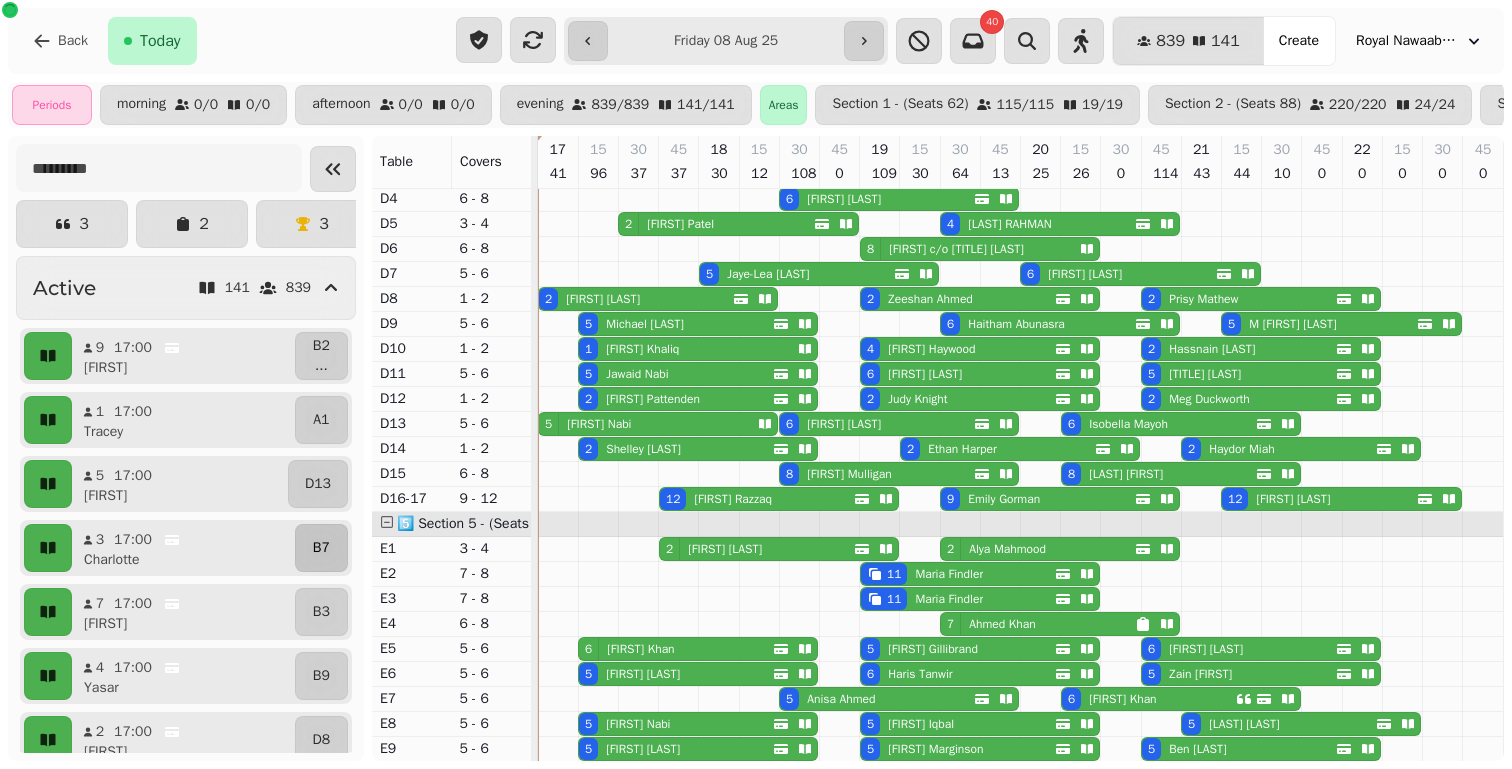 select on "**********" 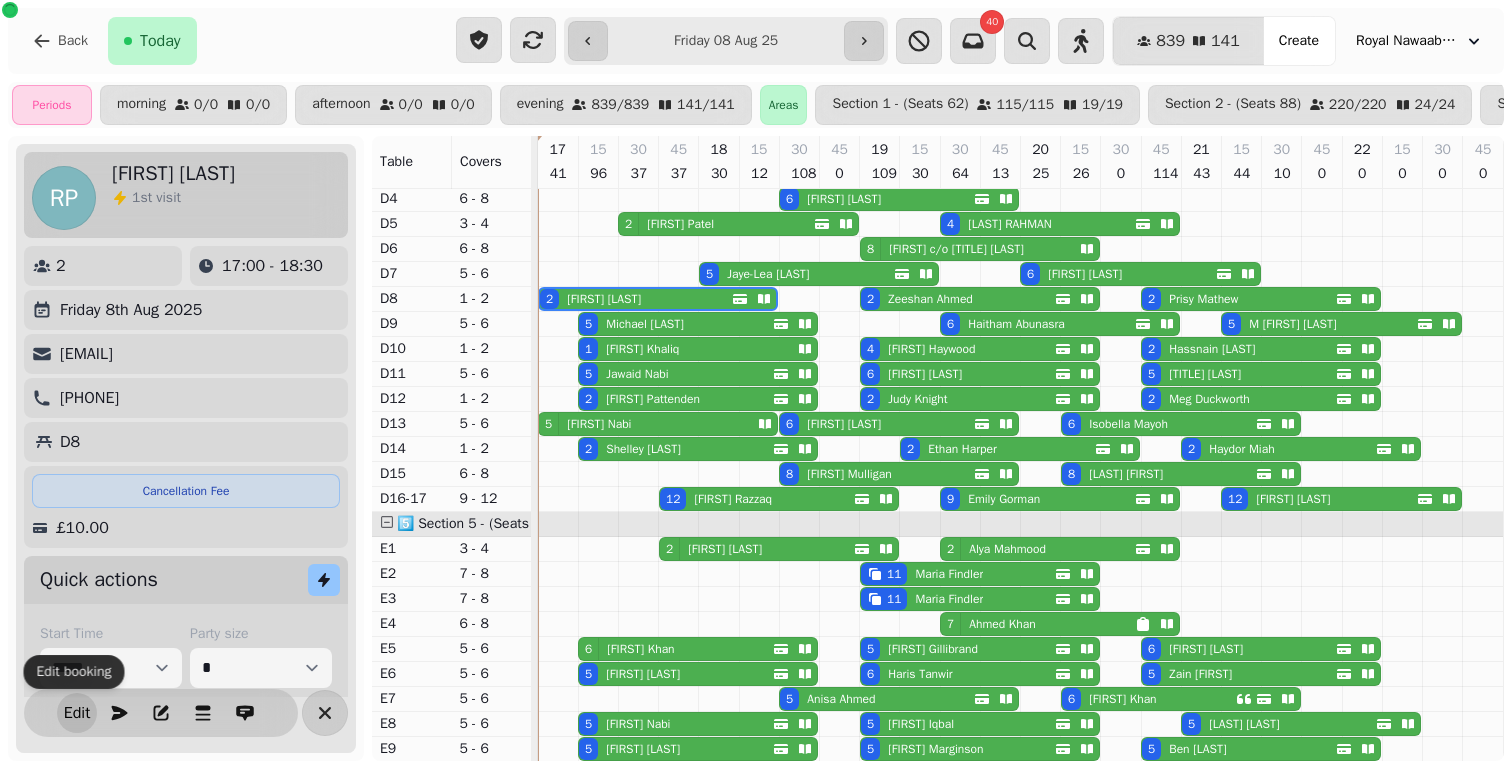 click on "Edit" at bounding box center (77, 713) 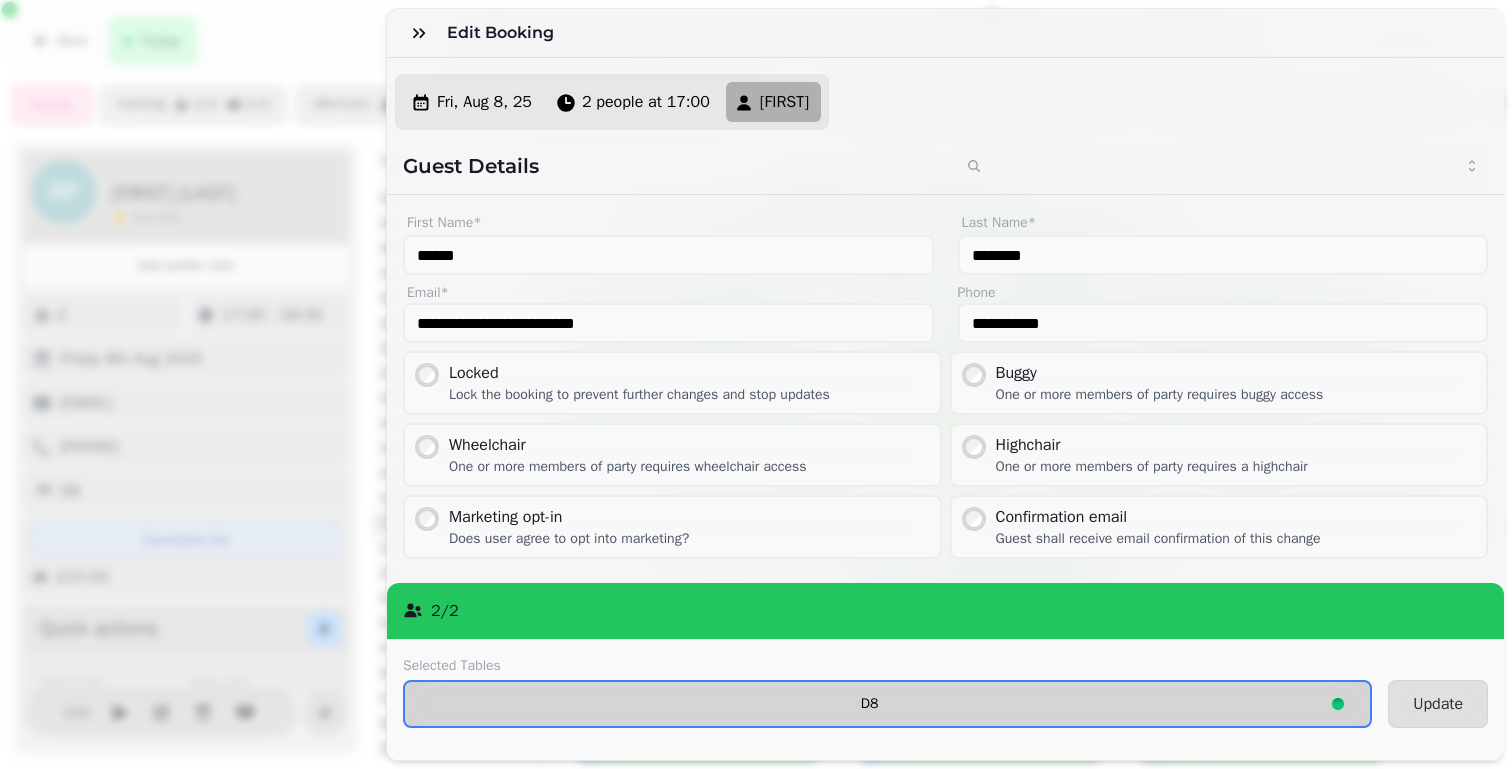 click on "D8" at bounding box center [887, 704] 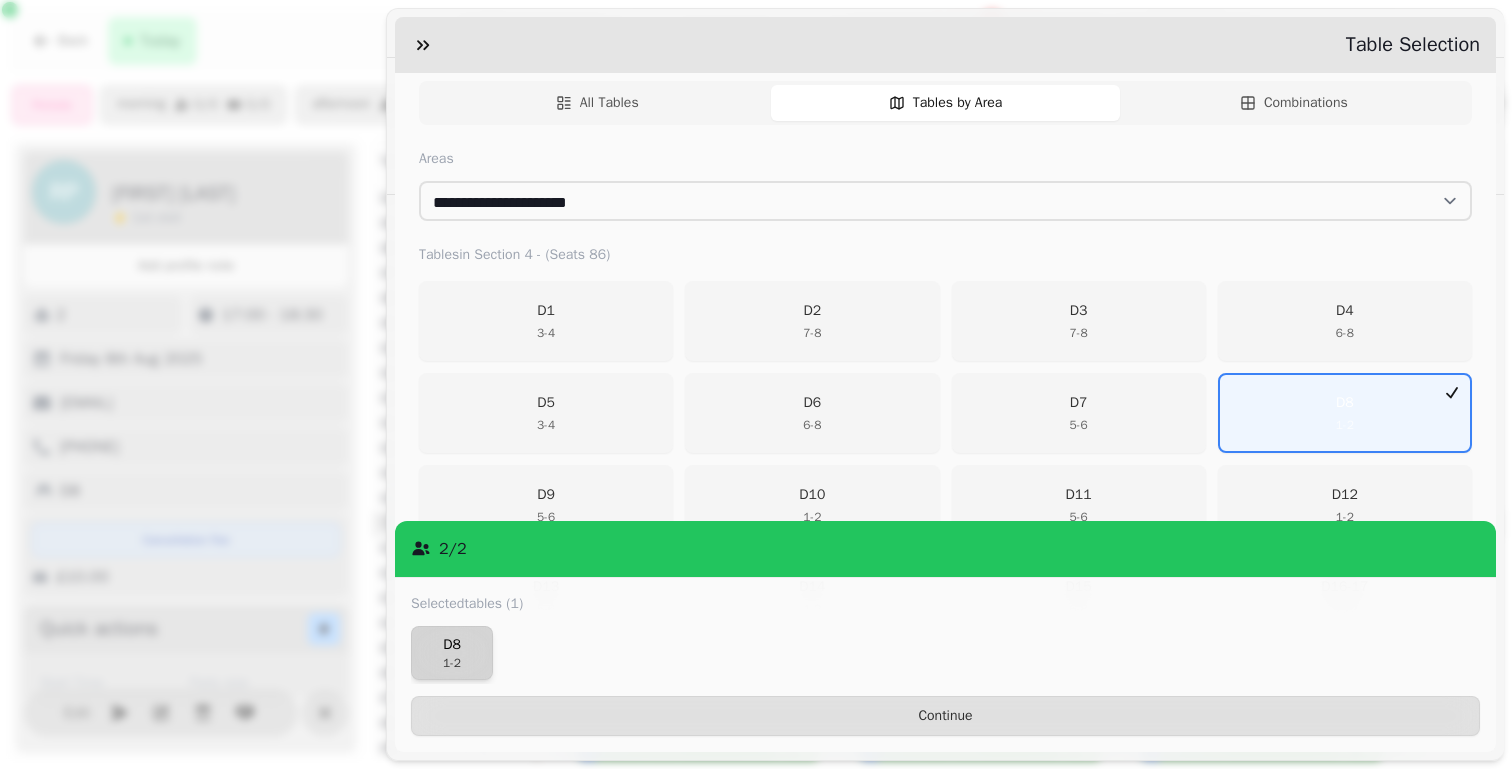 click on "1 - 2" at bounding box center [452, 663] 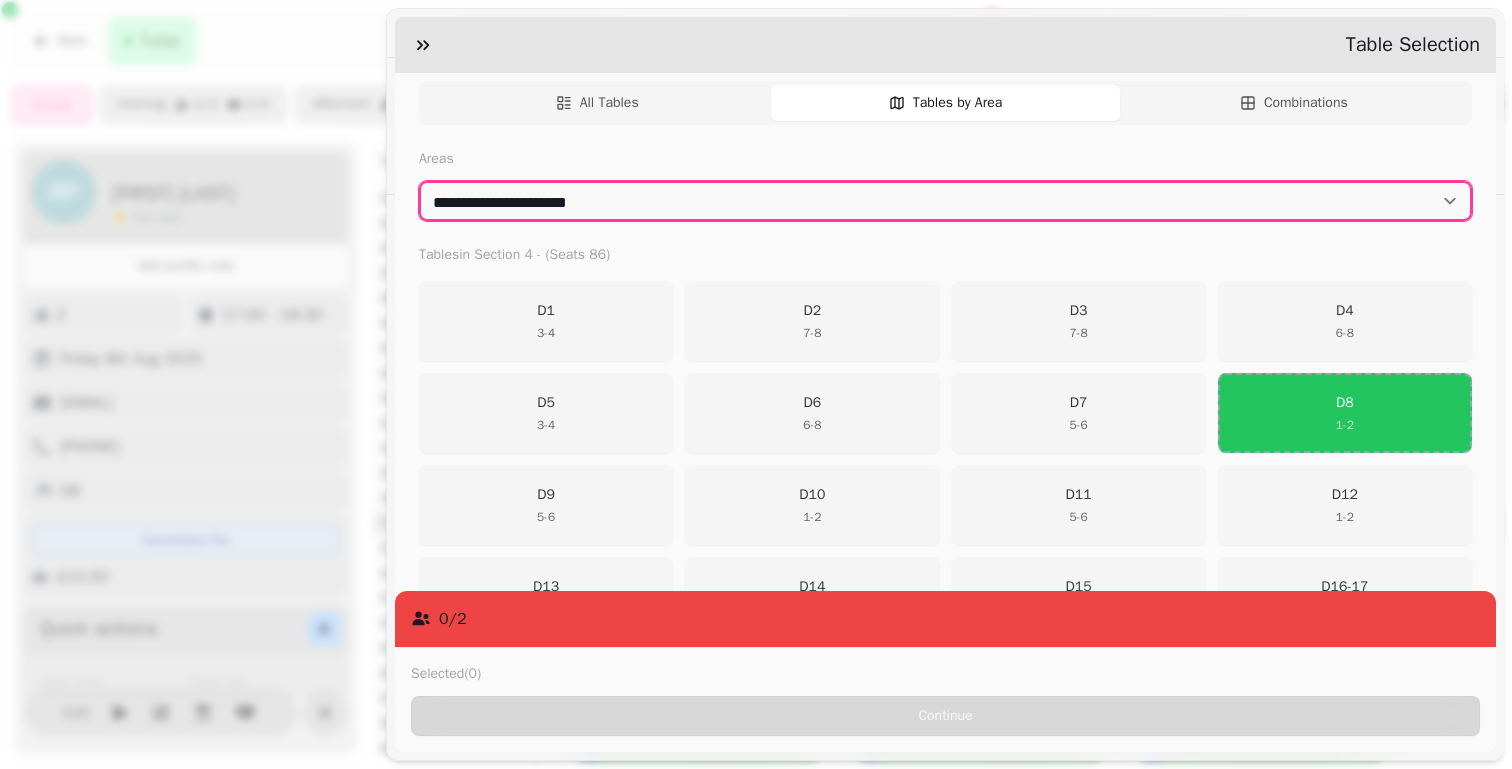 click on "**********" at bounding box center [945, 201] 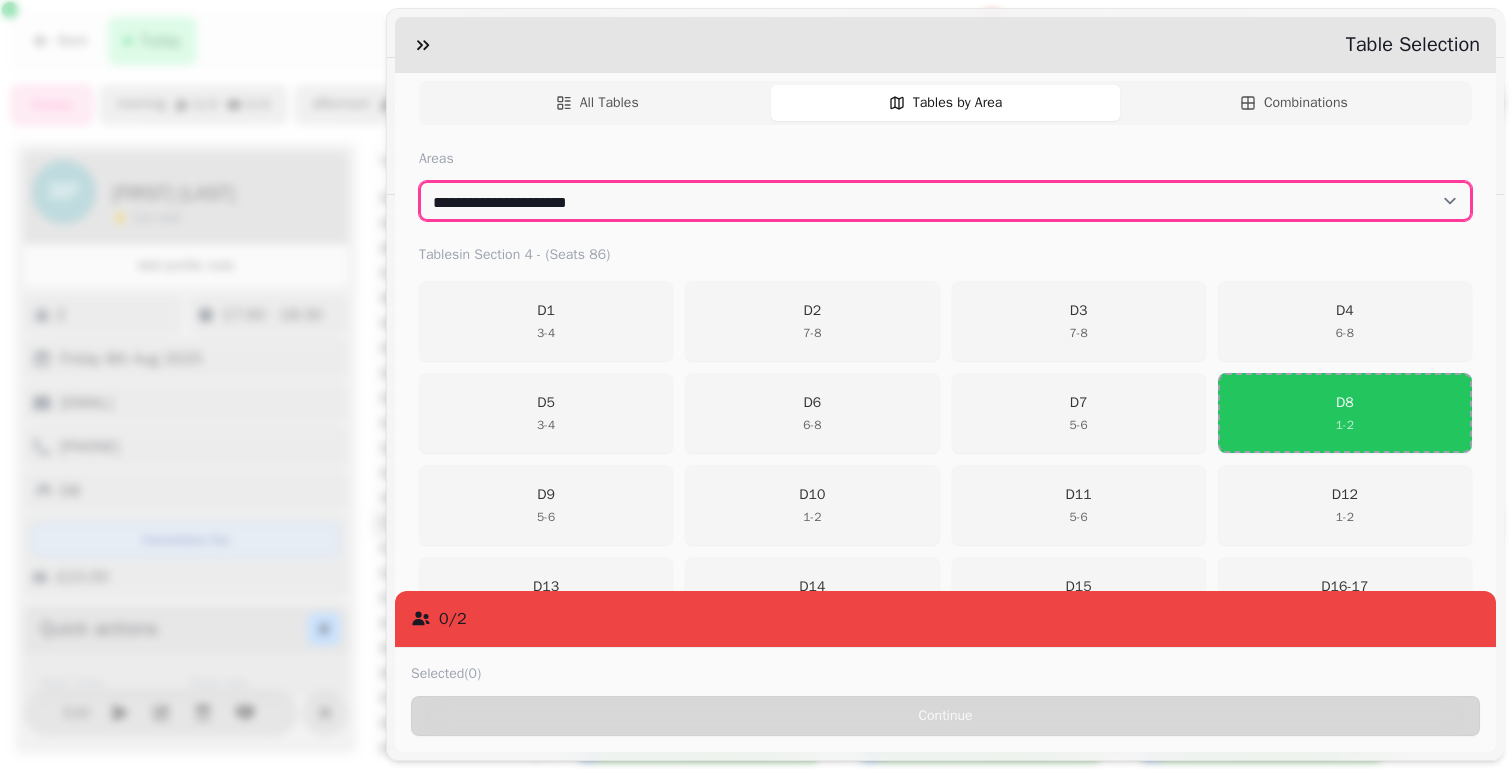 select on "**********" 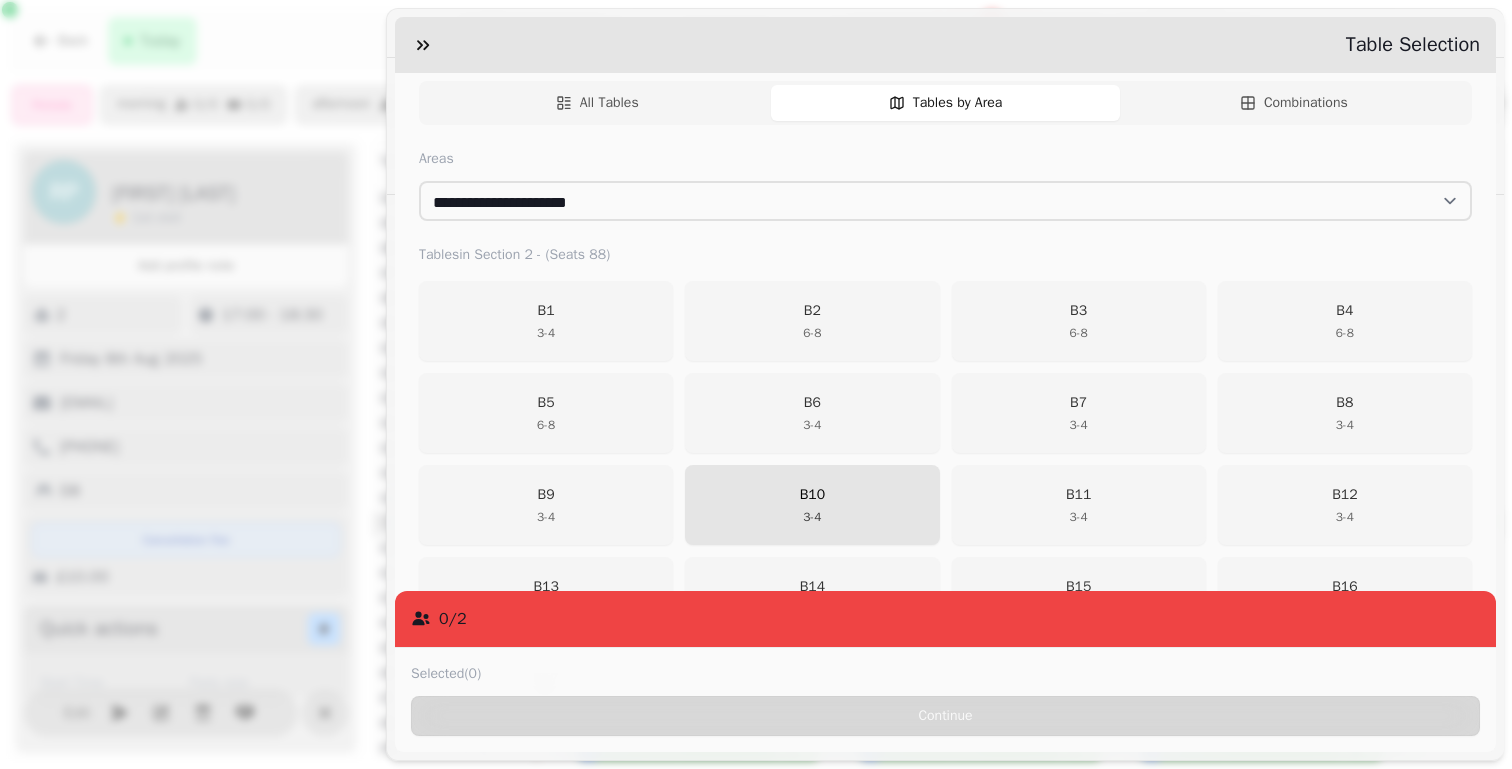 click on "[POSTAL_CODE]" at bounding box center [812, 505] 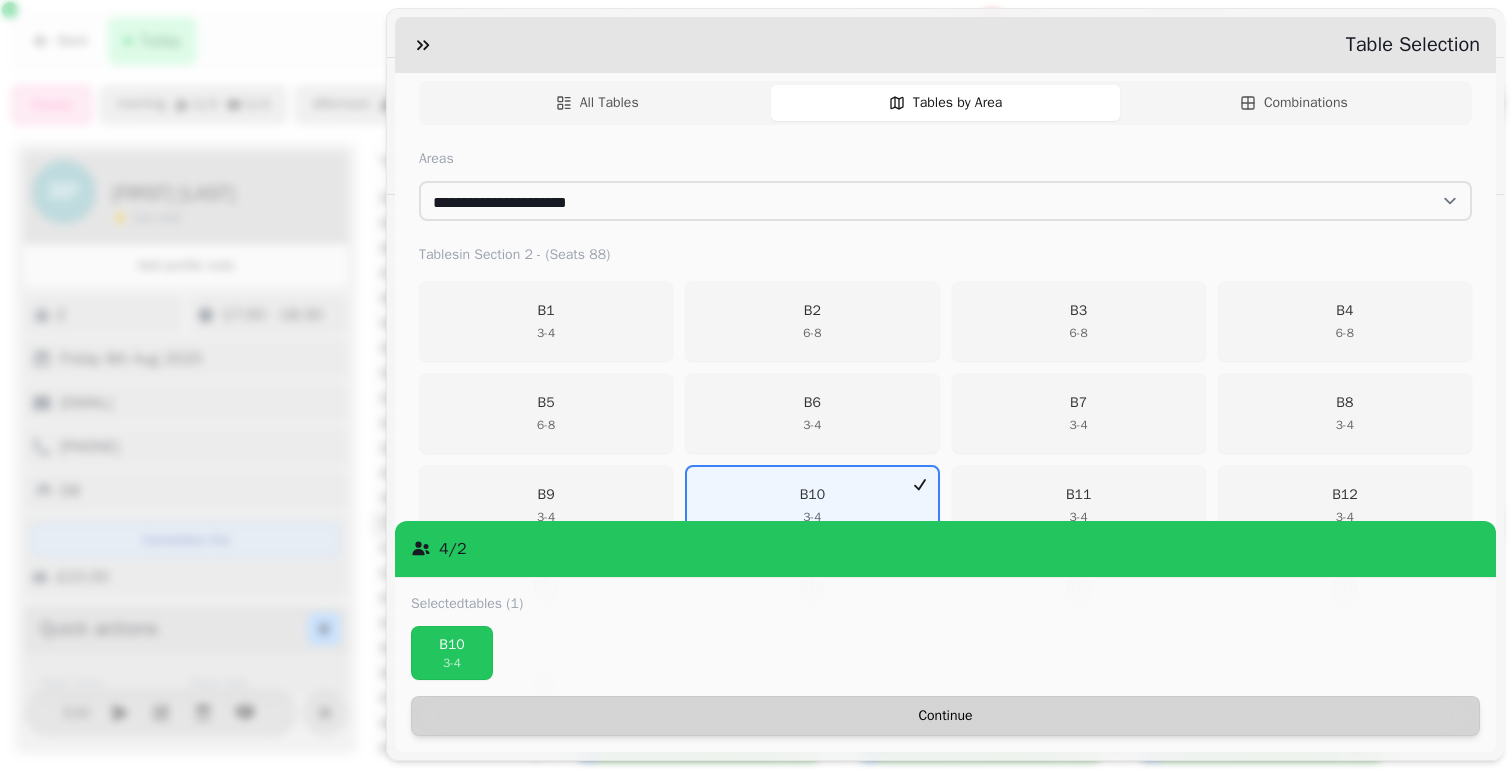 click on "Continue" at bounding box center (945, 716) 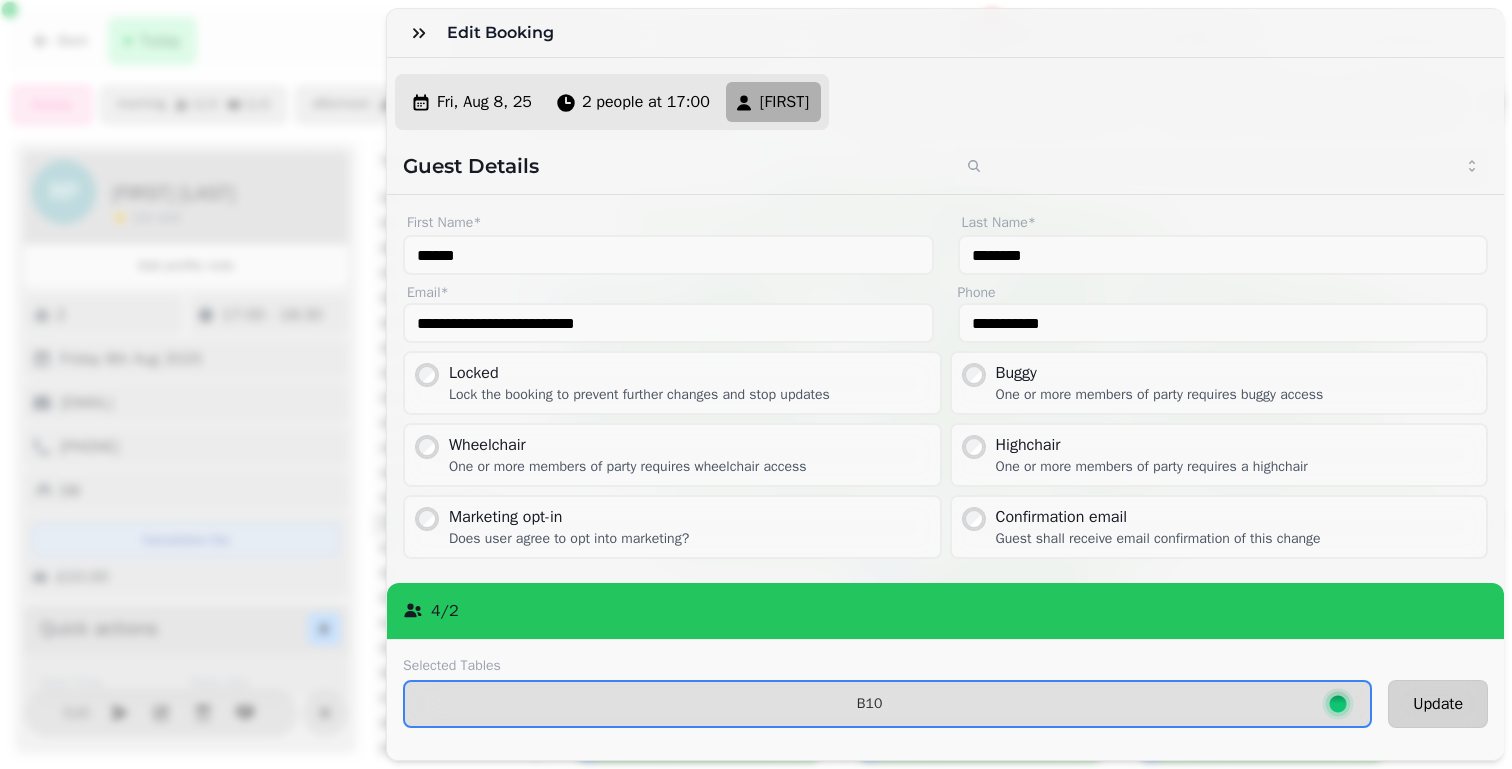 click on "Update" at bounding box center (1438, 704) 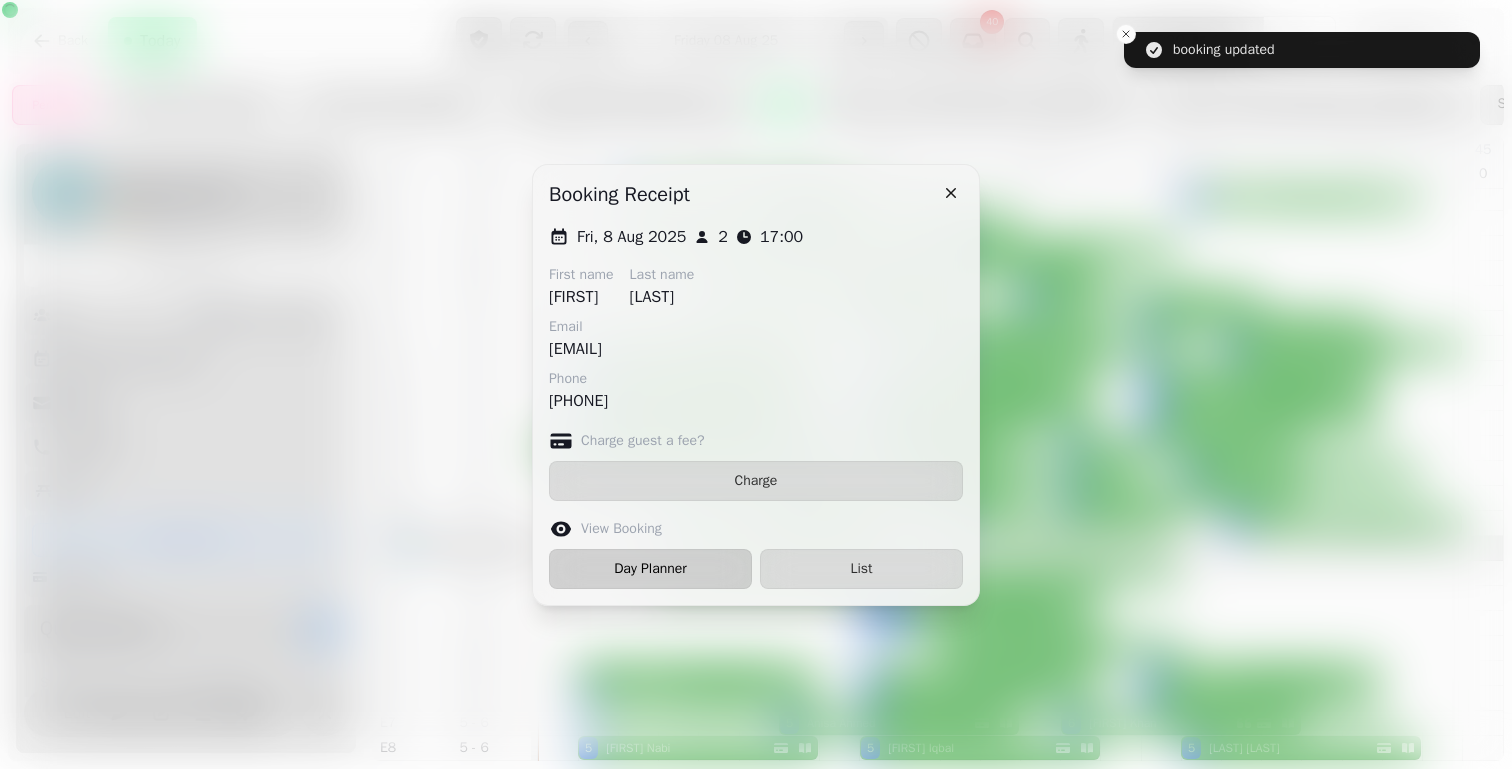click on "Day Planner" at bounding box center [650, 569] 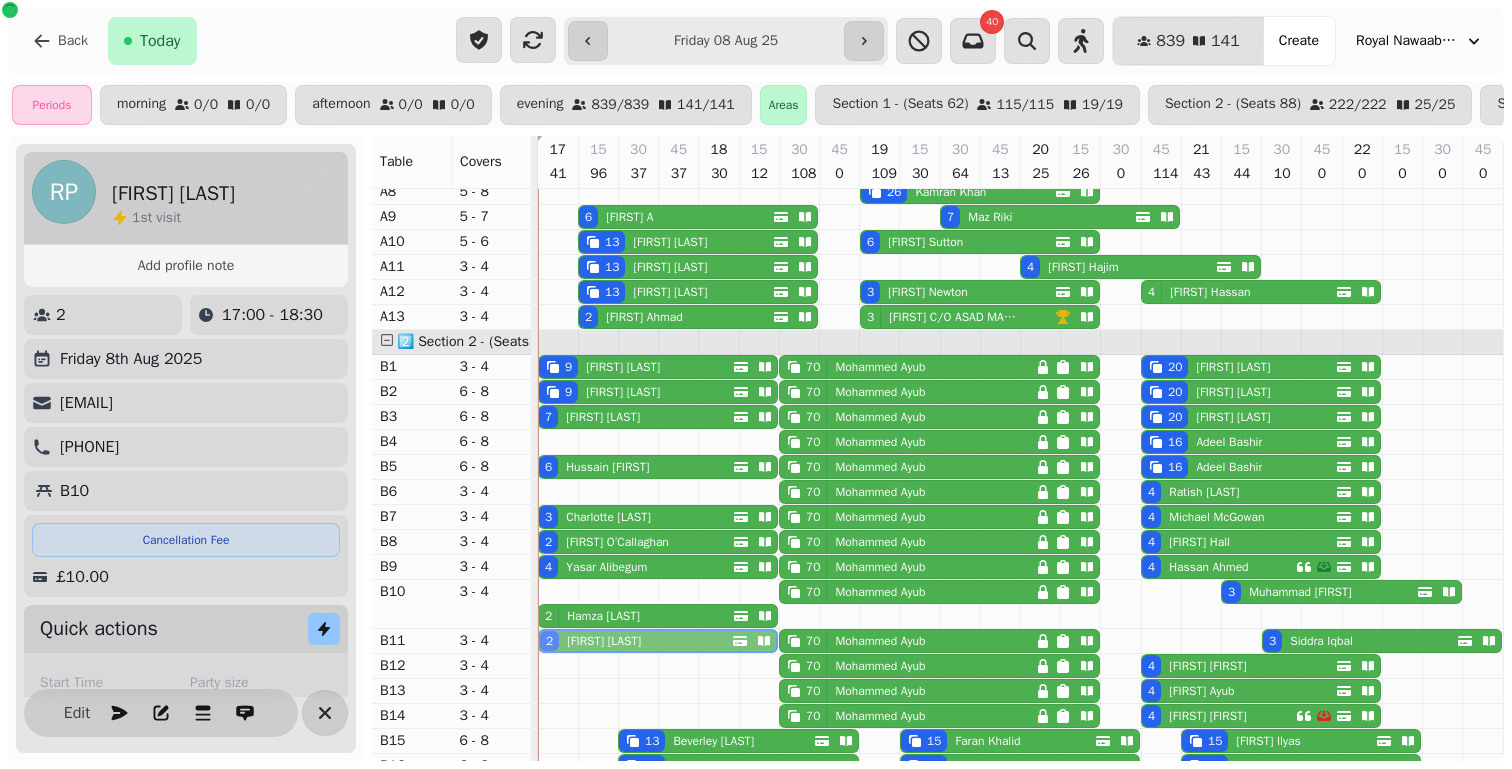 drag, startPoint x: 630, startPoint y: 588, endPoint x: 625, endPoint y: 645, distance: 57.21888 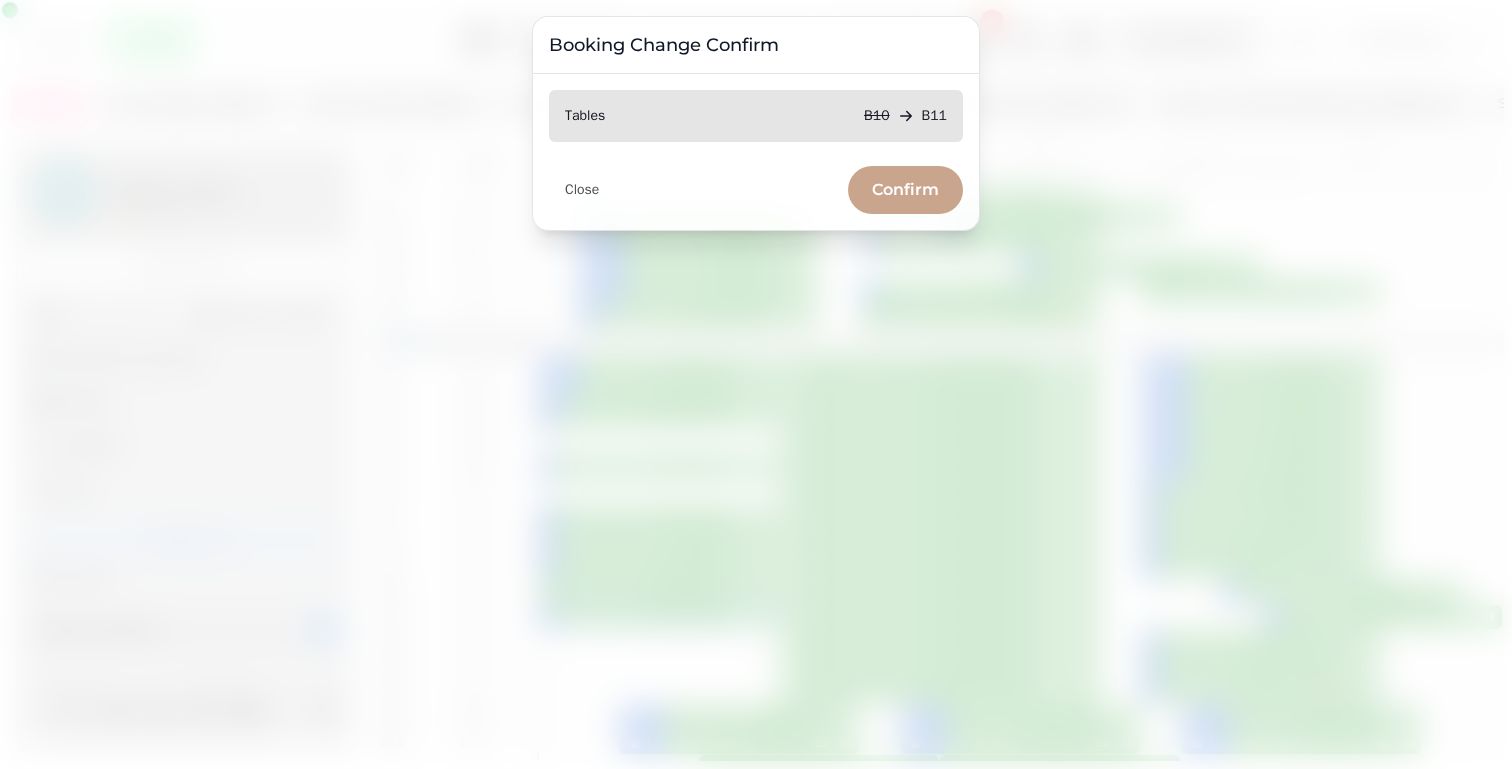 click on "Confirm" at bounding box center [905, 190] 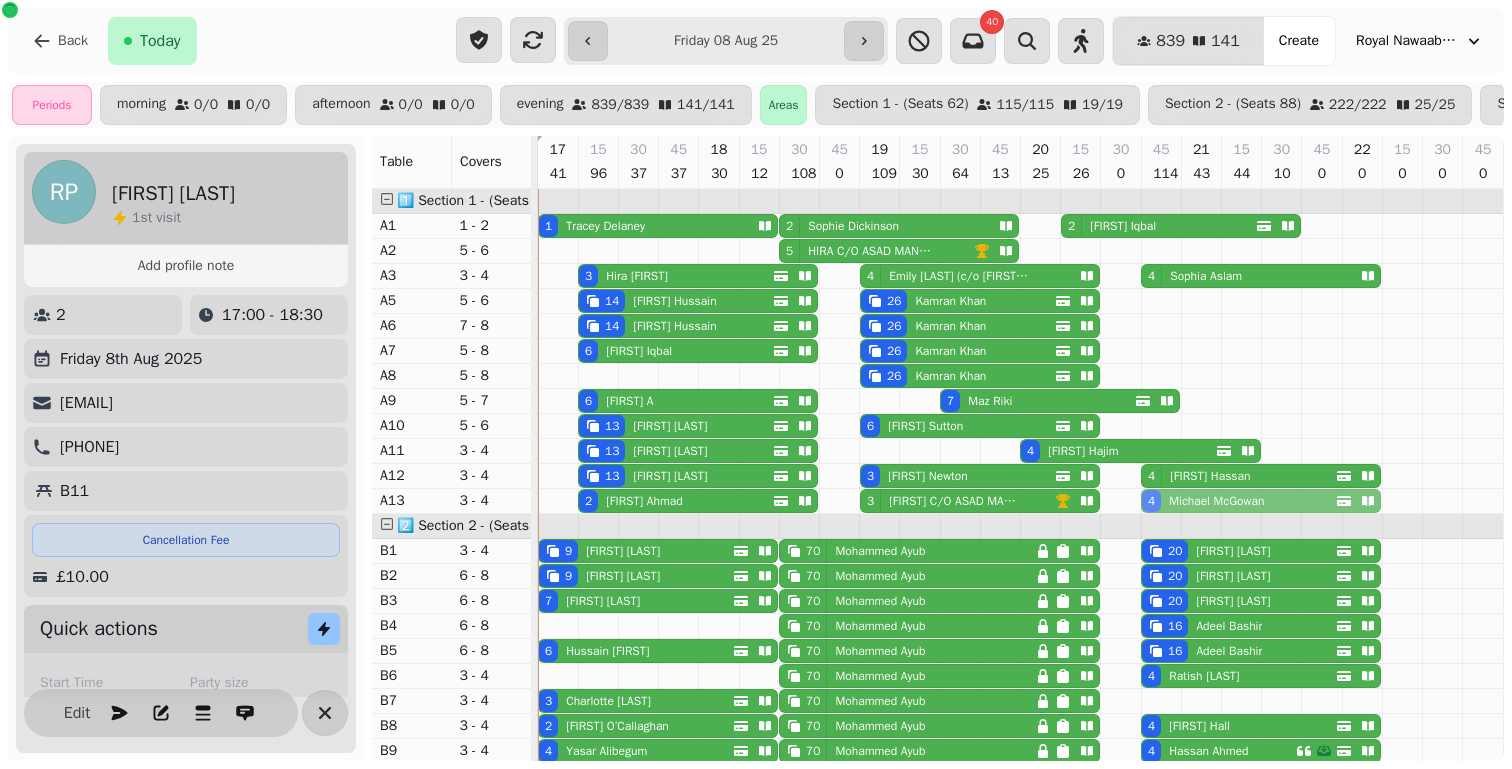 drag, startPoint x: 1239, startPoint y: 697, endPoint x: 1225, endPoint y: 494, distance: 203.4822 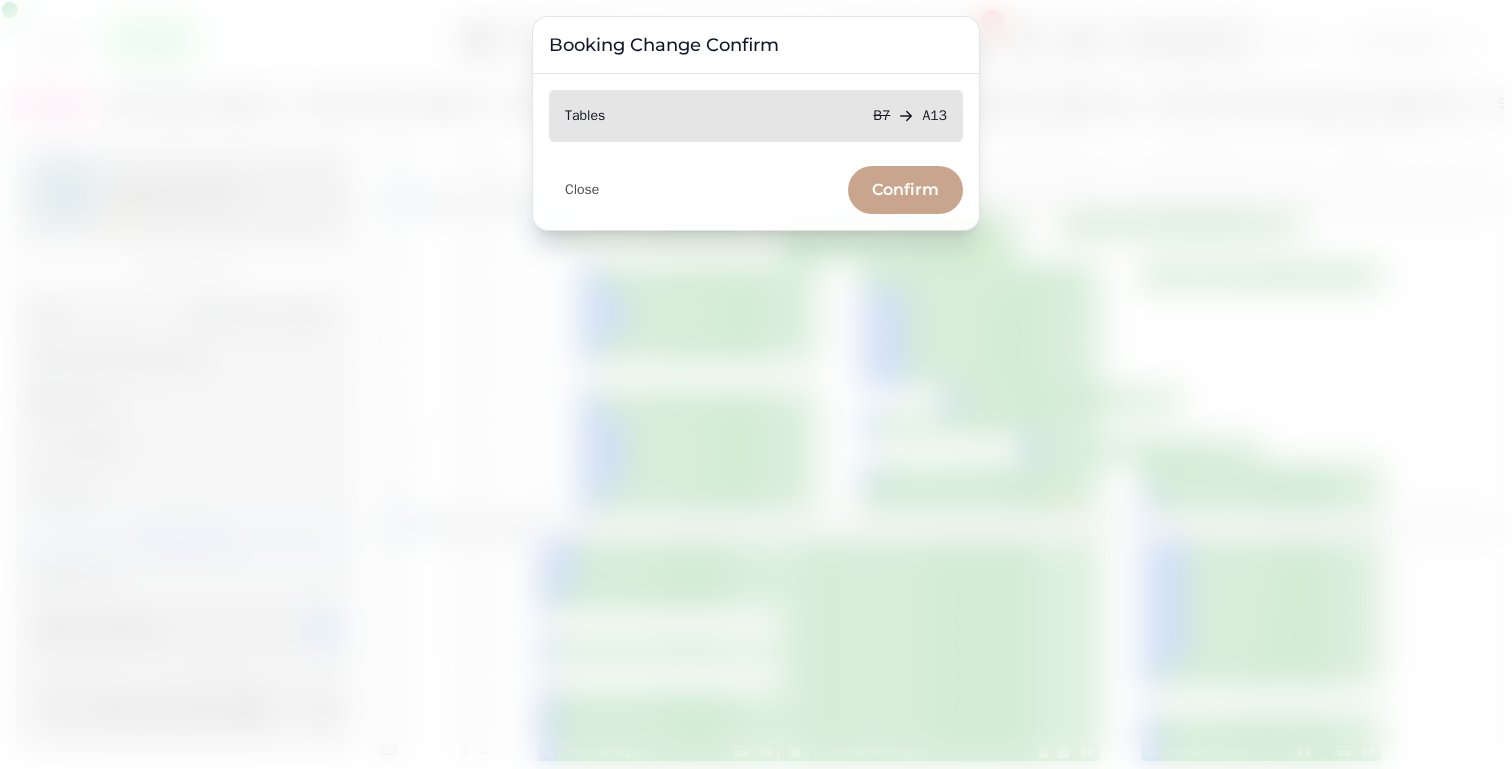 click on "Confirm" at bounding box center (905, 190) 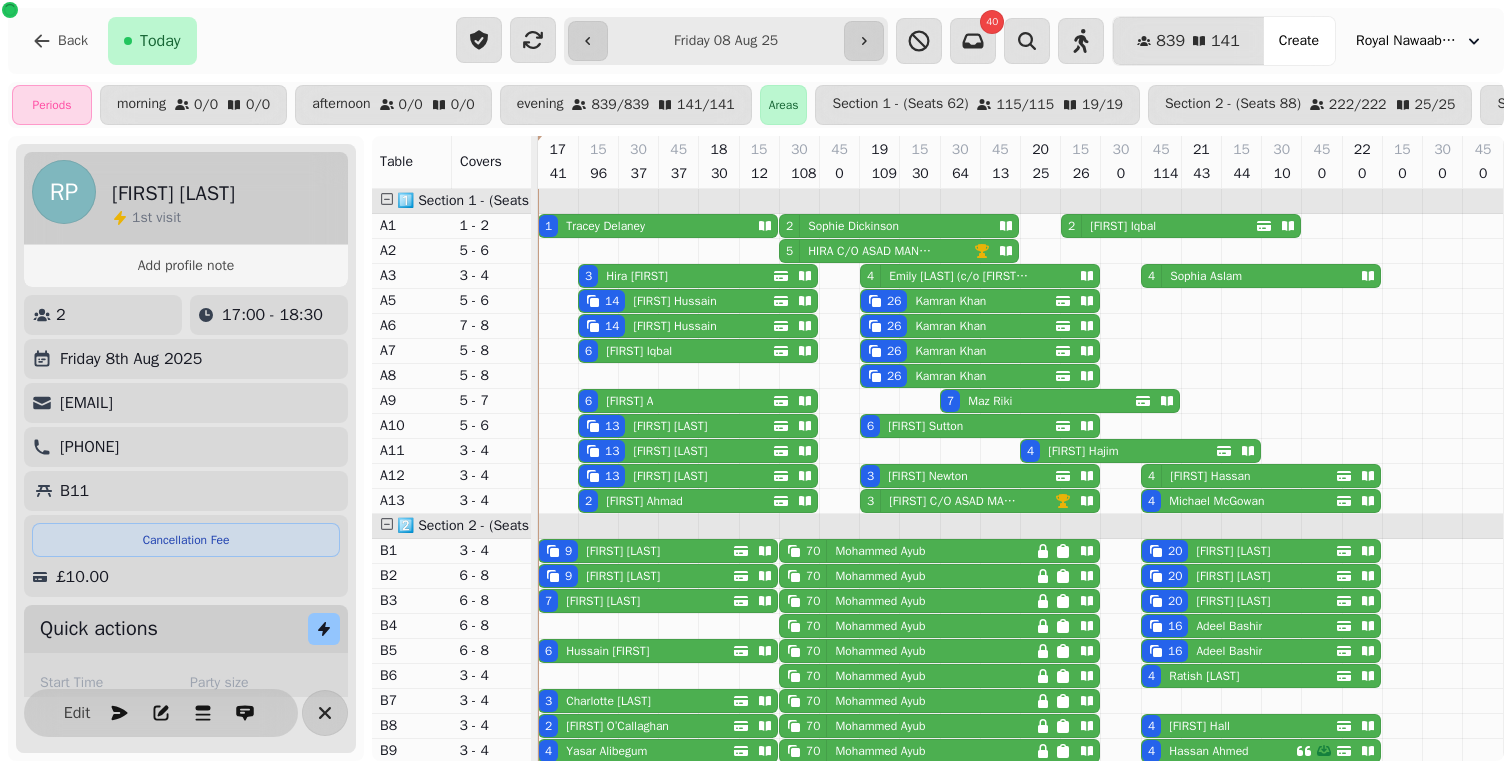 scroll, scrollTop: 44, scrollLeft: 0, axis: vertical 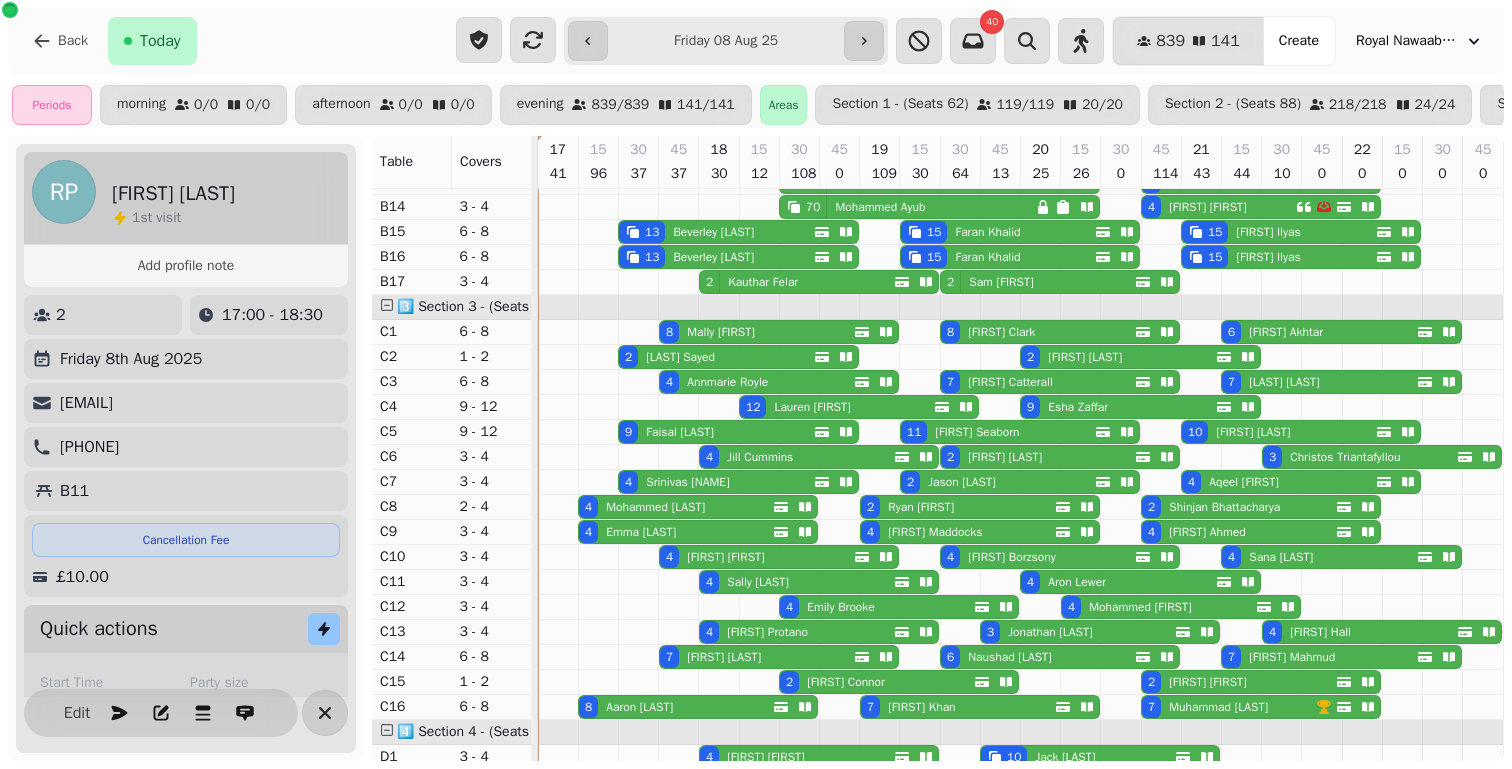 click on "[FIRST]   [LAST]" at bounding box center (1286, 332) 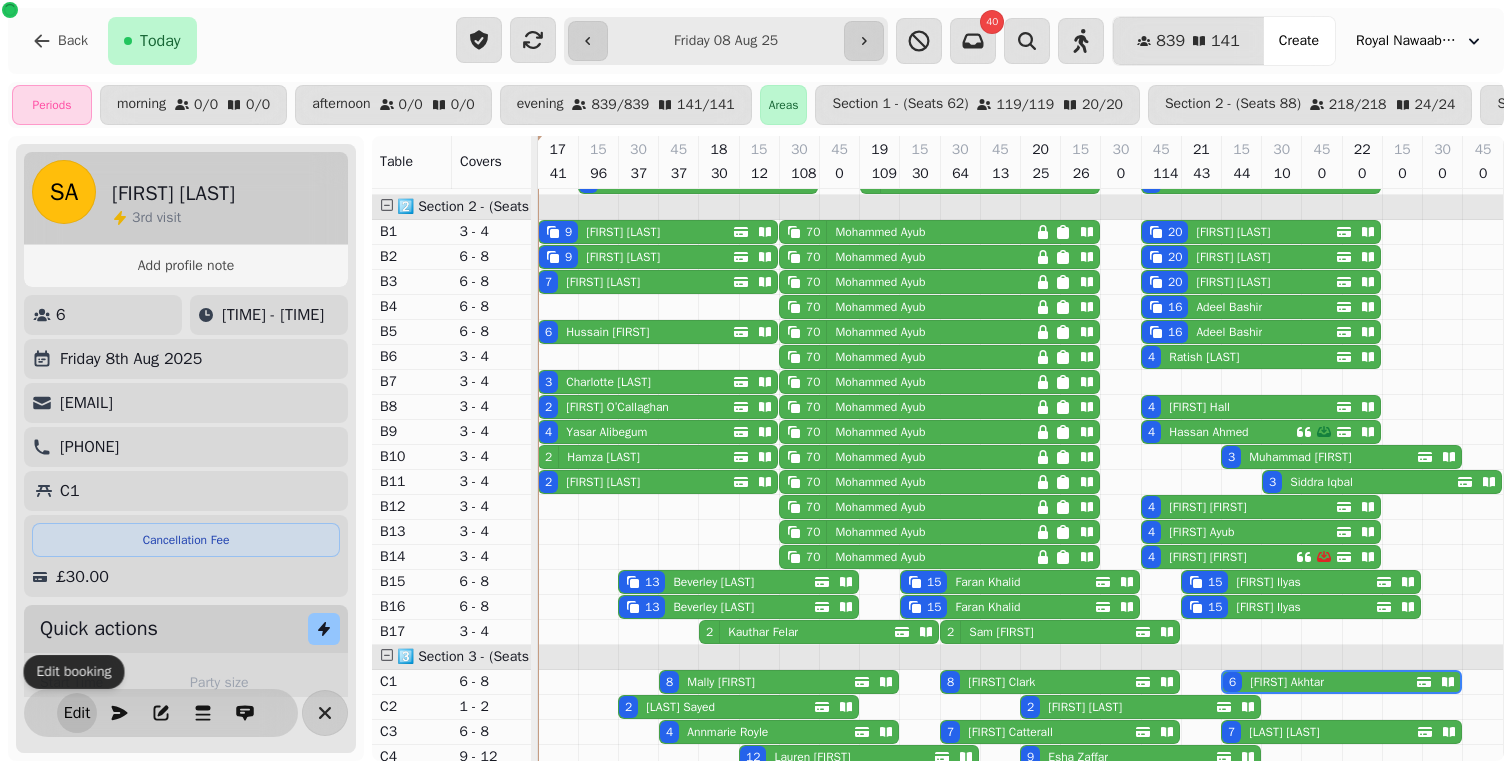 click on "Edit" at bounding box center [77, 713] 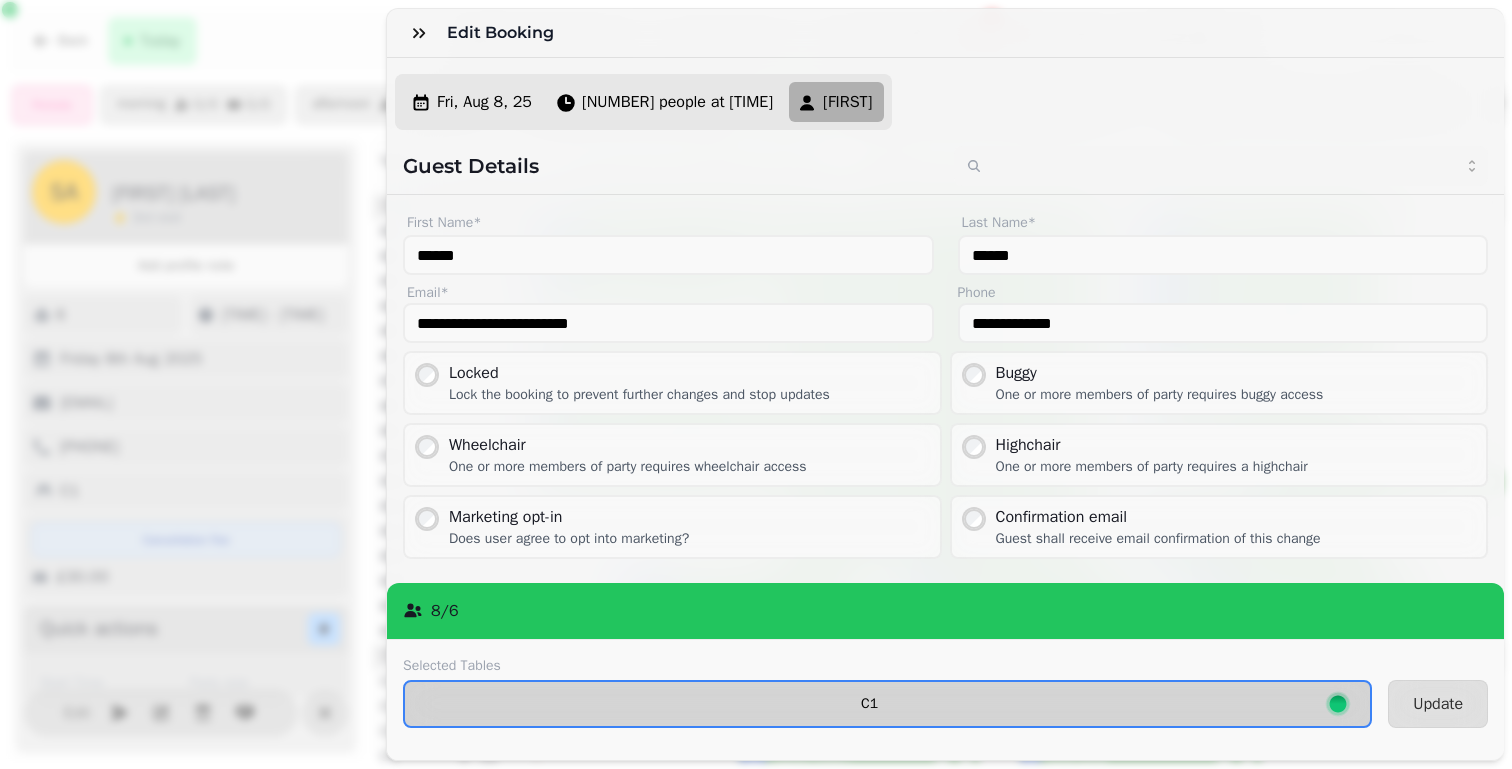 click on "C1" at bounding box center [869, 704] 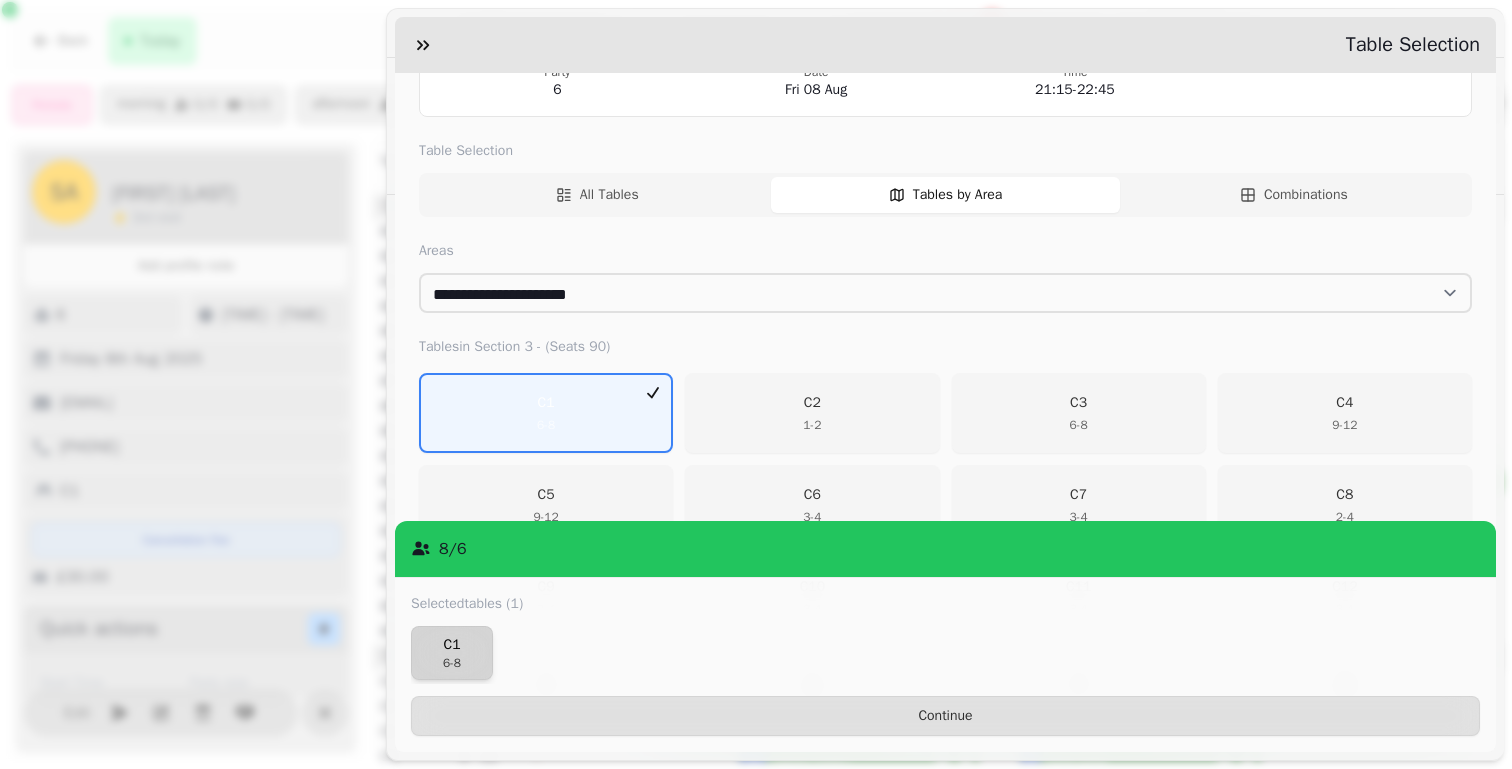 click on "[POSTAL_CODE]" at bounding box center (452, 653) 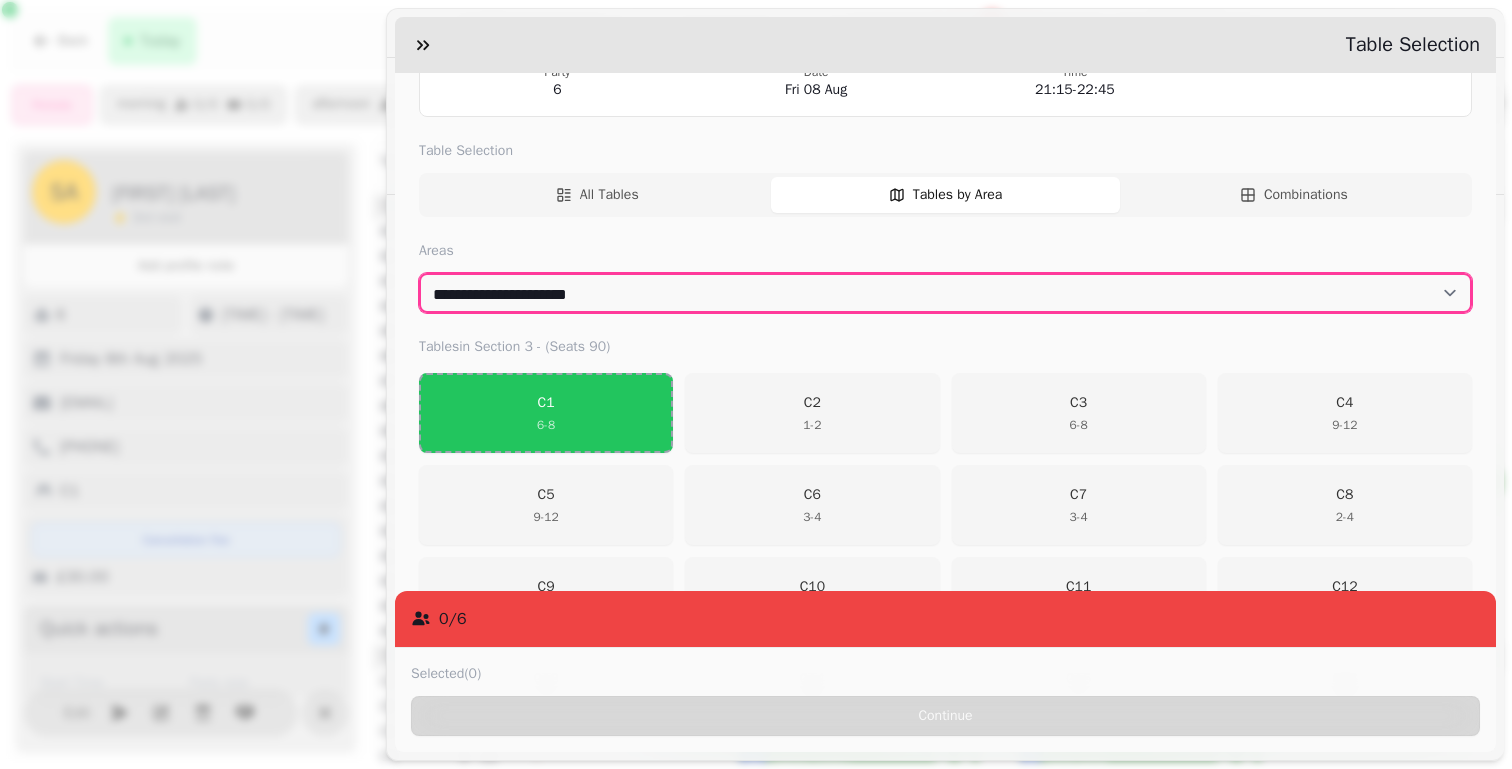 click on "**********" at bounding box center [945, 293] 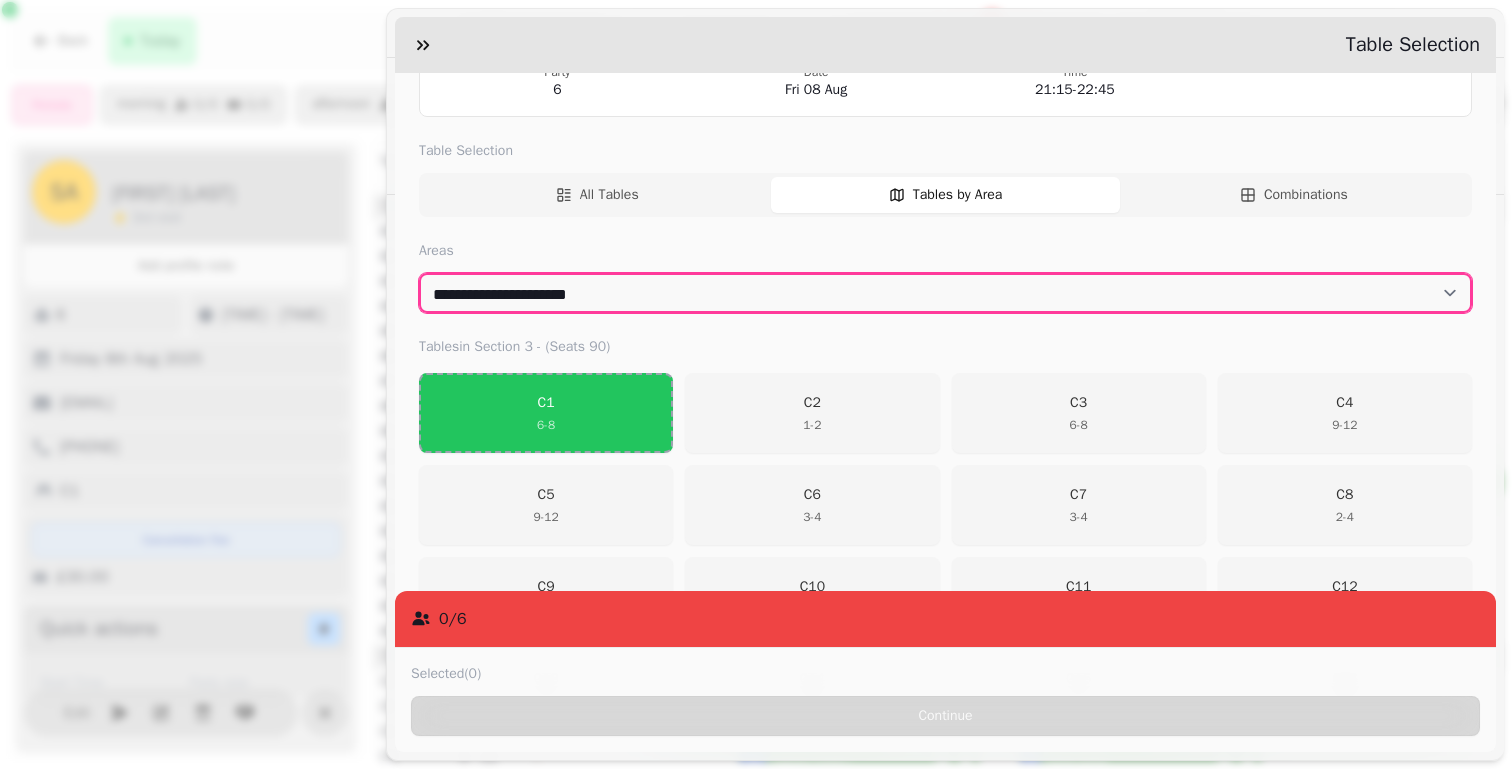 select on "**********" 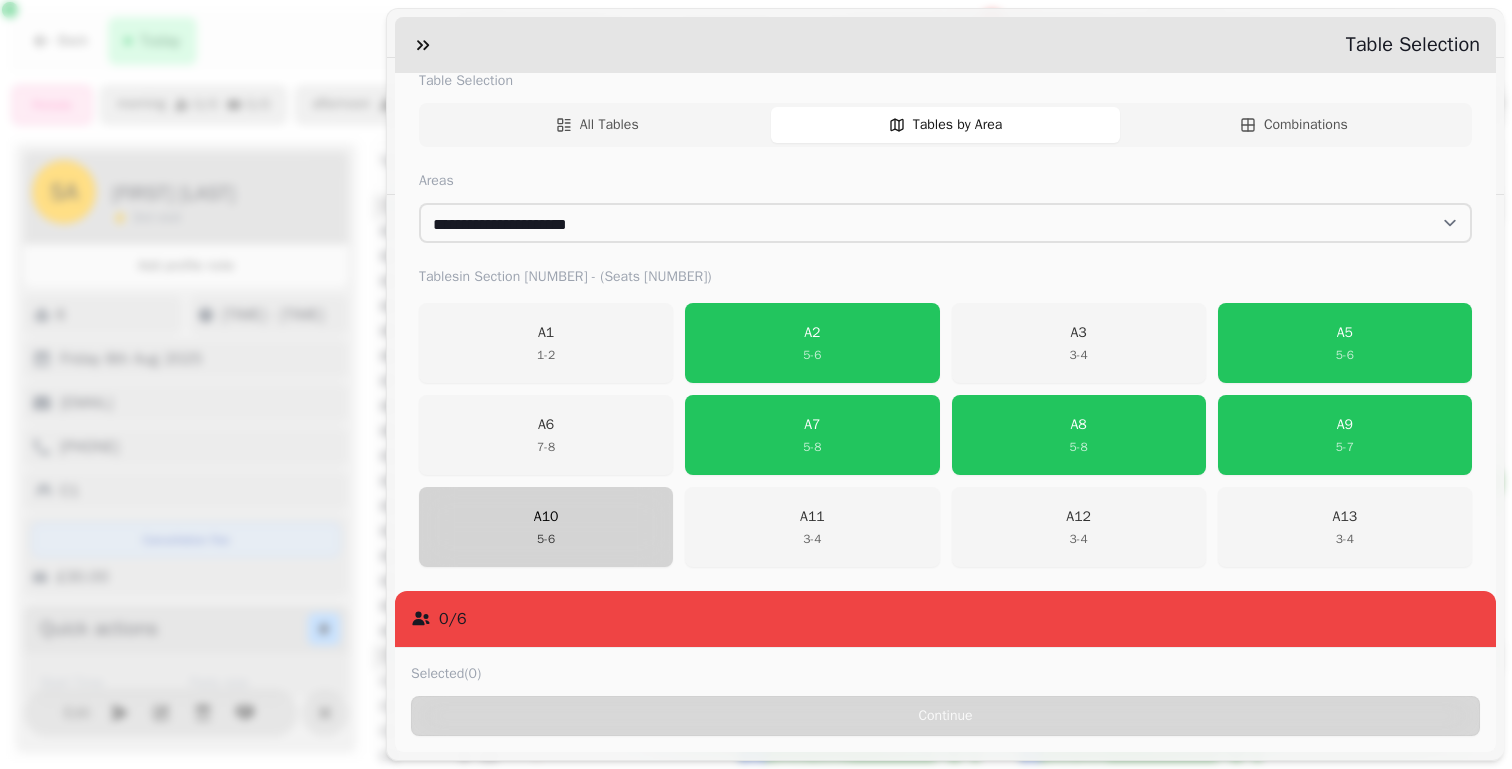 click on "[POSTAL_CODE]" at bounding box center (546, 527) 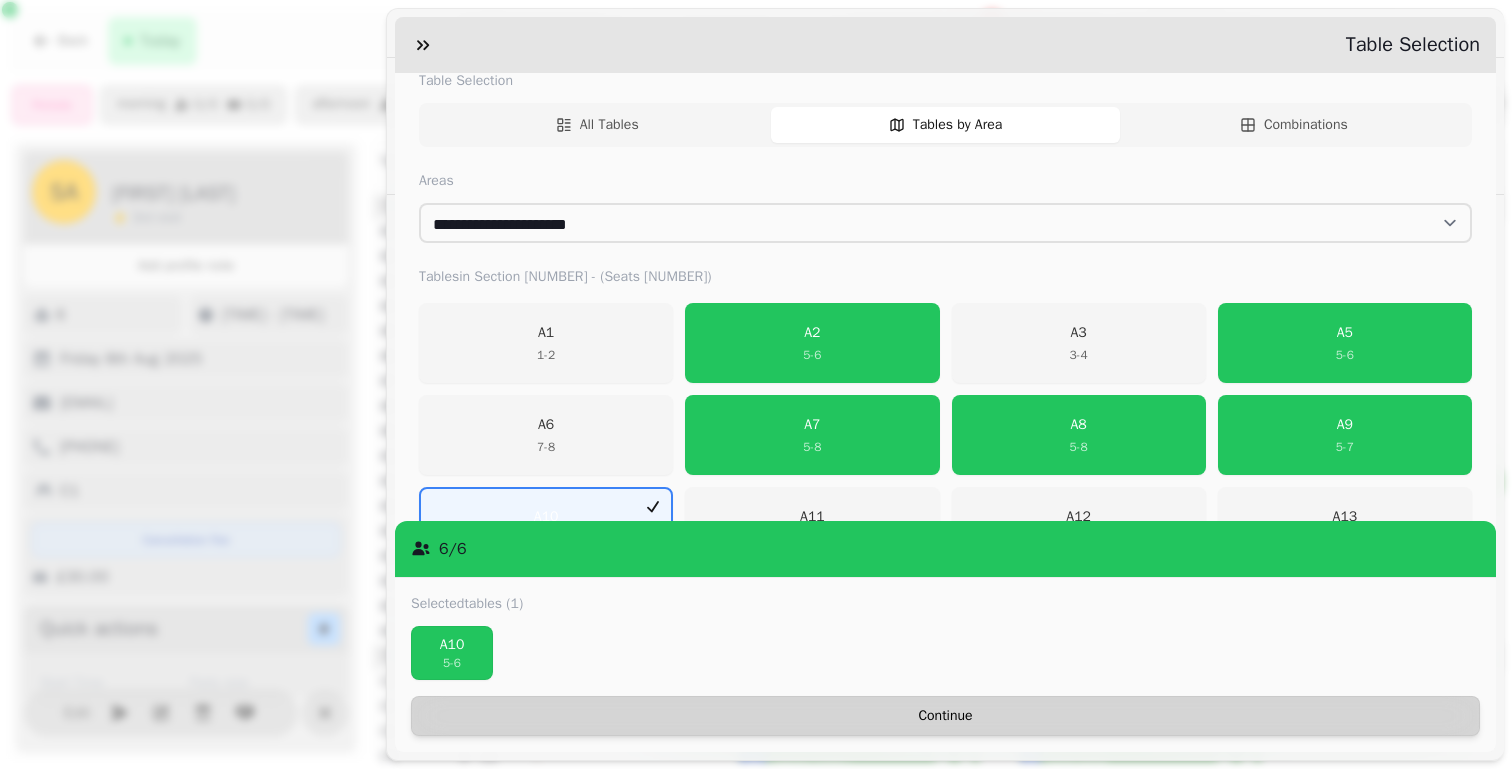 click on "Continue" at bounding box center [945, 716] 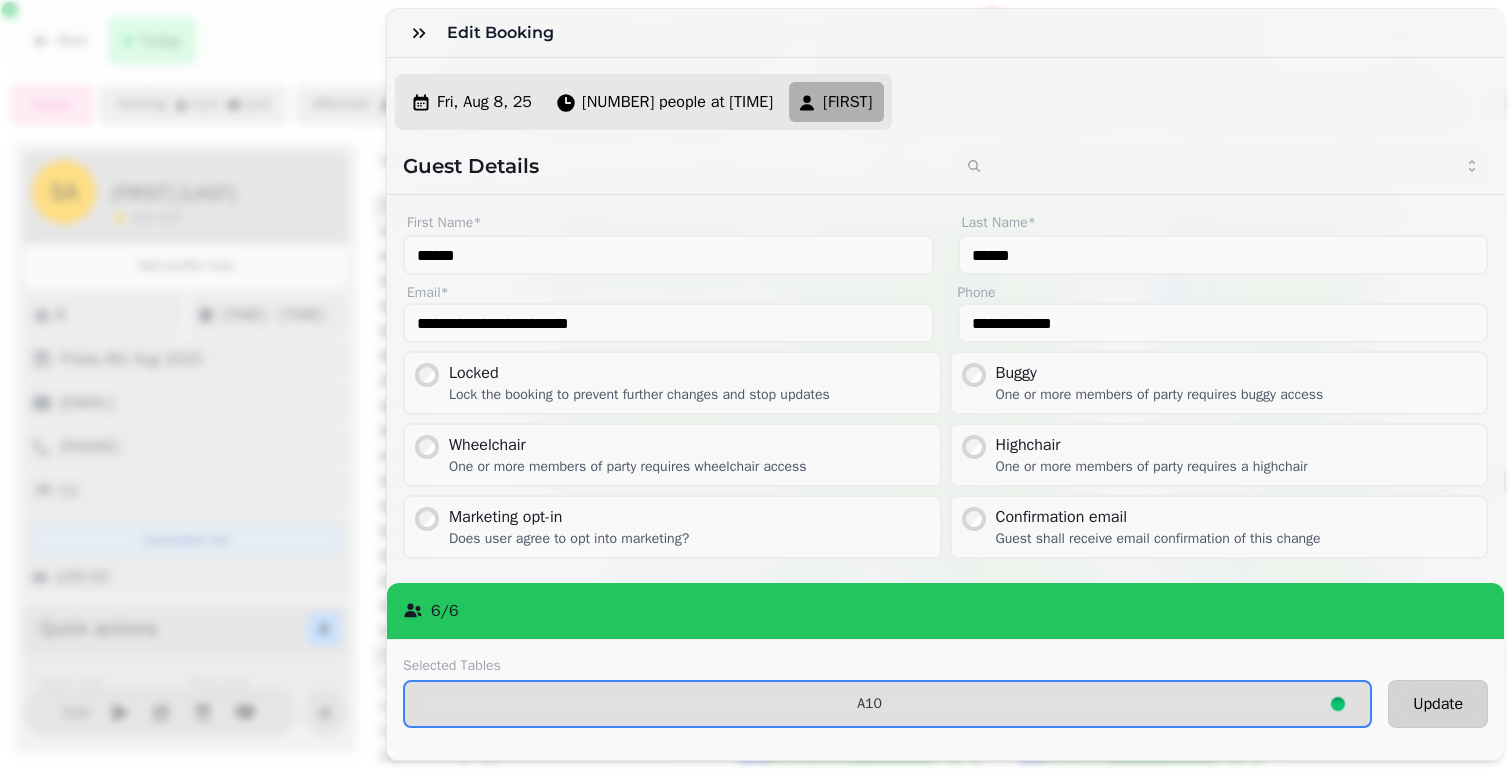 click on "Update" at bounding box center [1438, 704] 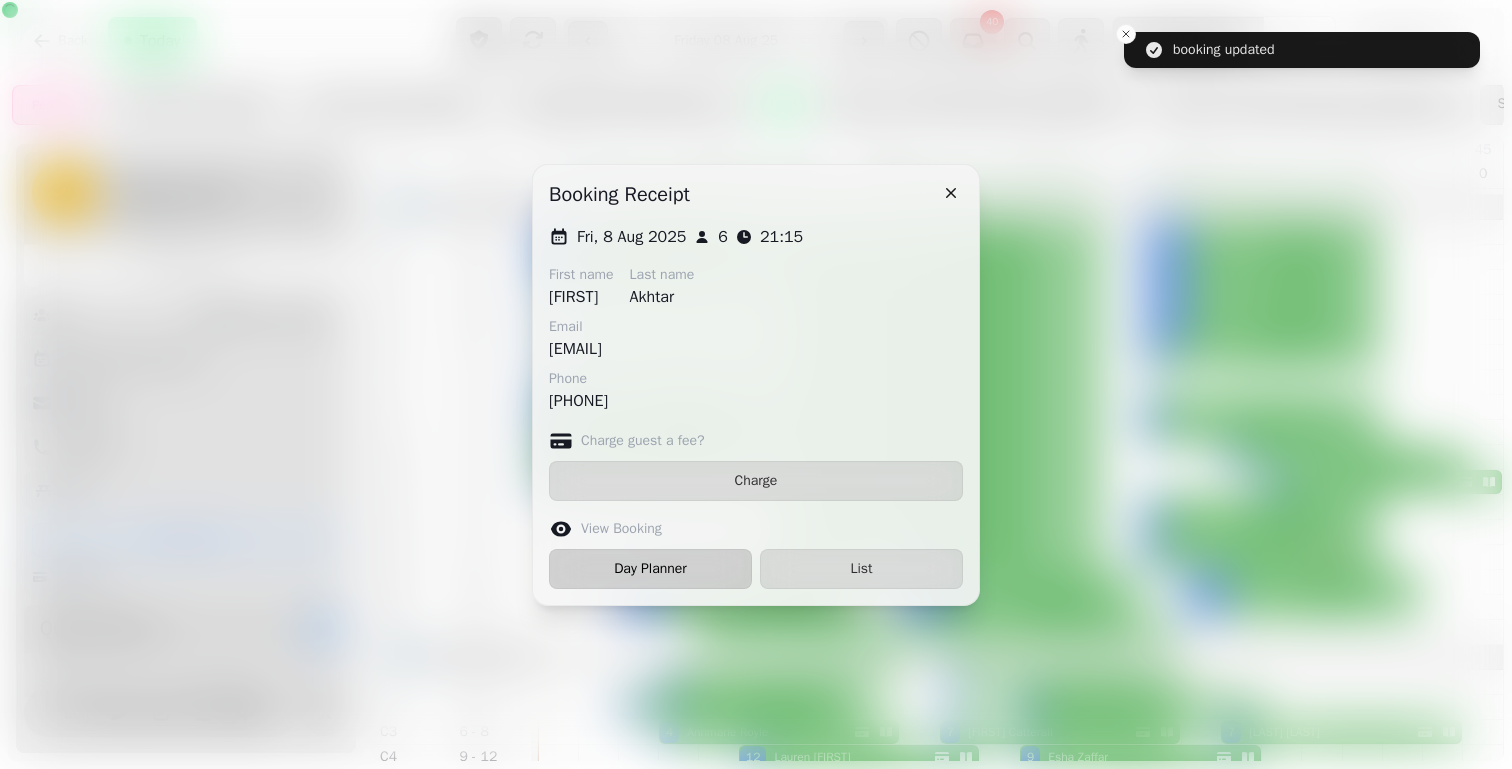click on "Day Planner" at bounding box center (650, 569) 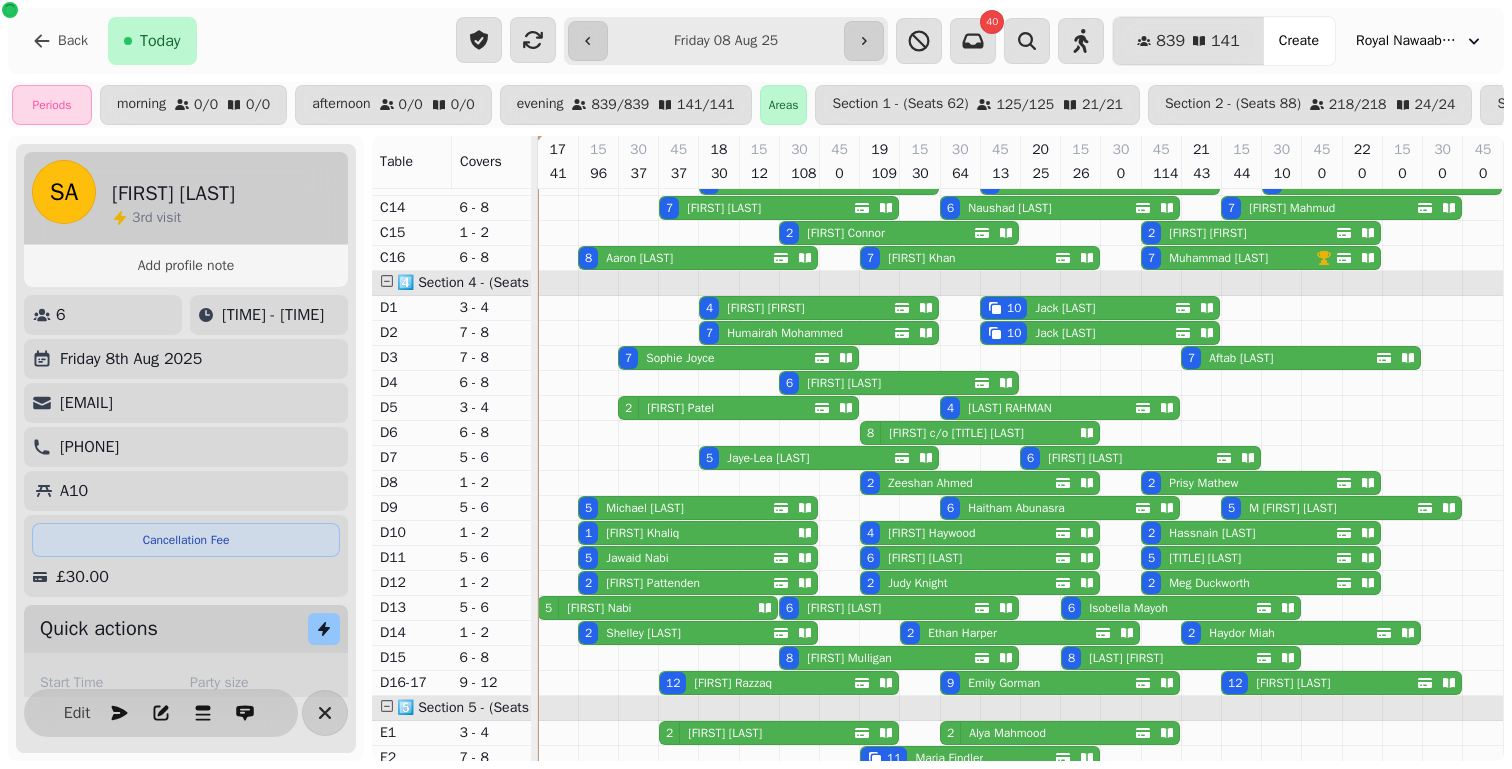 click on "8" at bounding box center [588, 258] 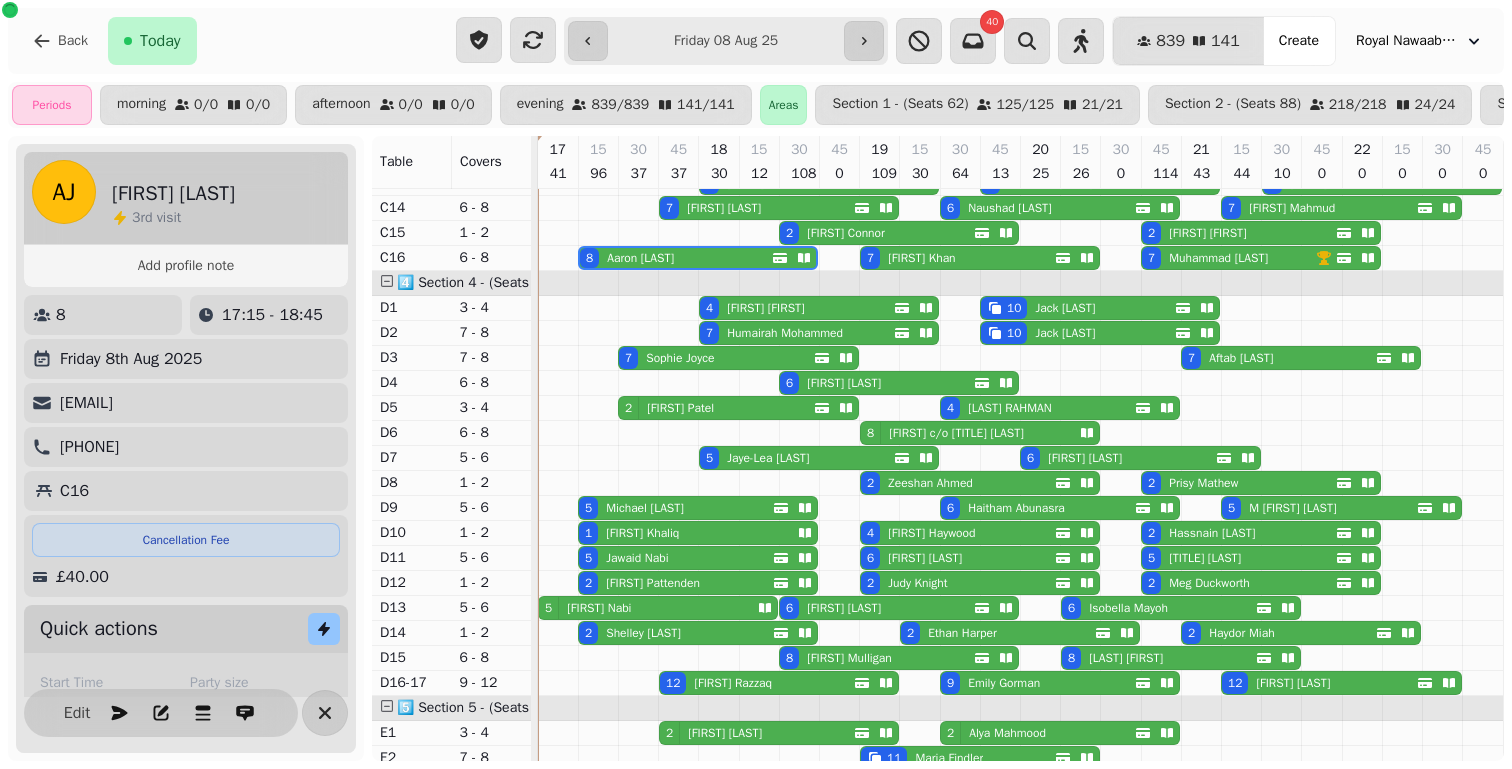 select on "**********" 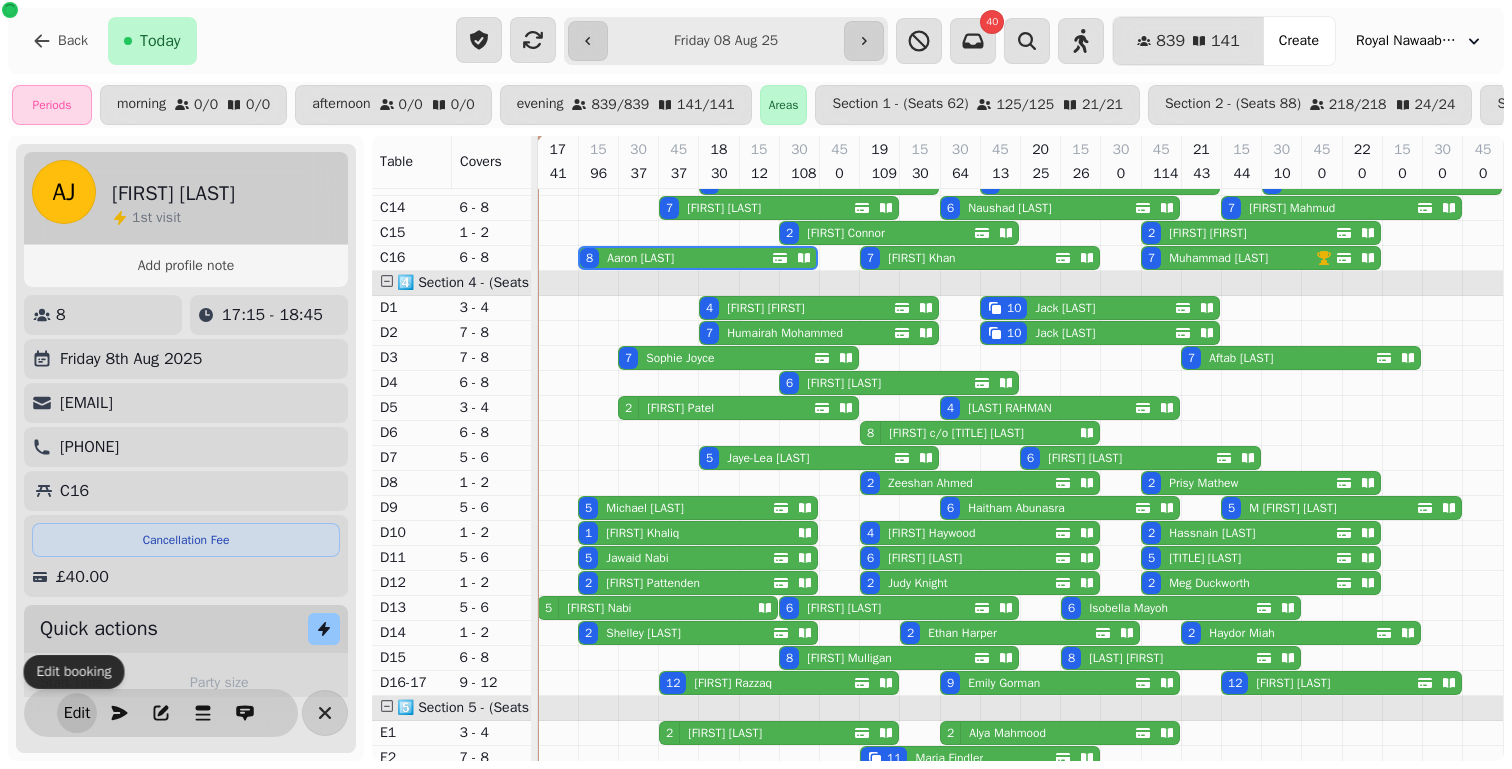 click on "Edit" at bounding box center [77, 713] 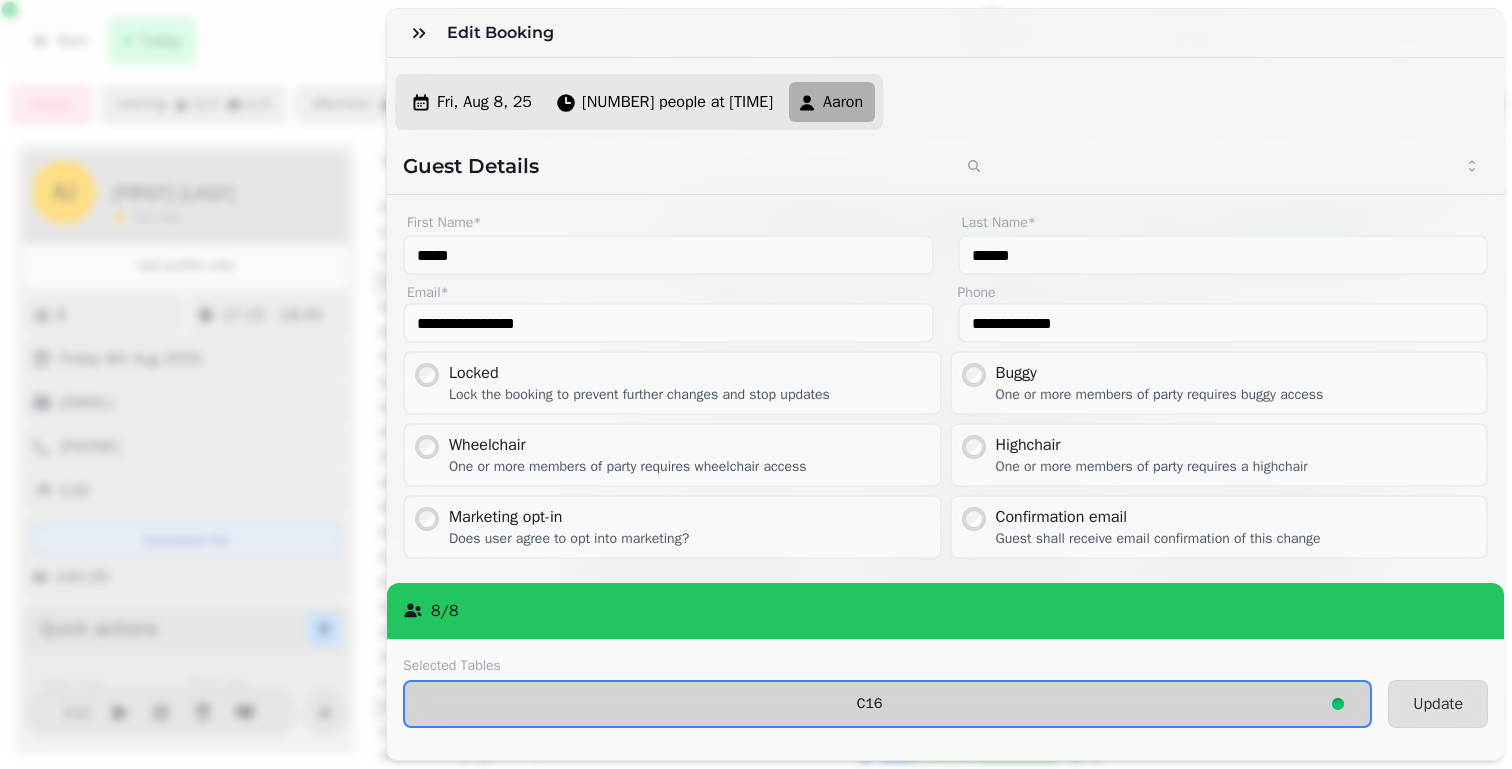 click on "C16" at bounding box center (887, 704) 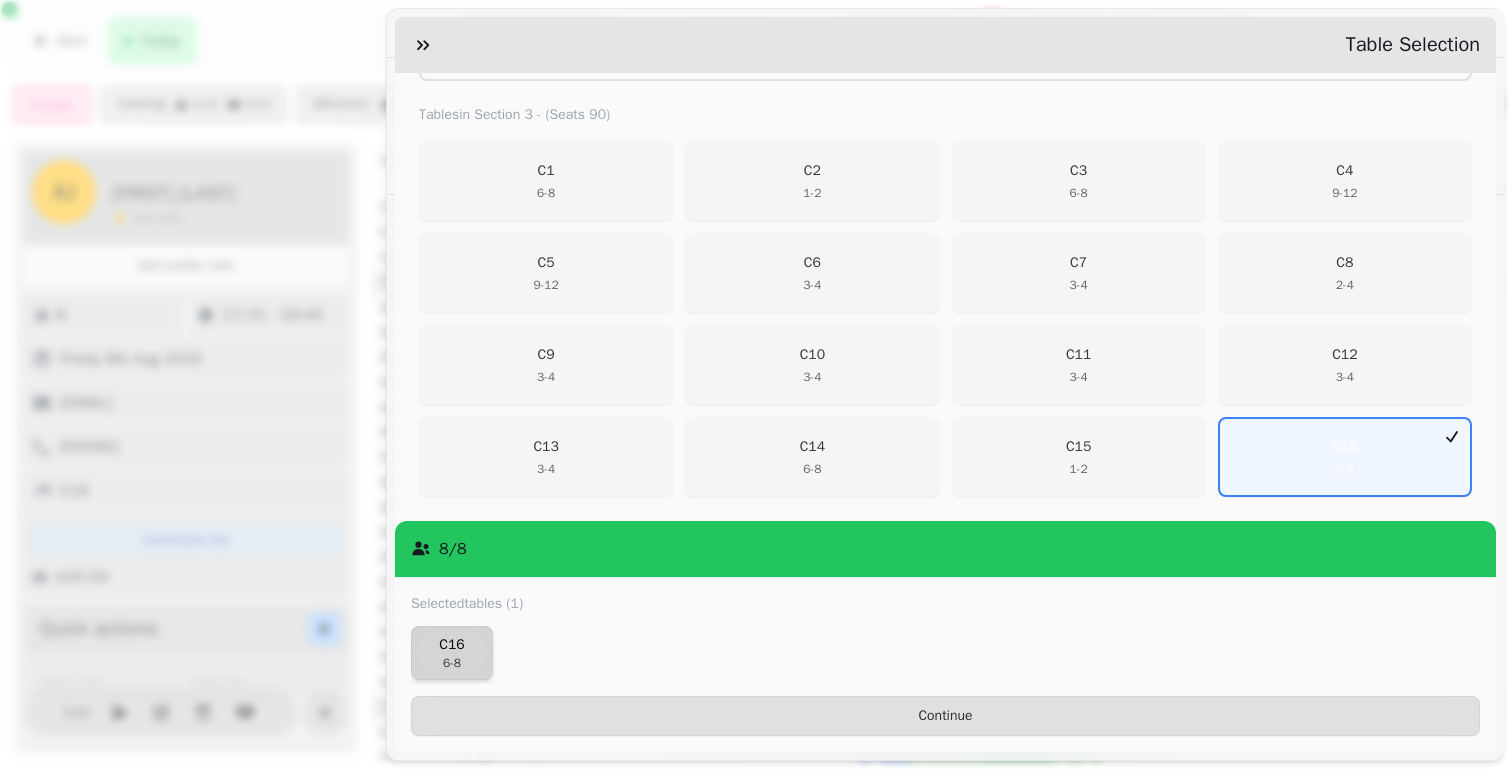 click on "C16" at bounding box center [452, 645] 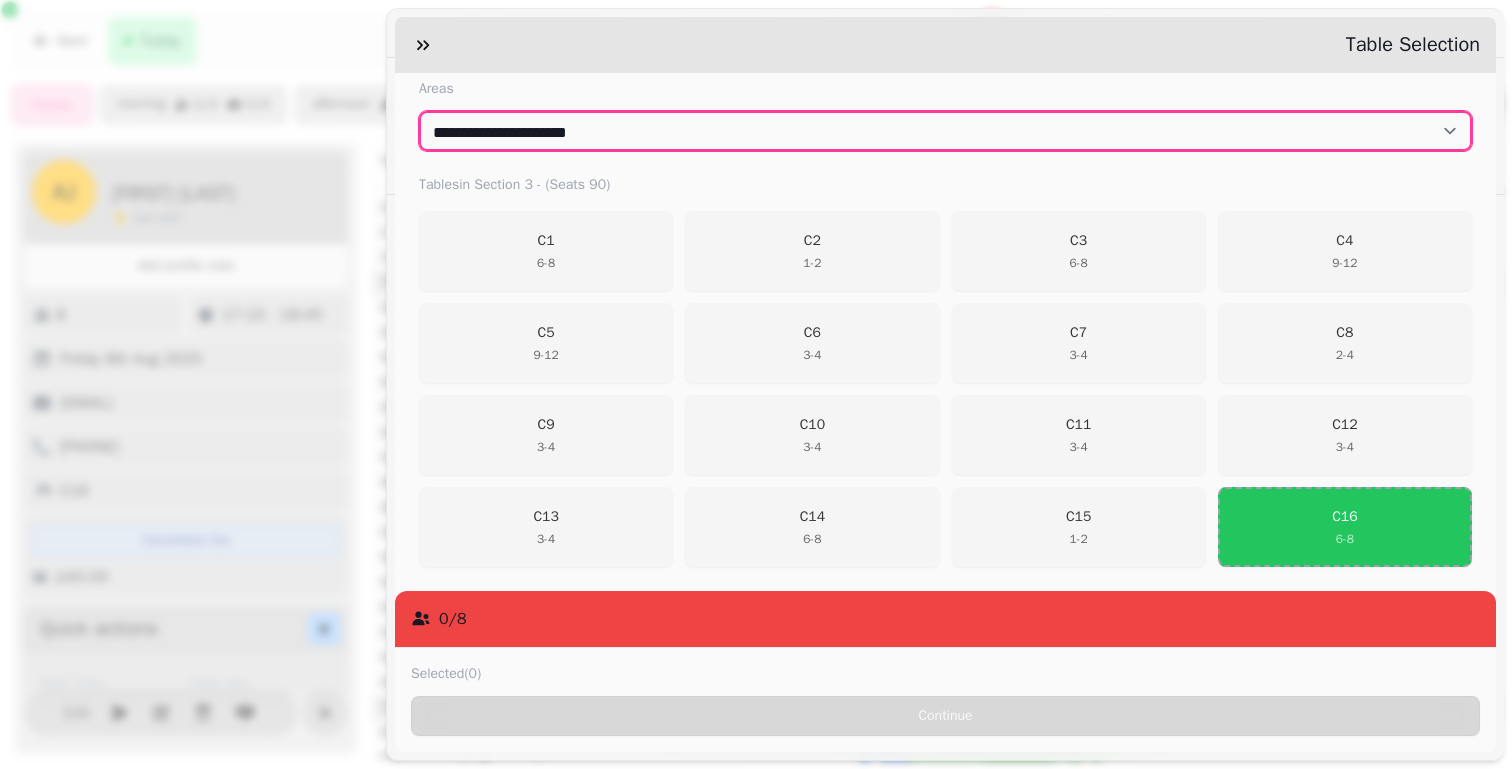 click on "**********" at bounding box center (945, 131) 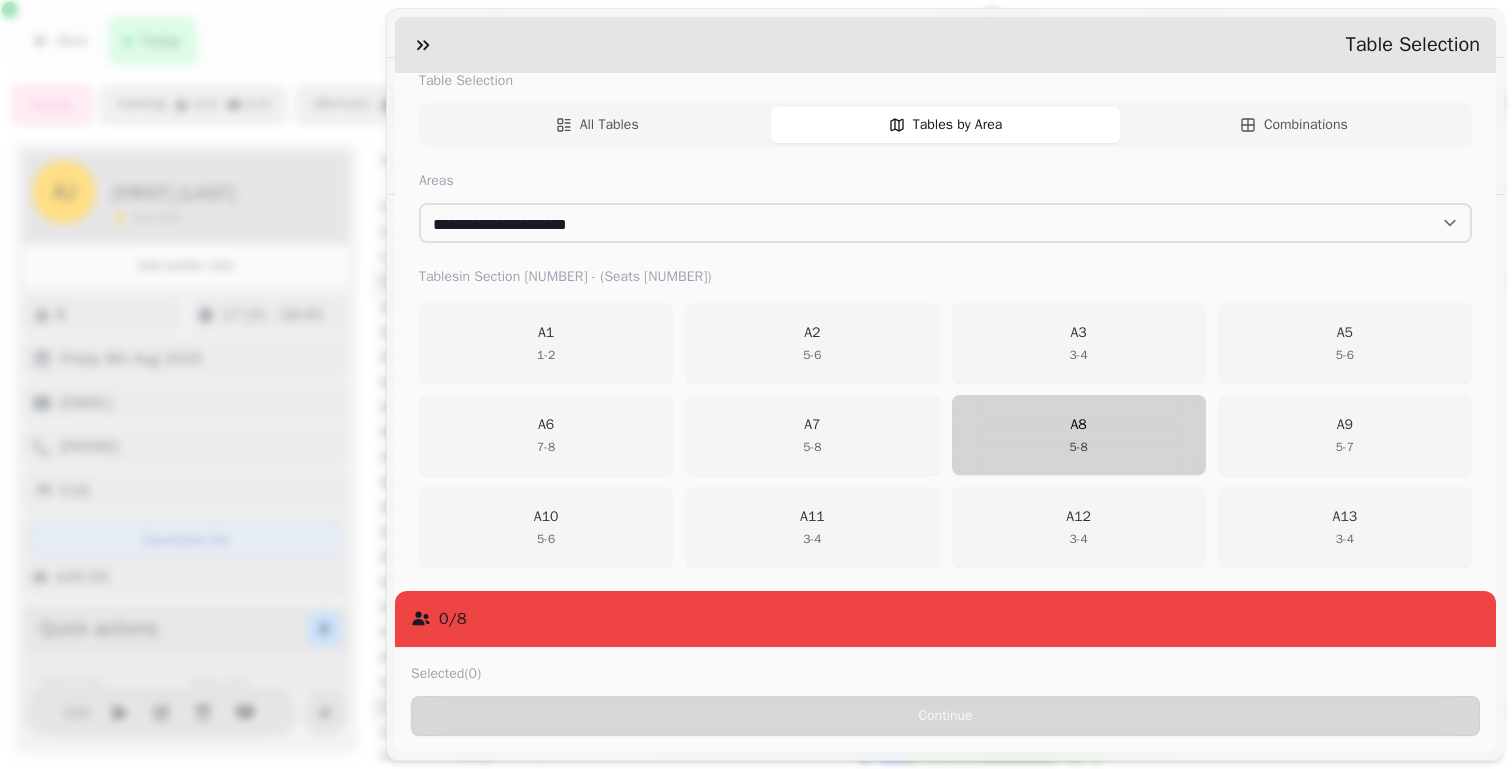 click on "[POSTAL_CODE]" at bounding box center [1079, 435] 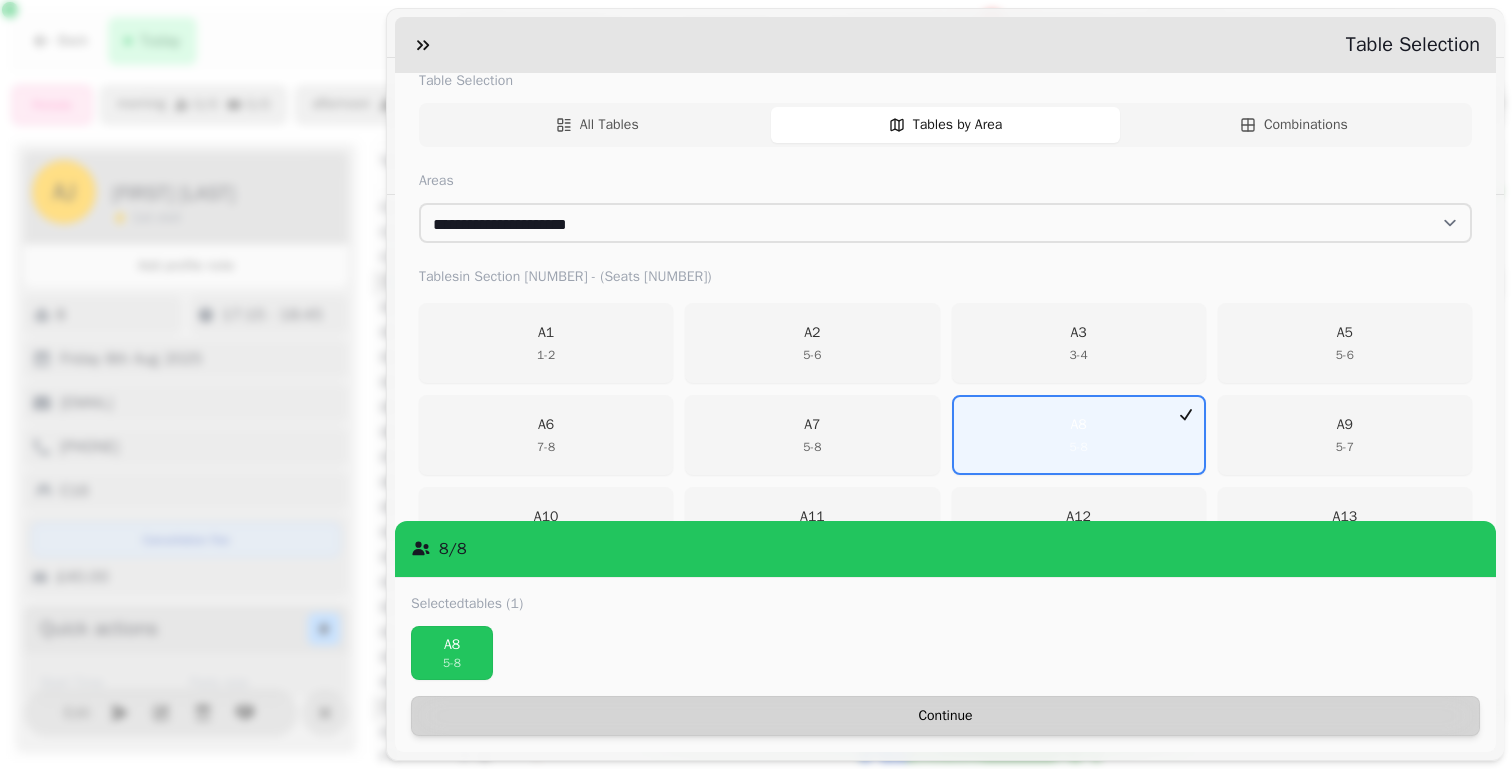 click on "Continue" at bounding box center (945, 716) 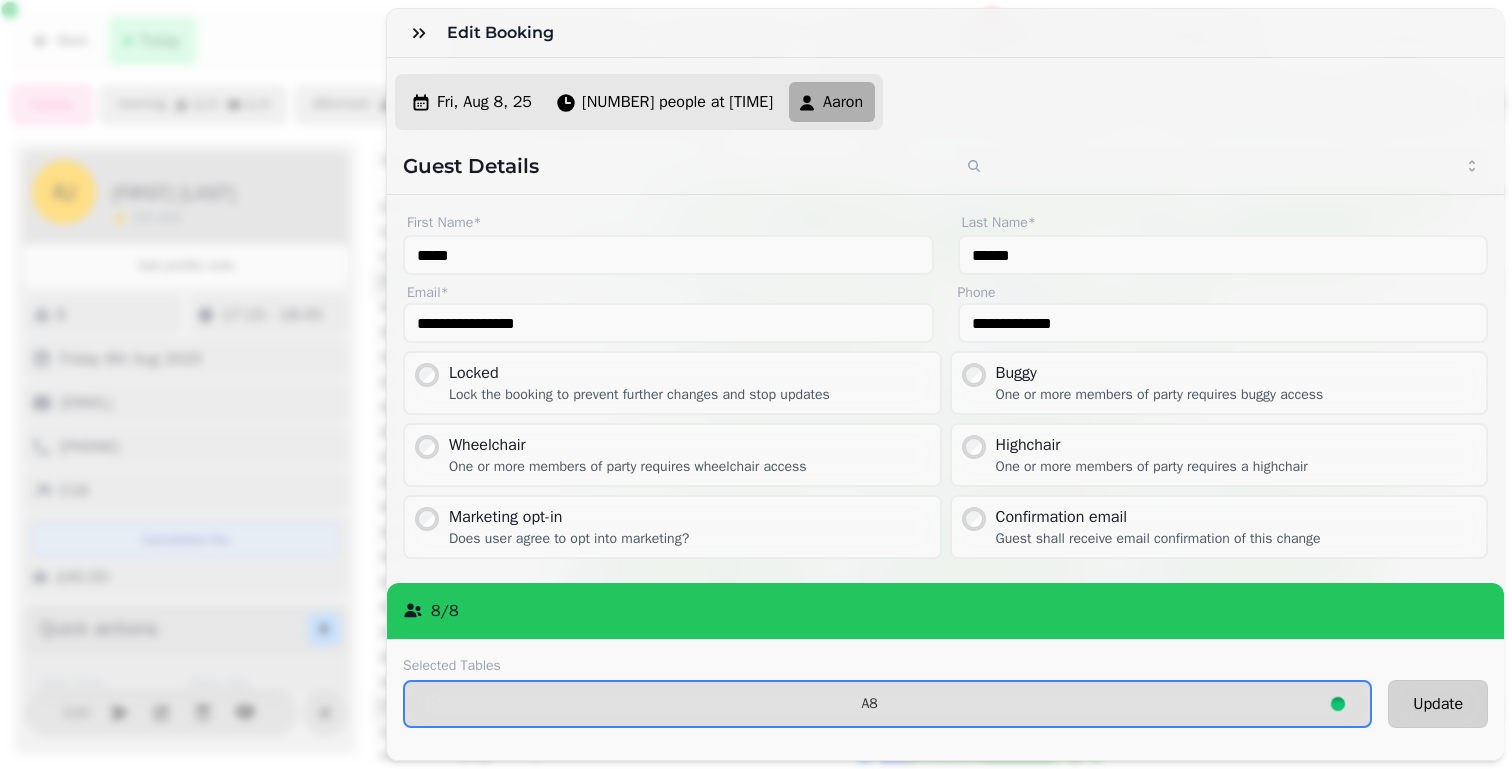 click on "Update" at bounding box center [1438, 704] 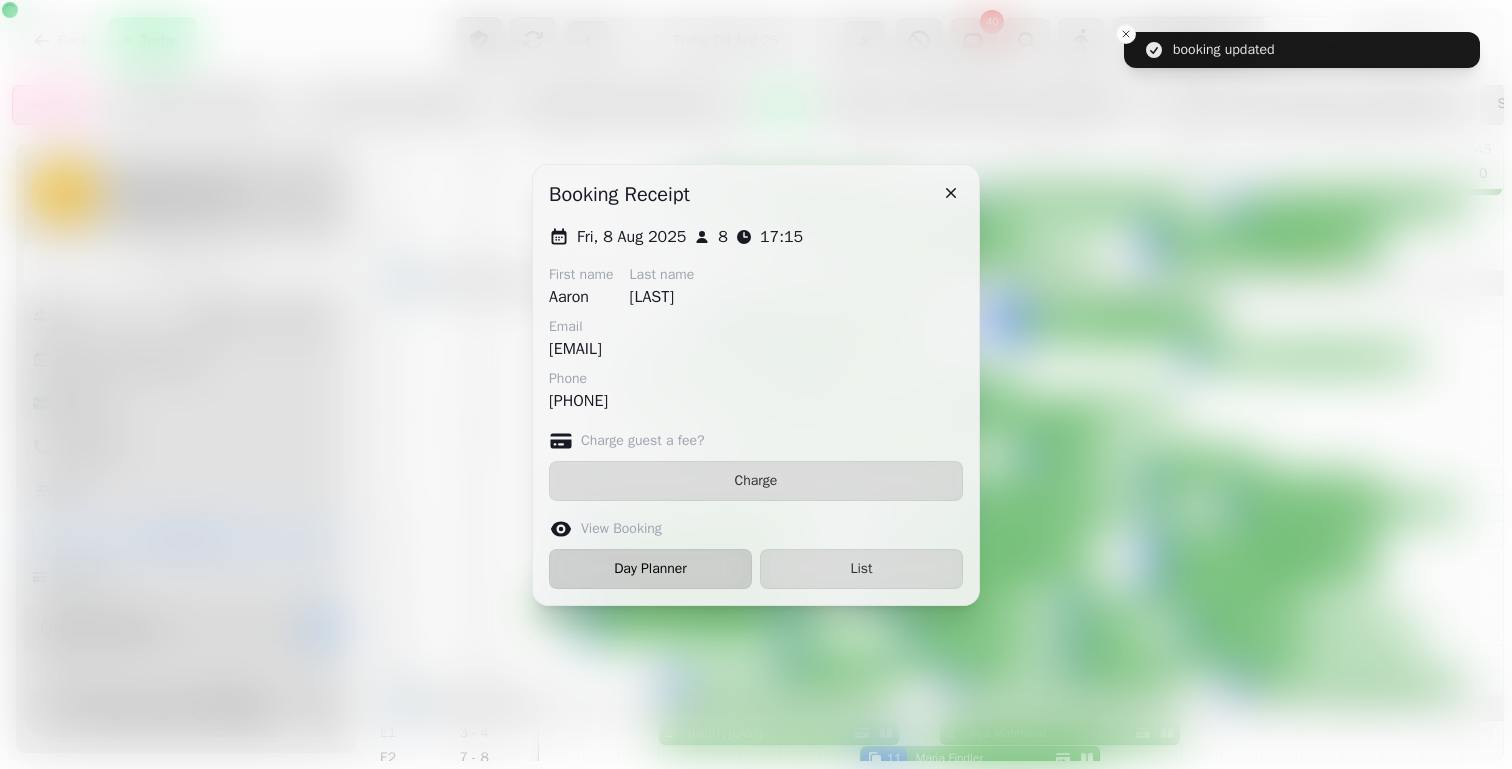 click on "Day Planner" at bounding box center (650, 569) 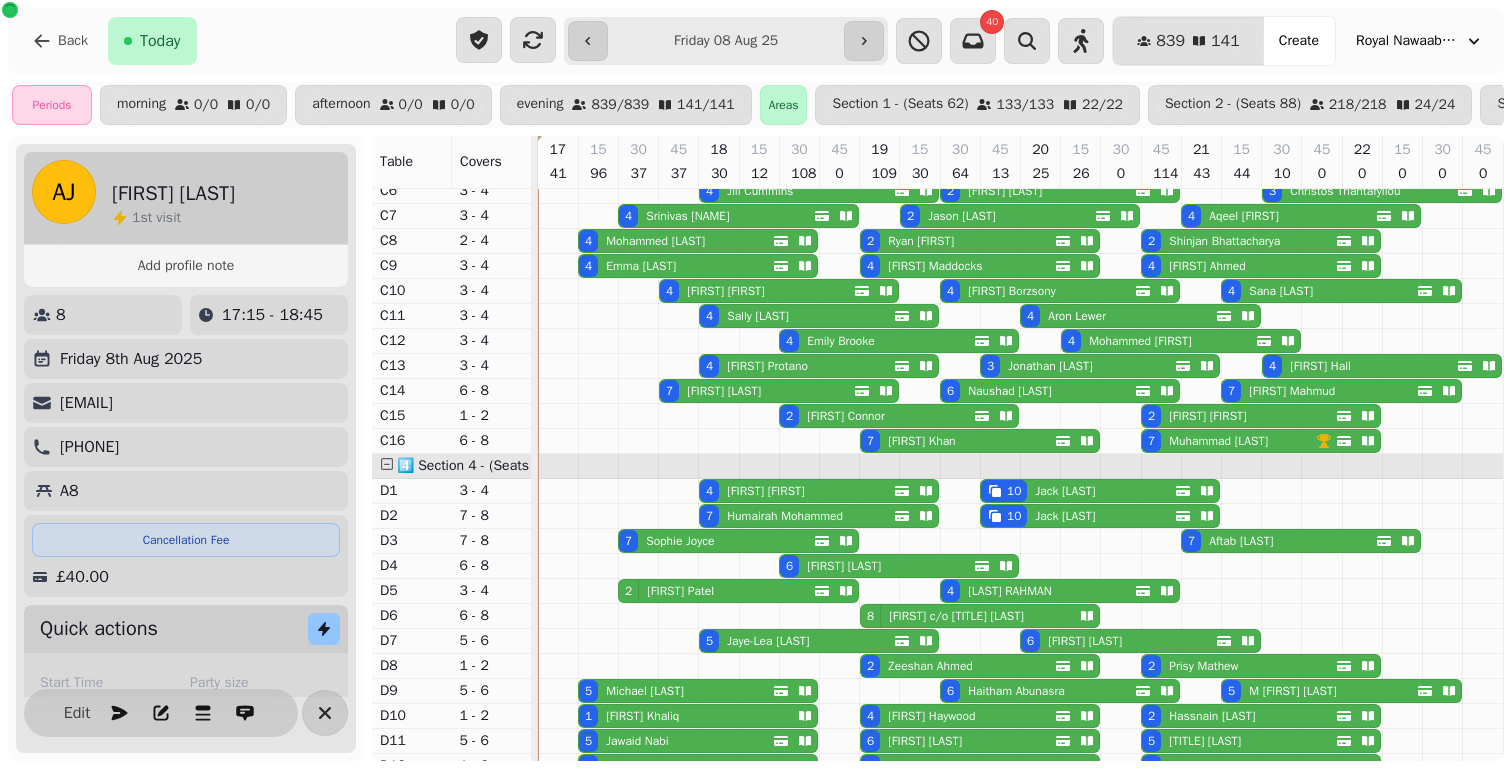 click on "[FIRST] [LAST]" at bounding box center [1237, 541] 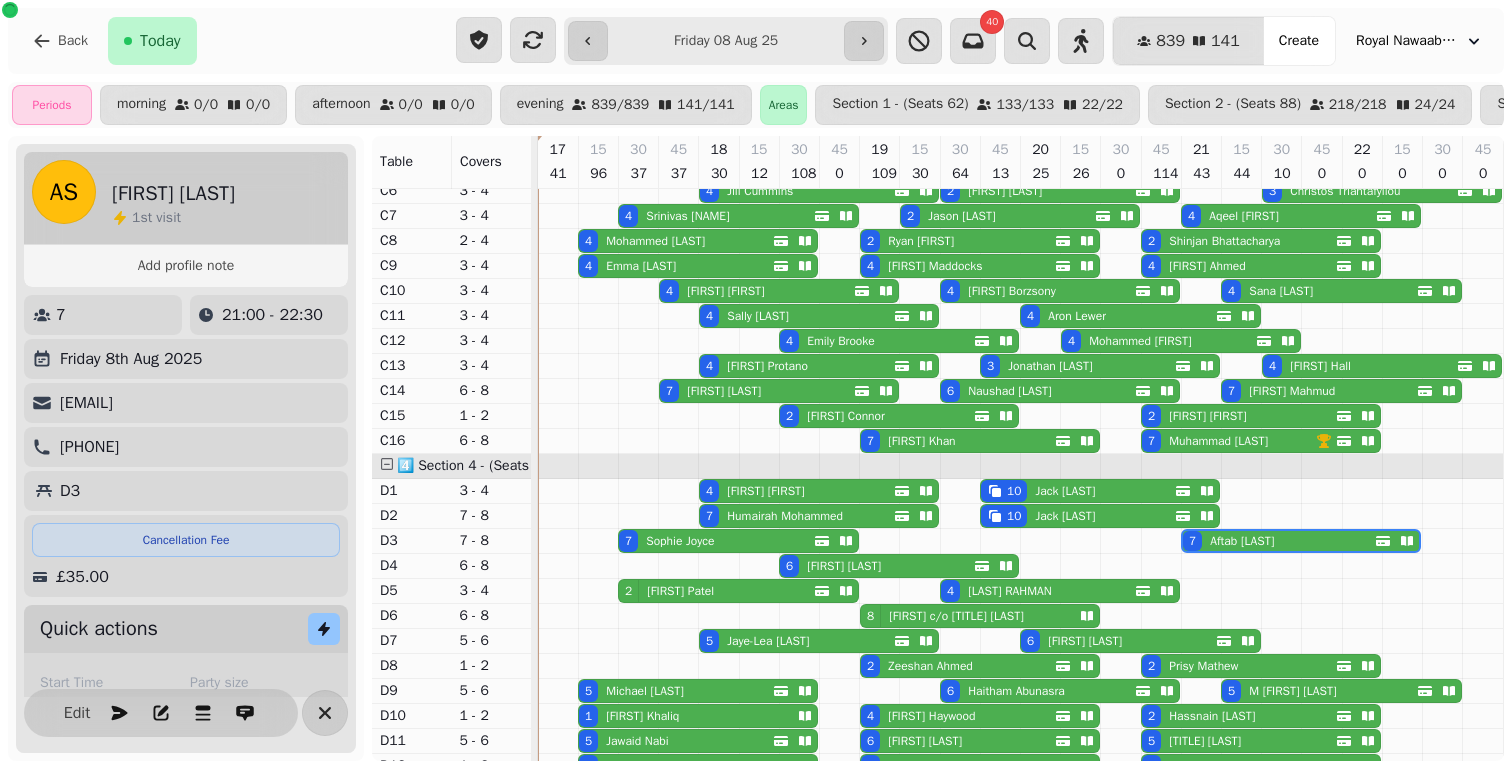 select on "**********" 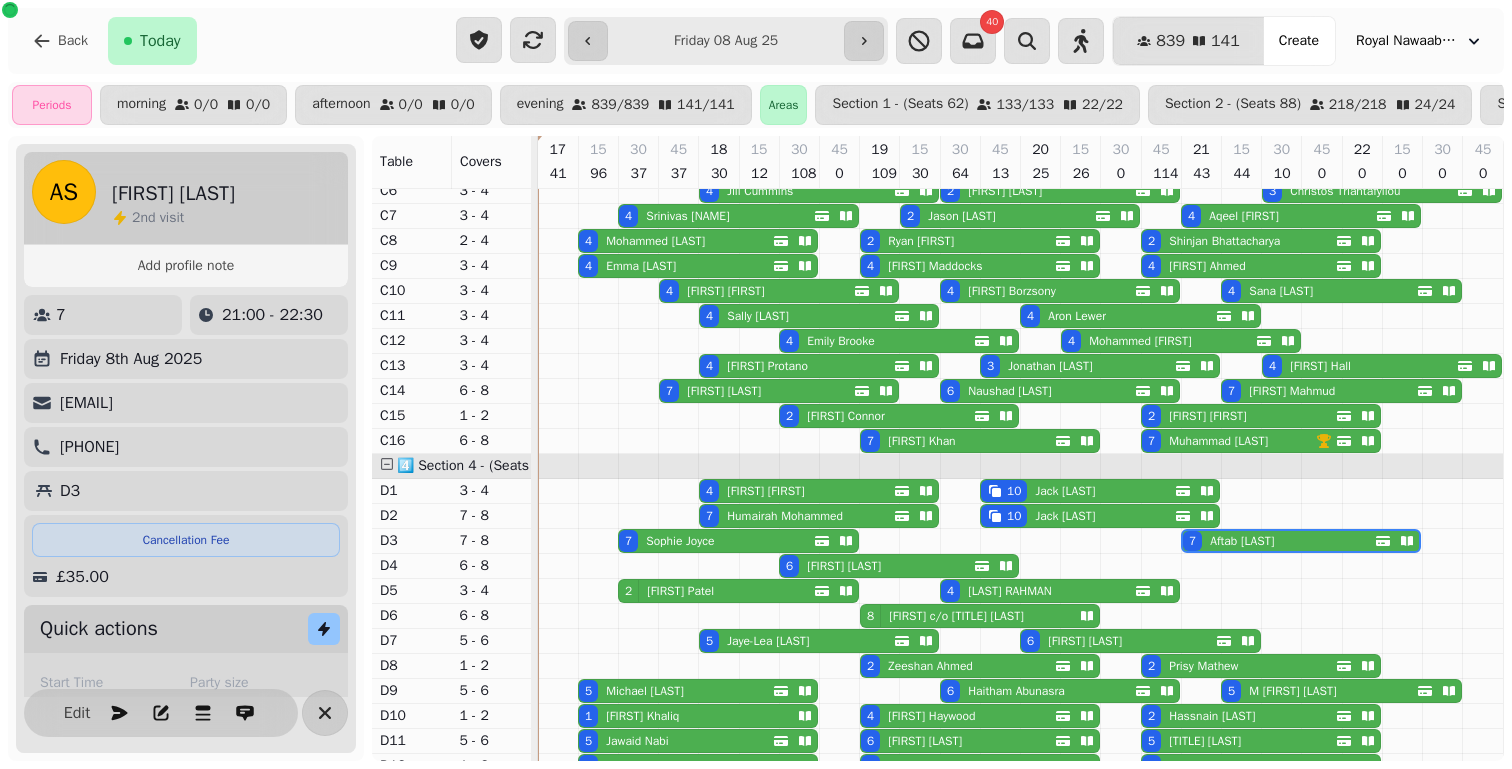 click on "[NUMBER] [FIRST]   [LAST]" at bounding box center (1319, 391) 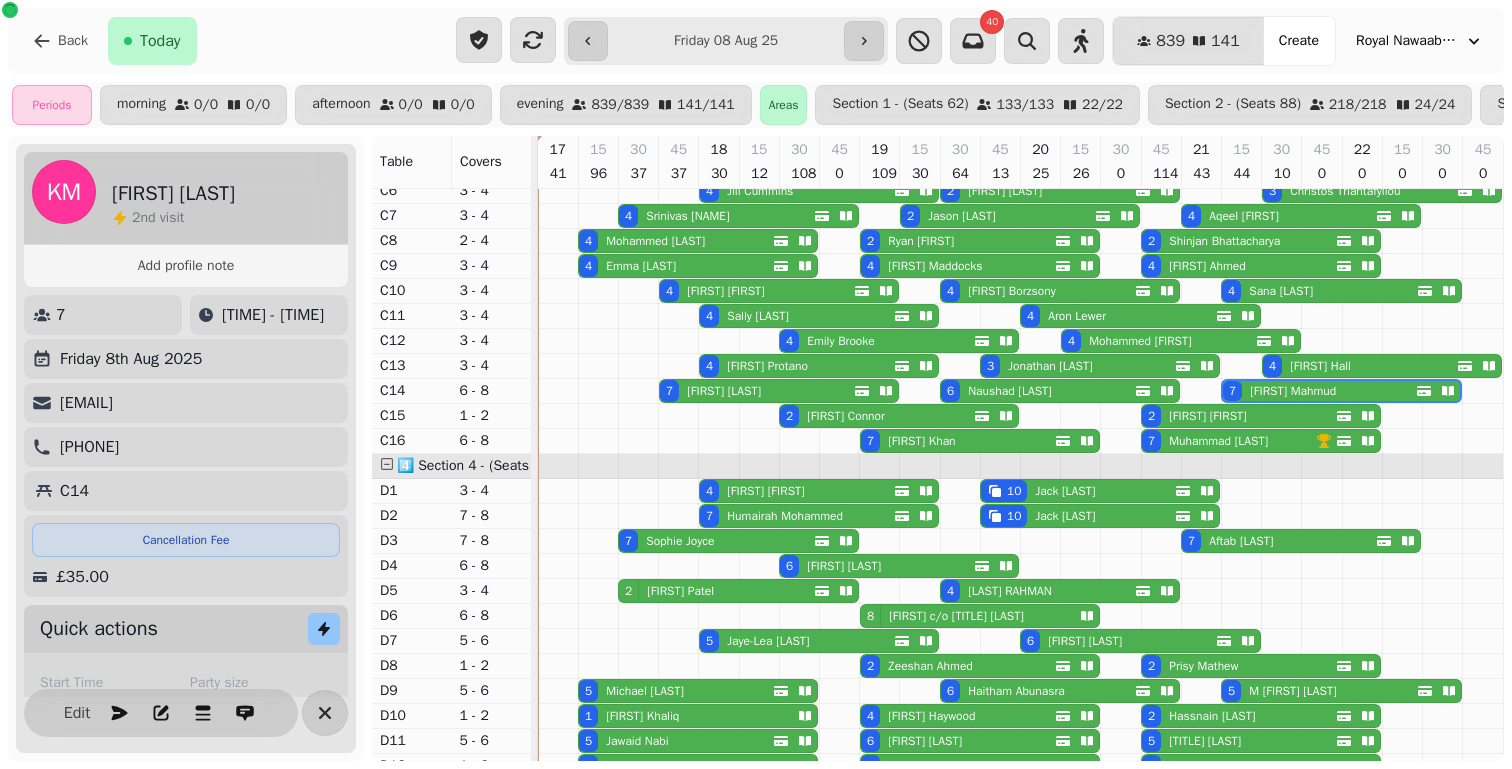 select on "**********" 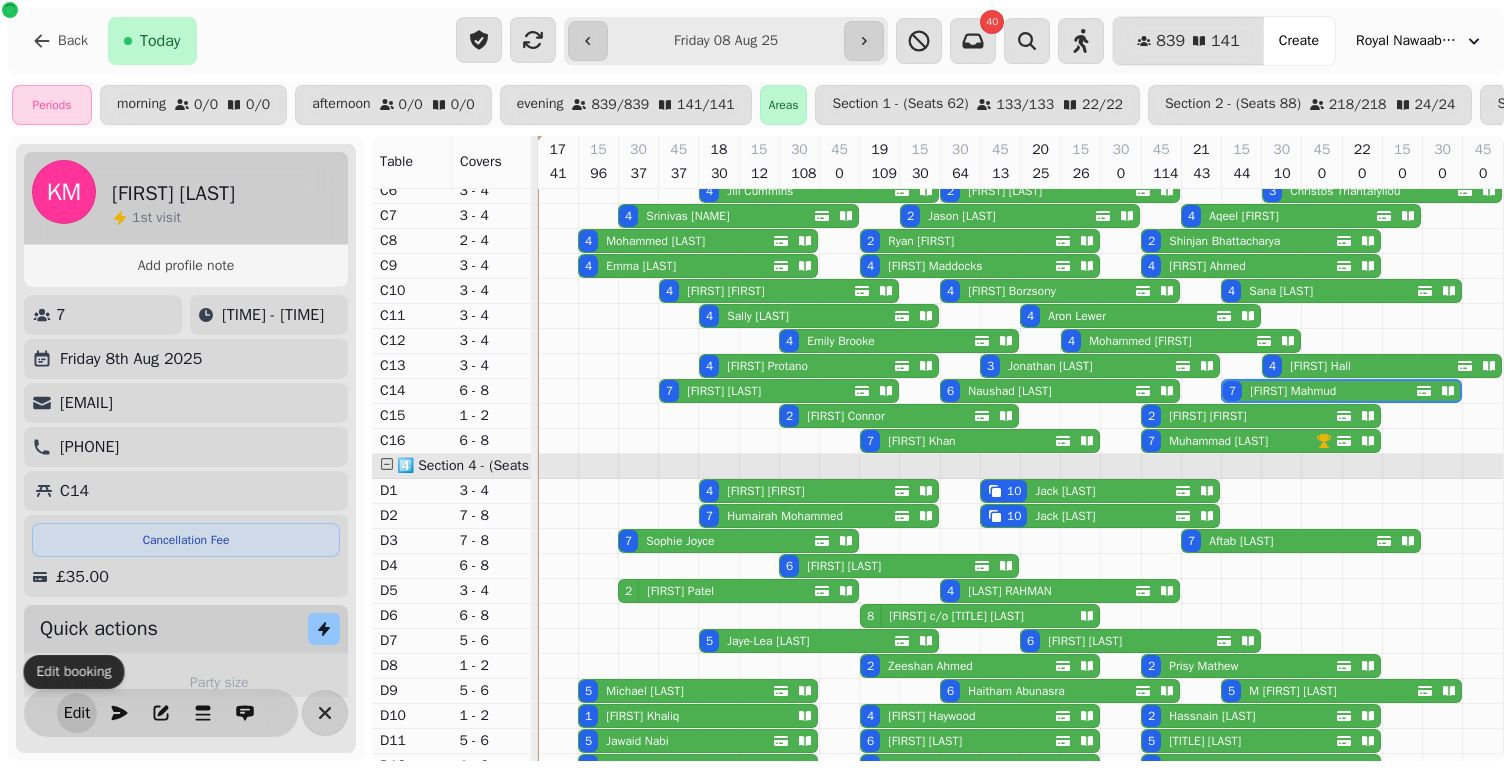 click on "Edit" at bounding box center (77, 713) 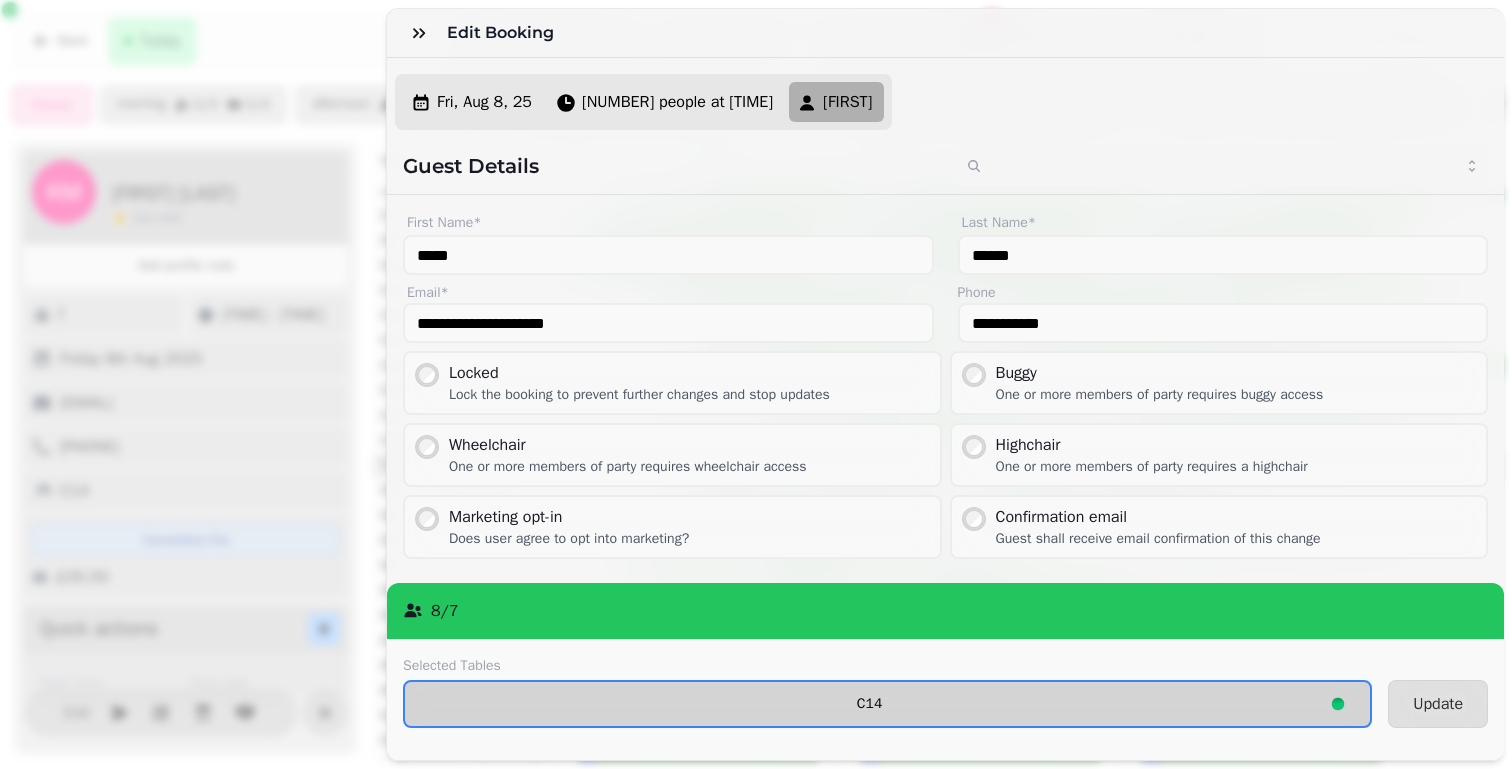 click on "C14" at bounding box center [869, 704] 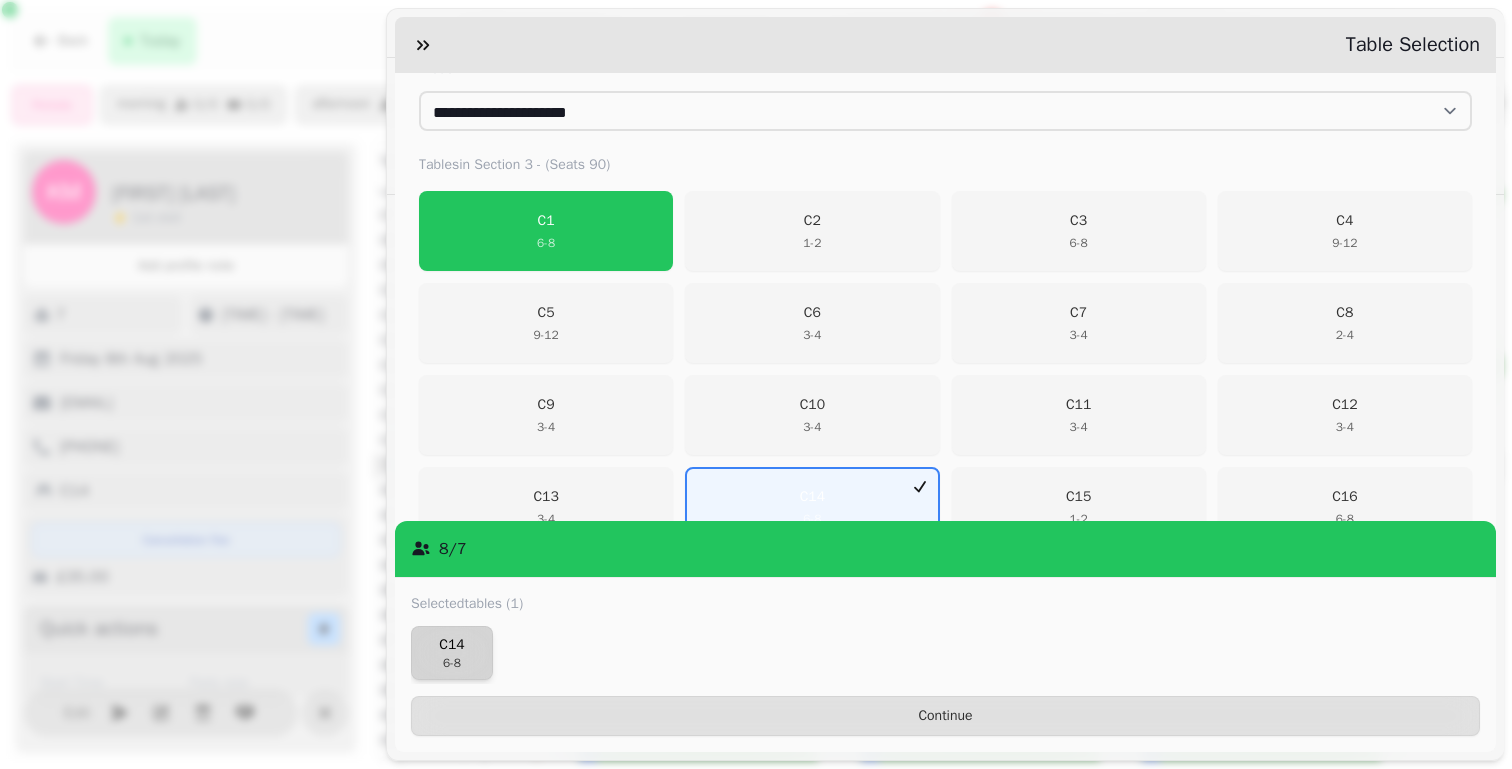 click on "6 - 8" at bounding box center [452, 663] 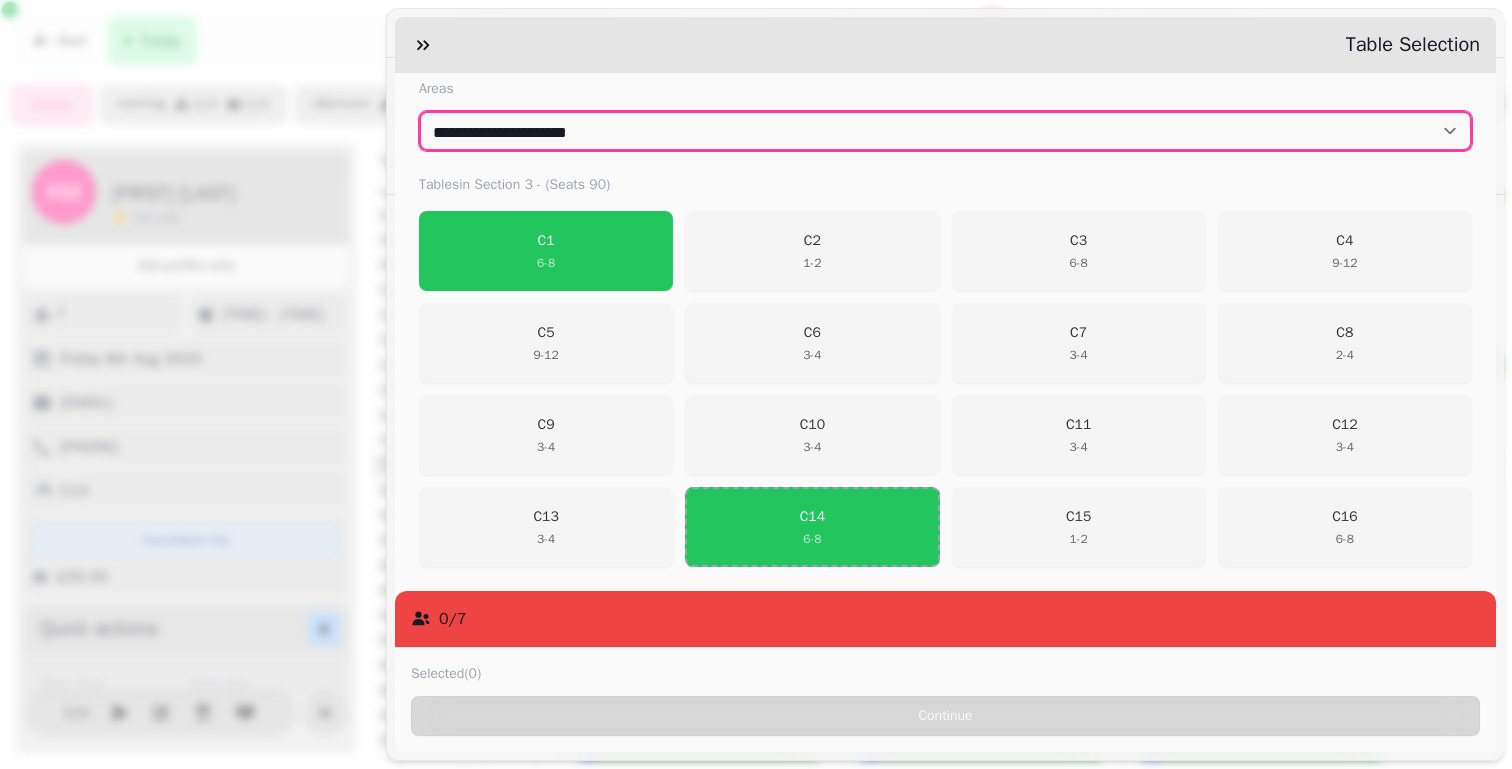 click on "**********" at bounding box center (945, 131) 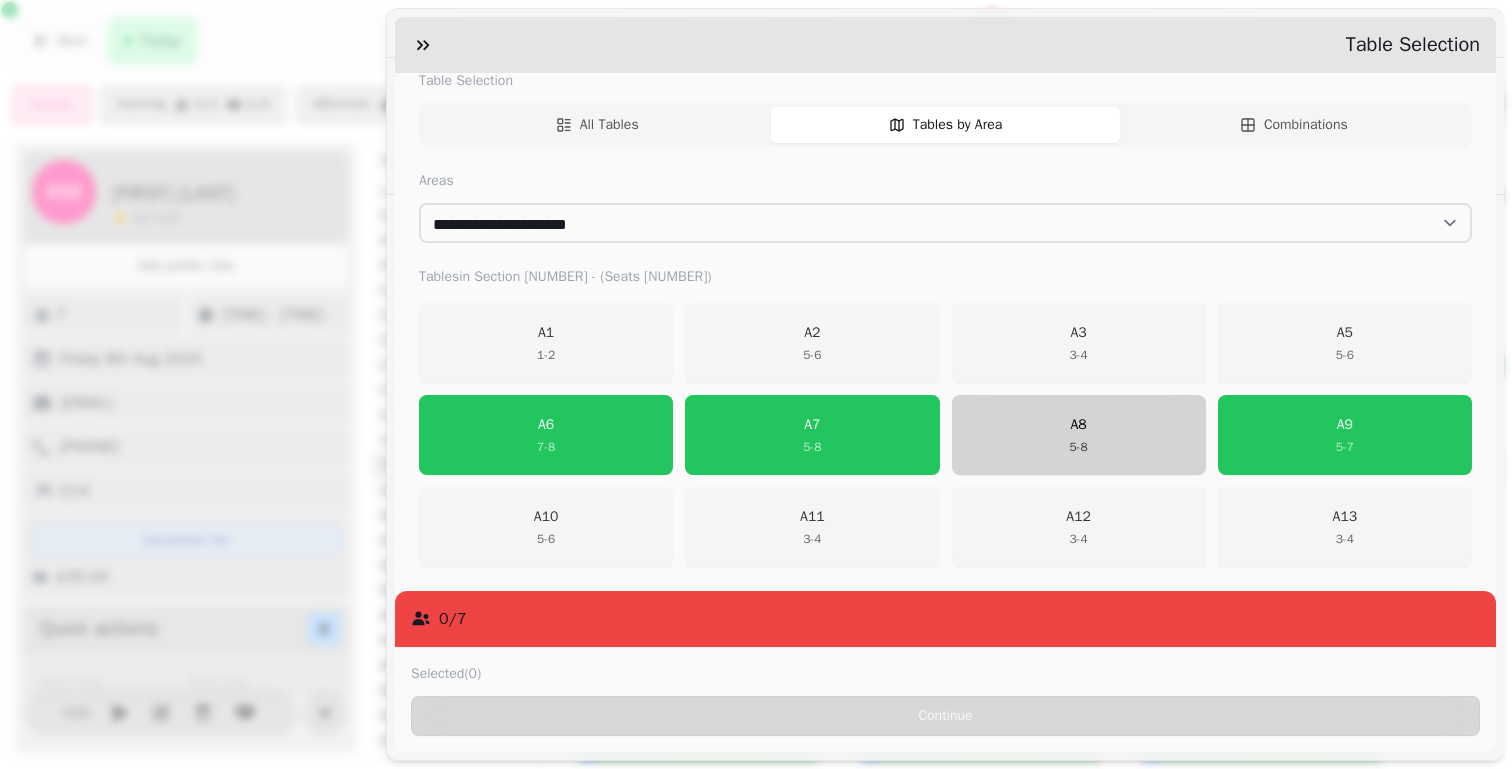 click on "[POSTAL_CODE]" at bounding box center (1079, 435) 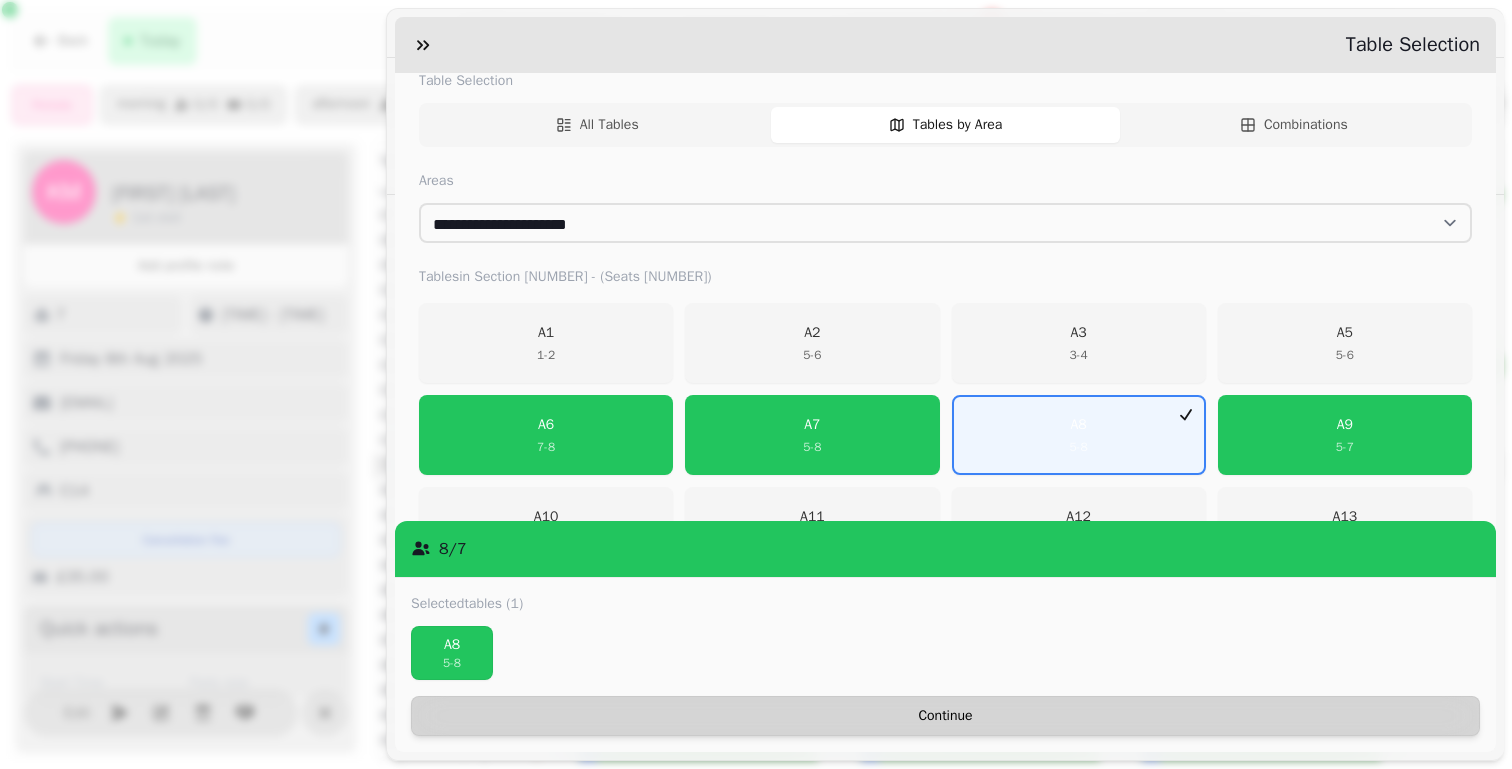 click on "Continue" at bounding box center [945, 716] 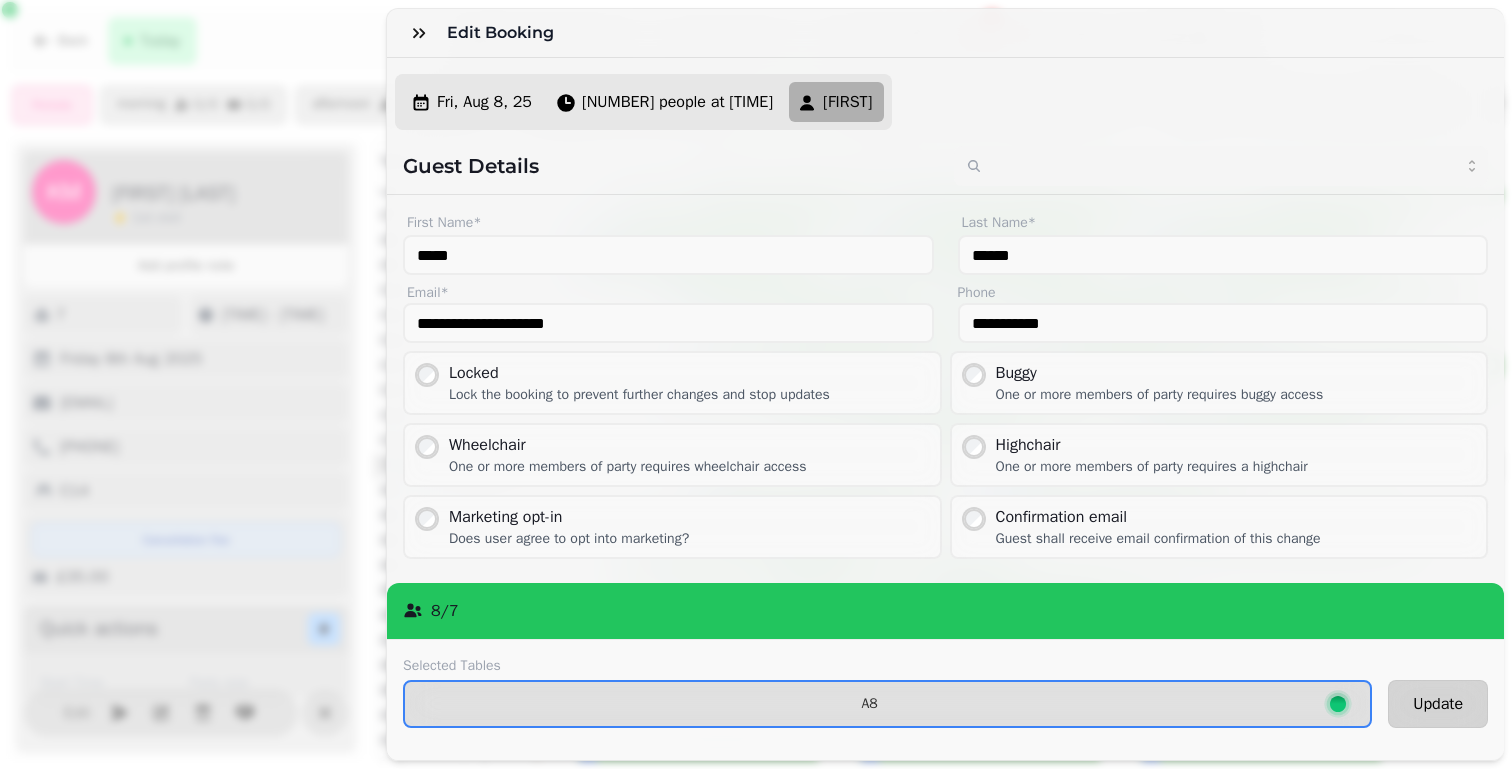 click on "Update" at bounding box center (1438, 704) 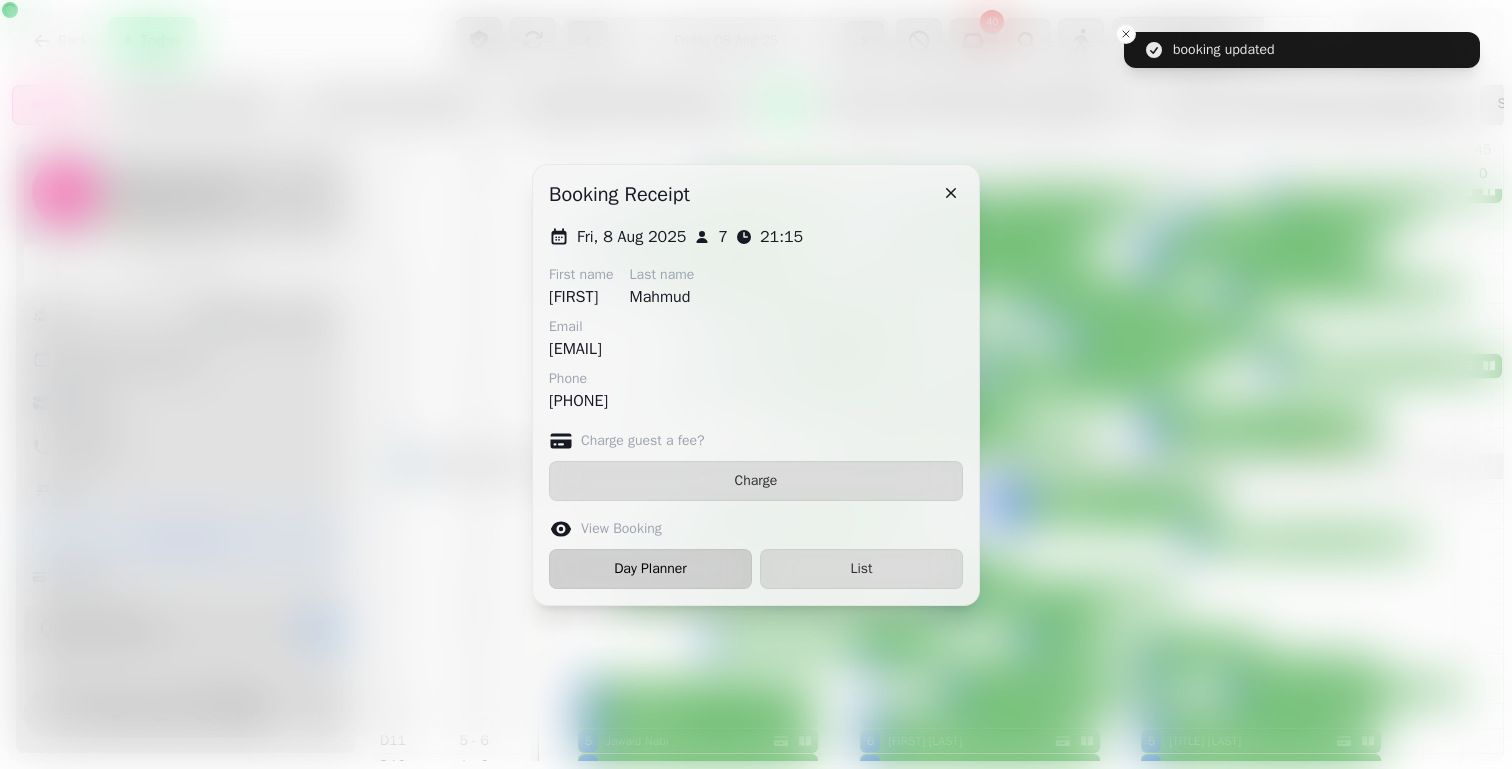 click on "Day Planner" at bounding box center (650, 569) 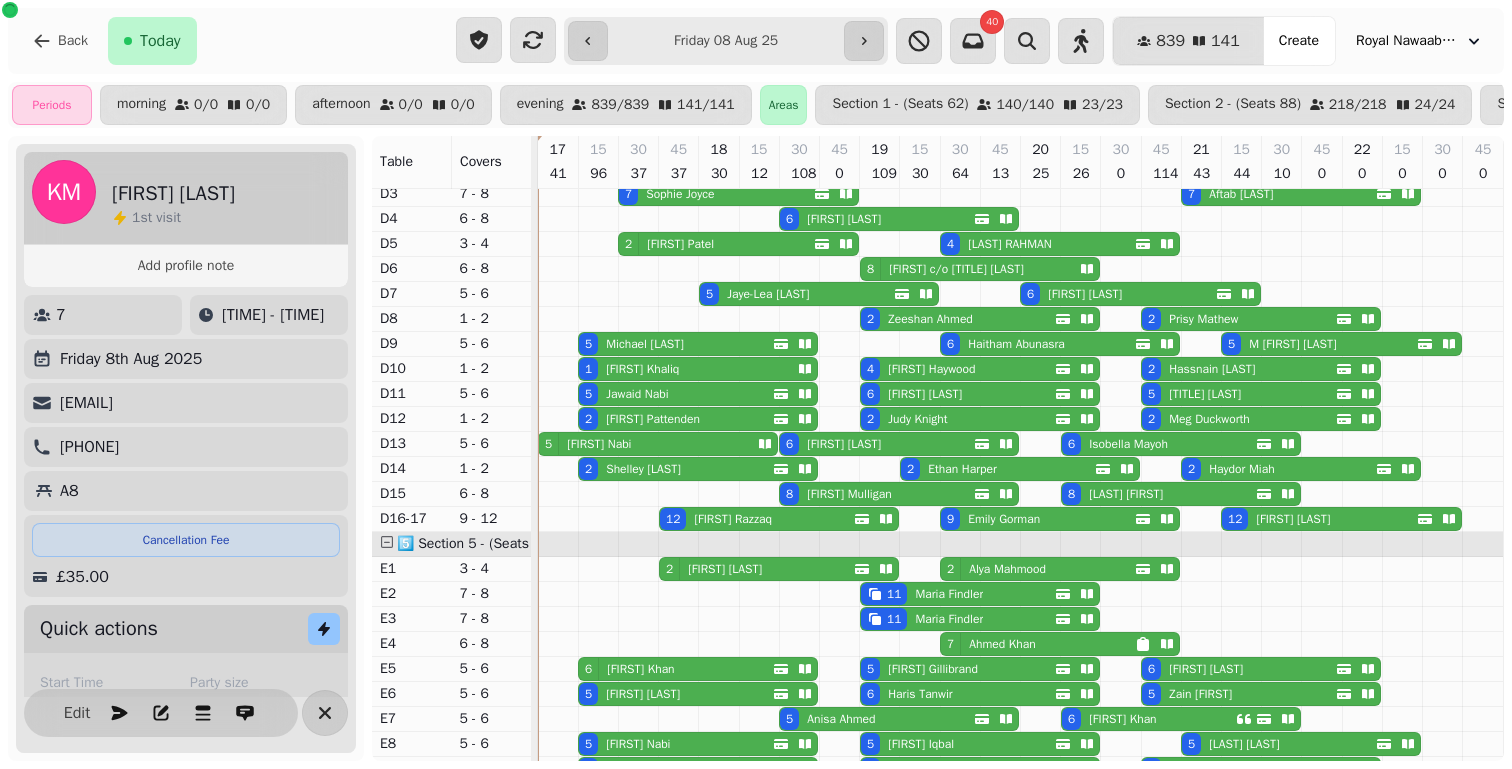 click on "5" at bounding box center (1231, 344) 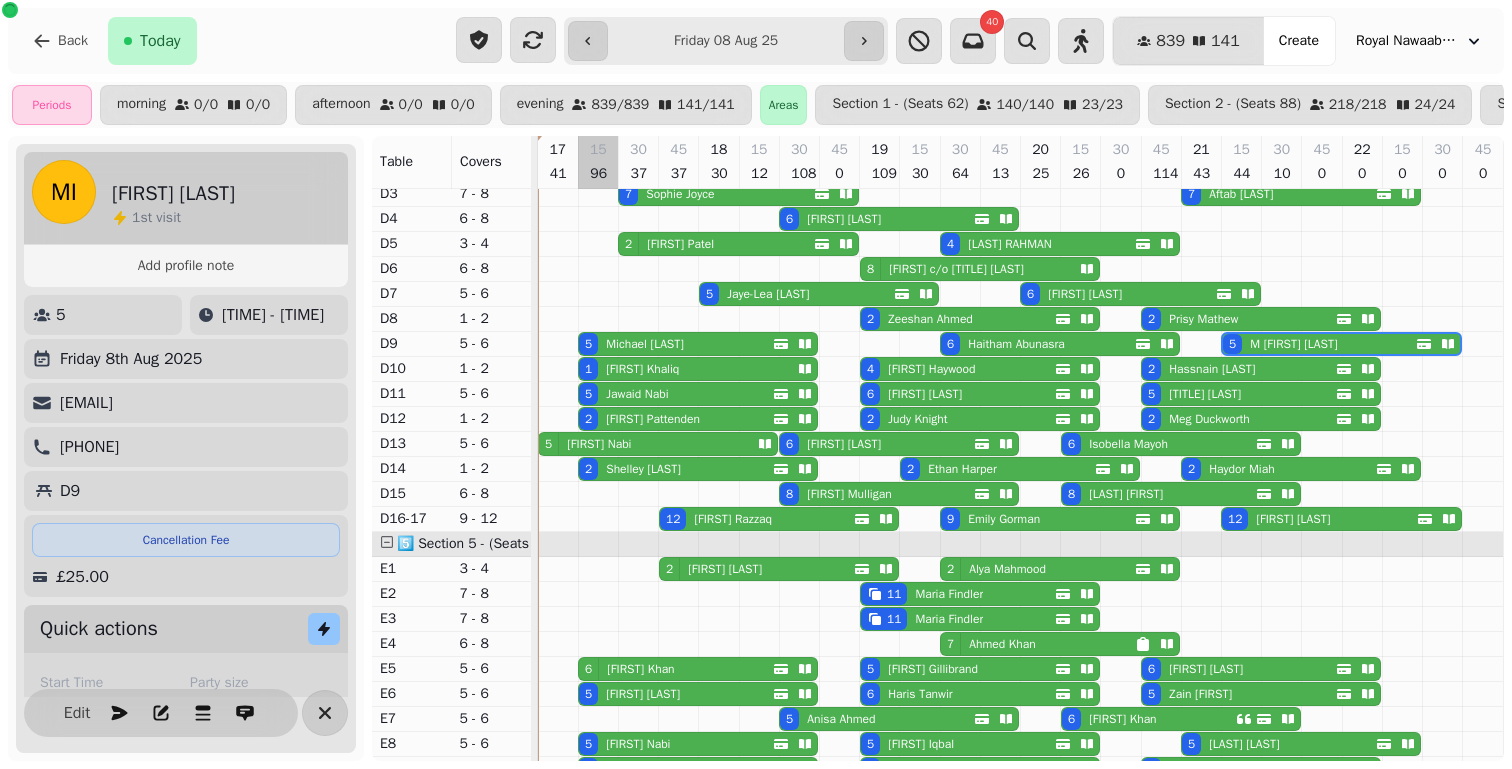 select on "*" 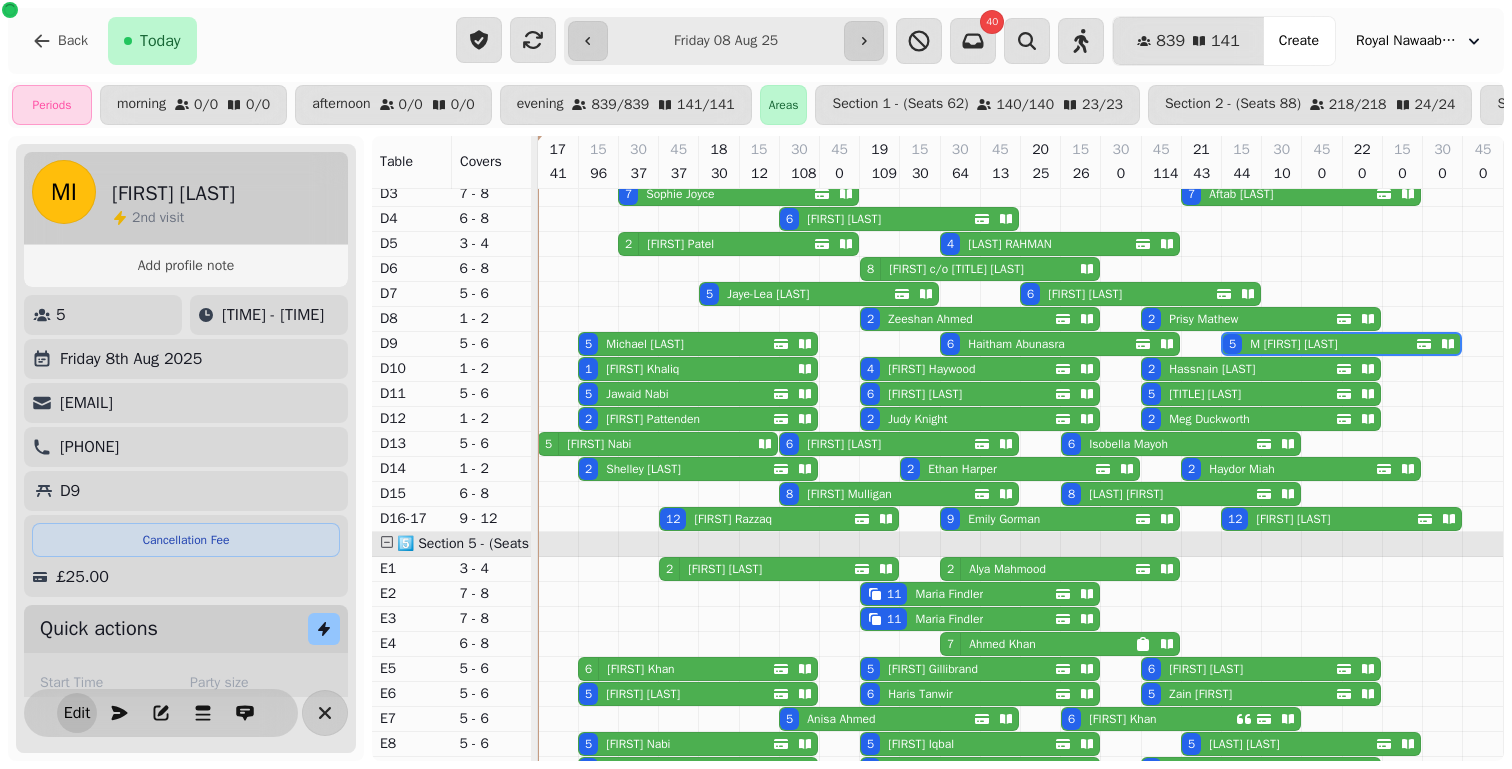 click on "Edit" at bounding box center (77, 713) 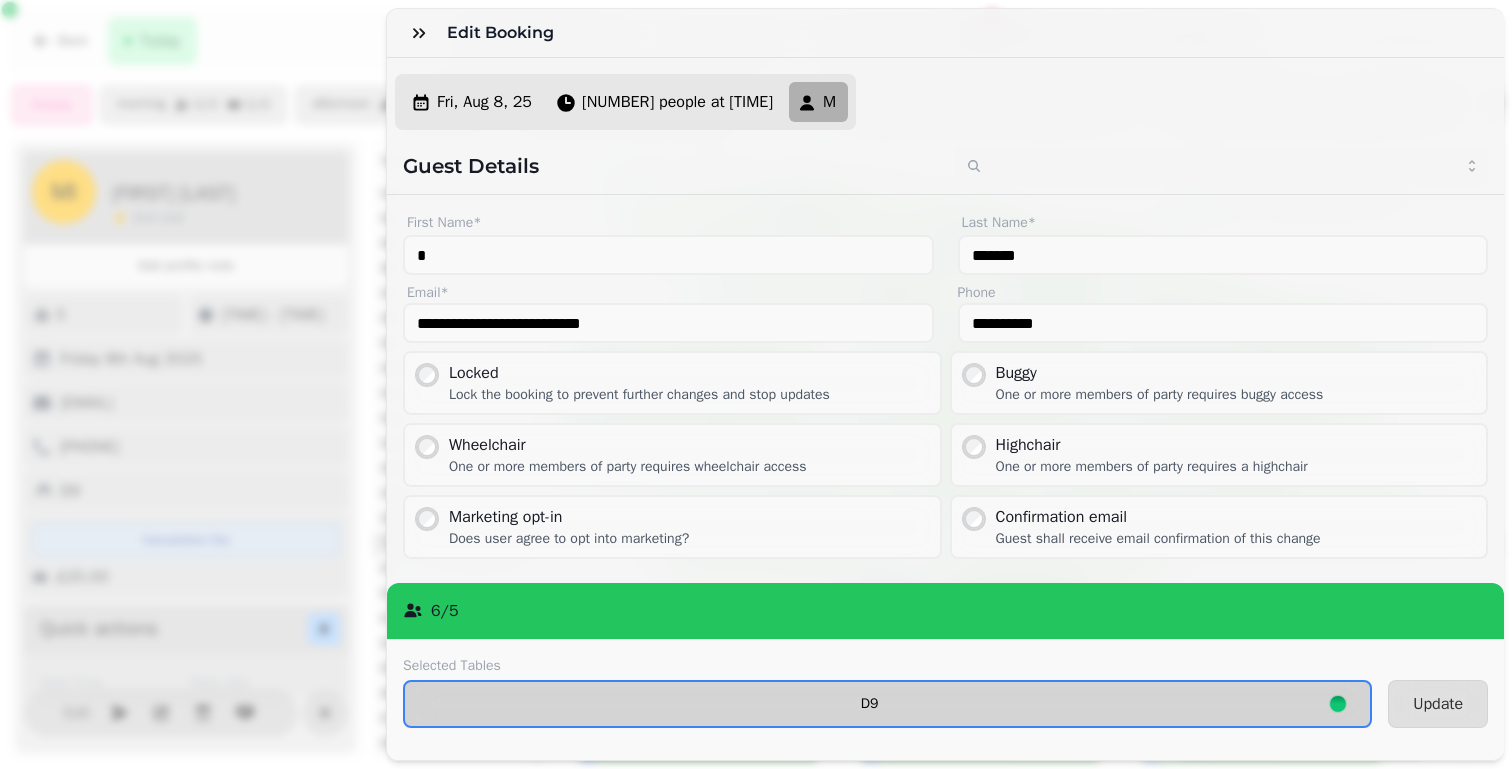 click on "D9" at bounding box center (887, 704) 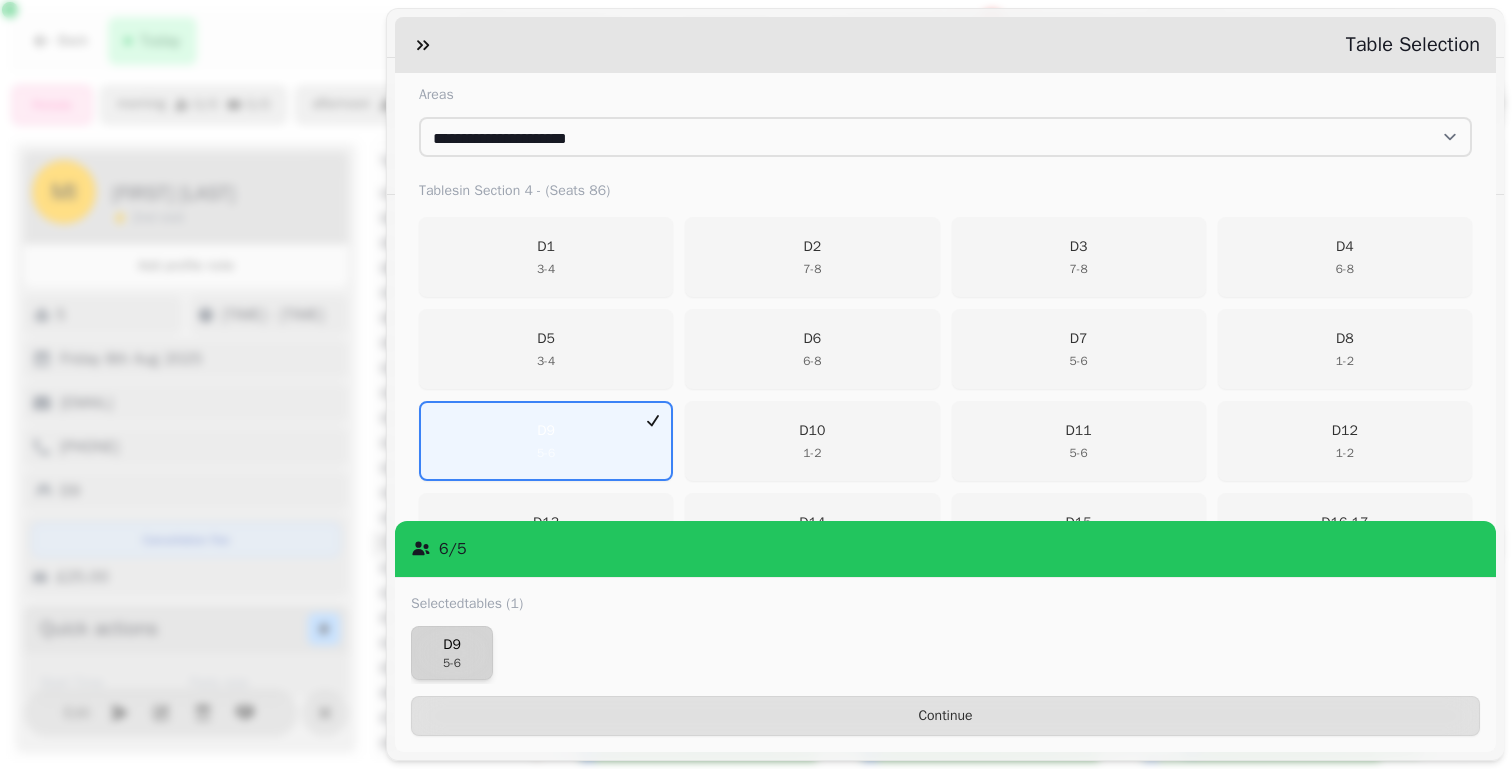 click on "[POSTAL_CODE]" at bounding box center (452, 653) 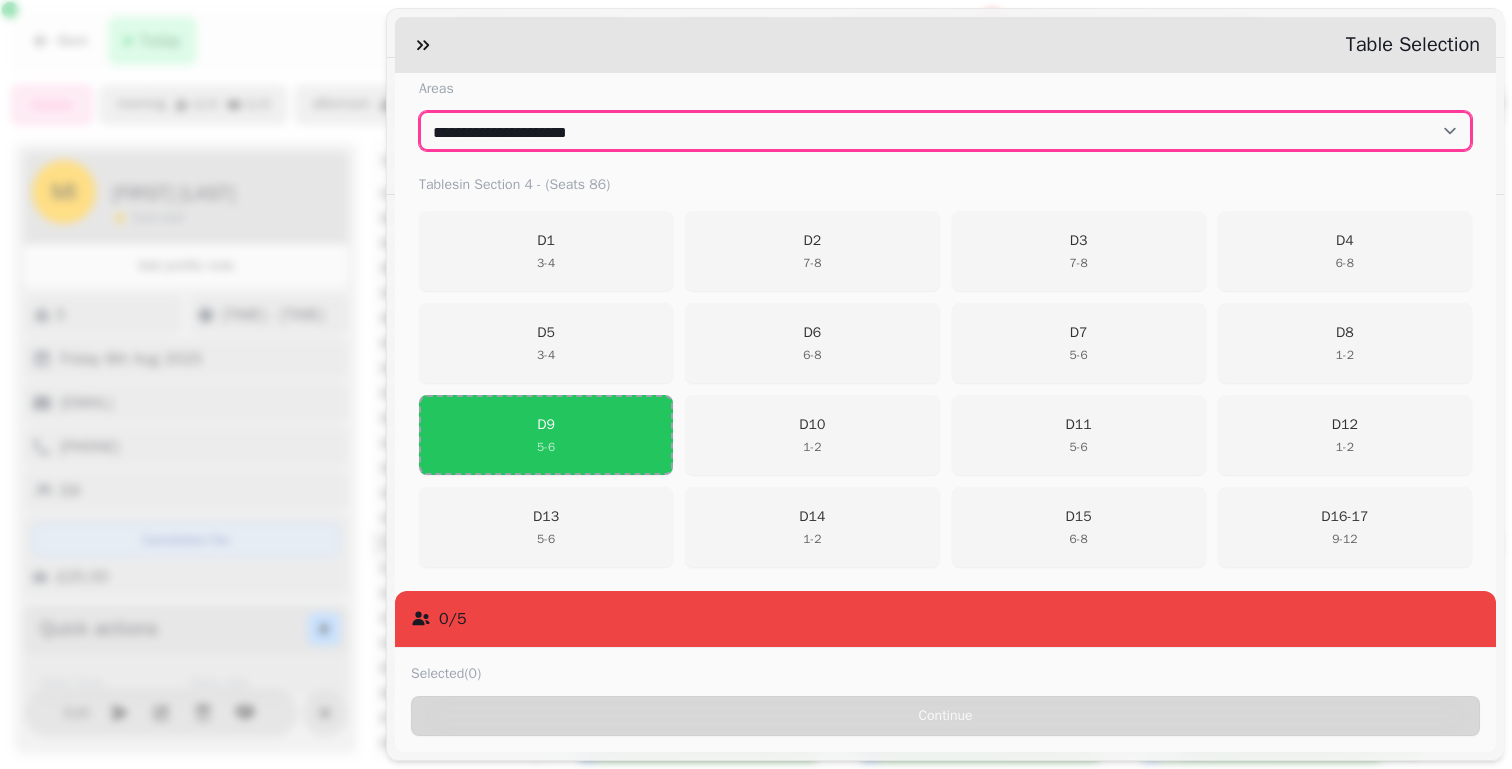 click on "**********" at bounding box center (945, 131) 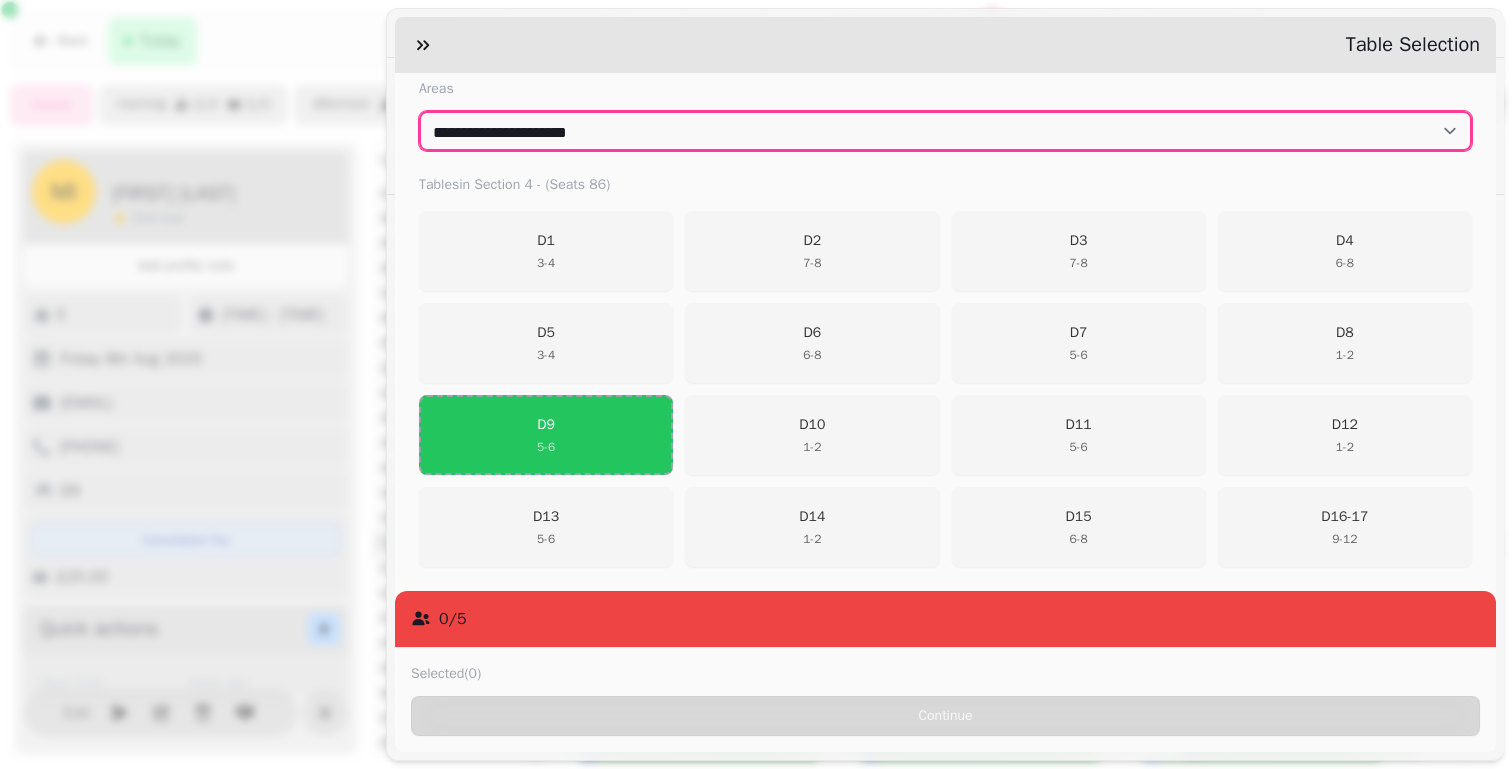 select on "**********" 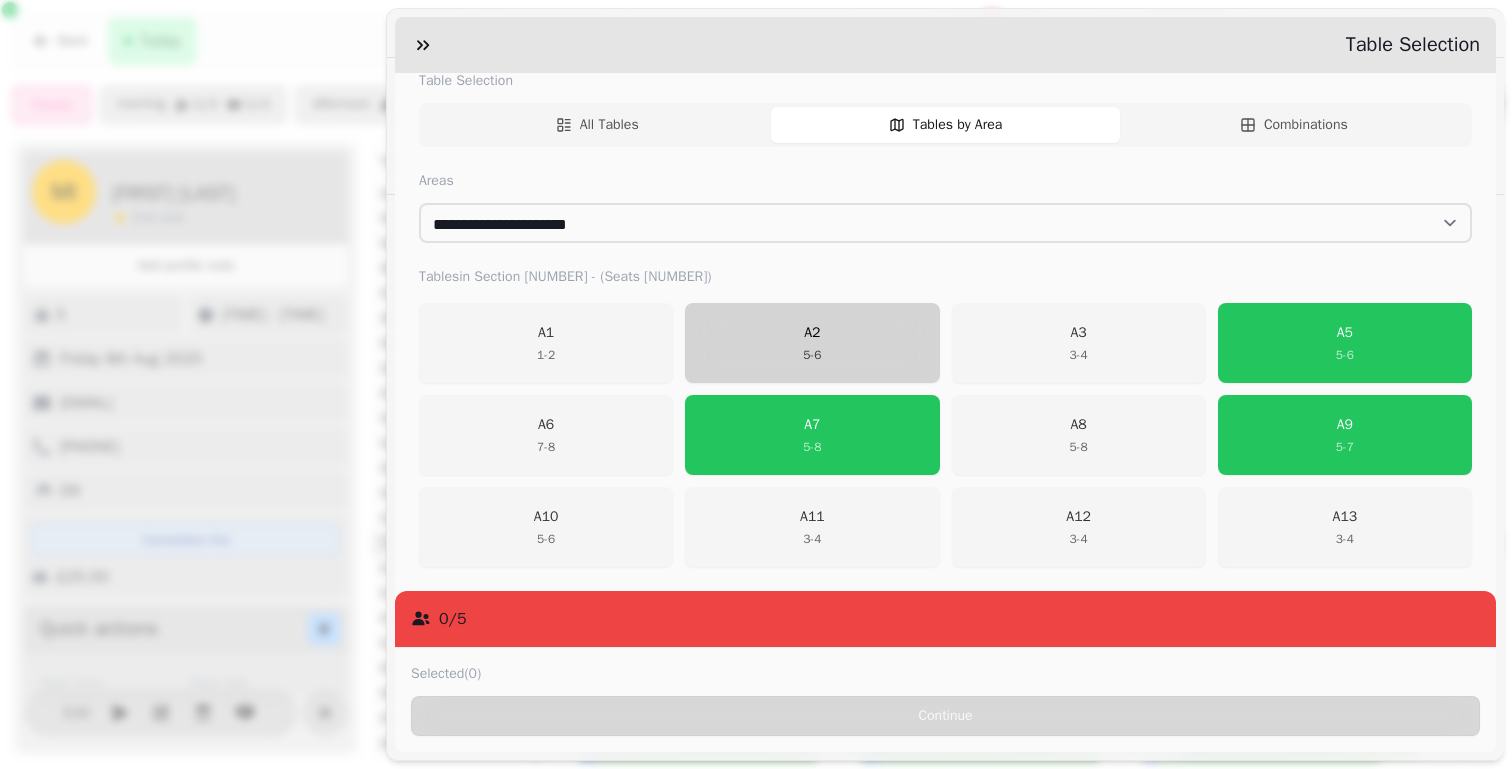 click on "[POSTAL_CODE]" at bounding box center [812, 343] 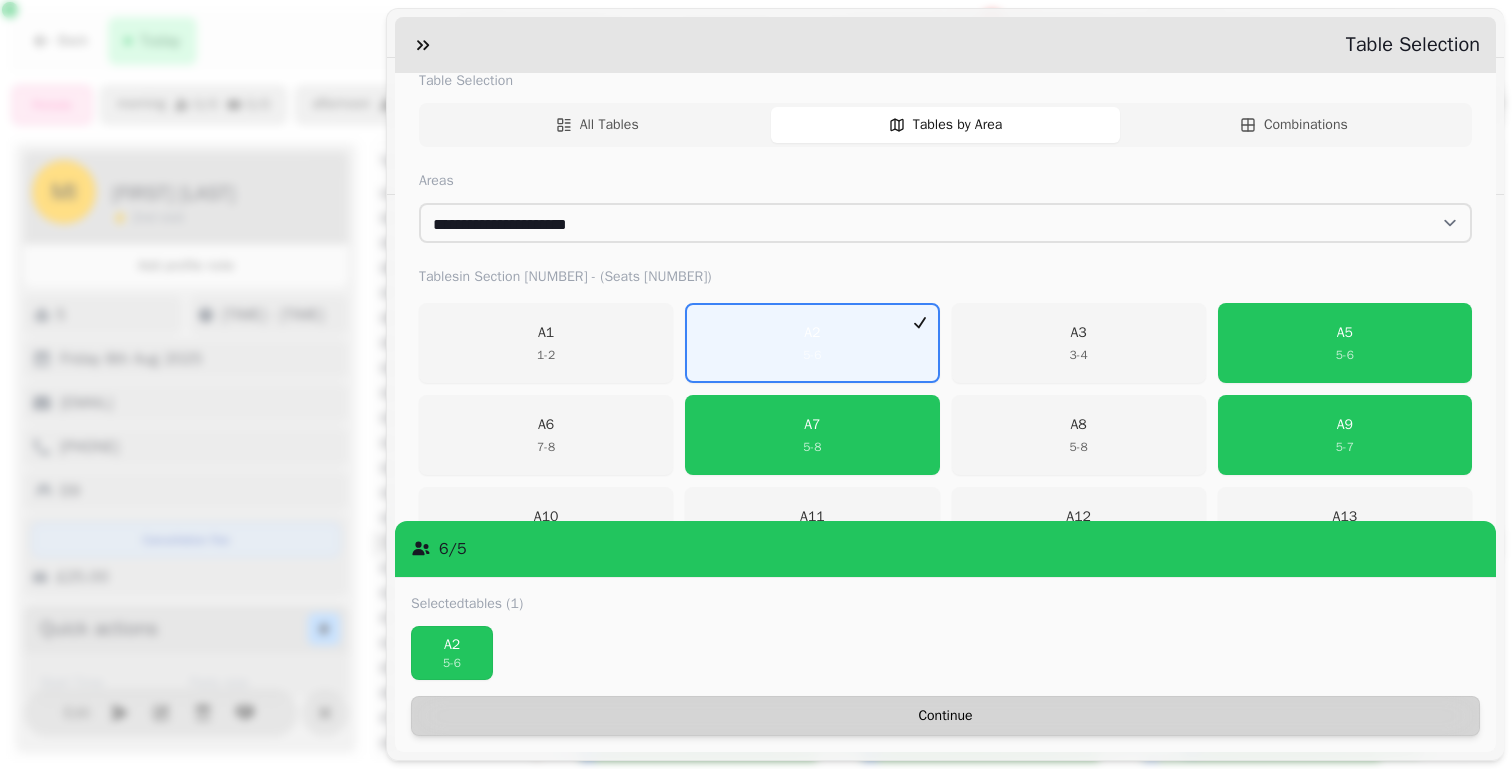 click on "Continue" at bounding box center [945, 716] 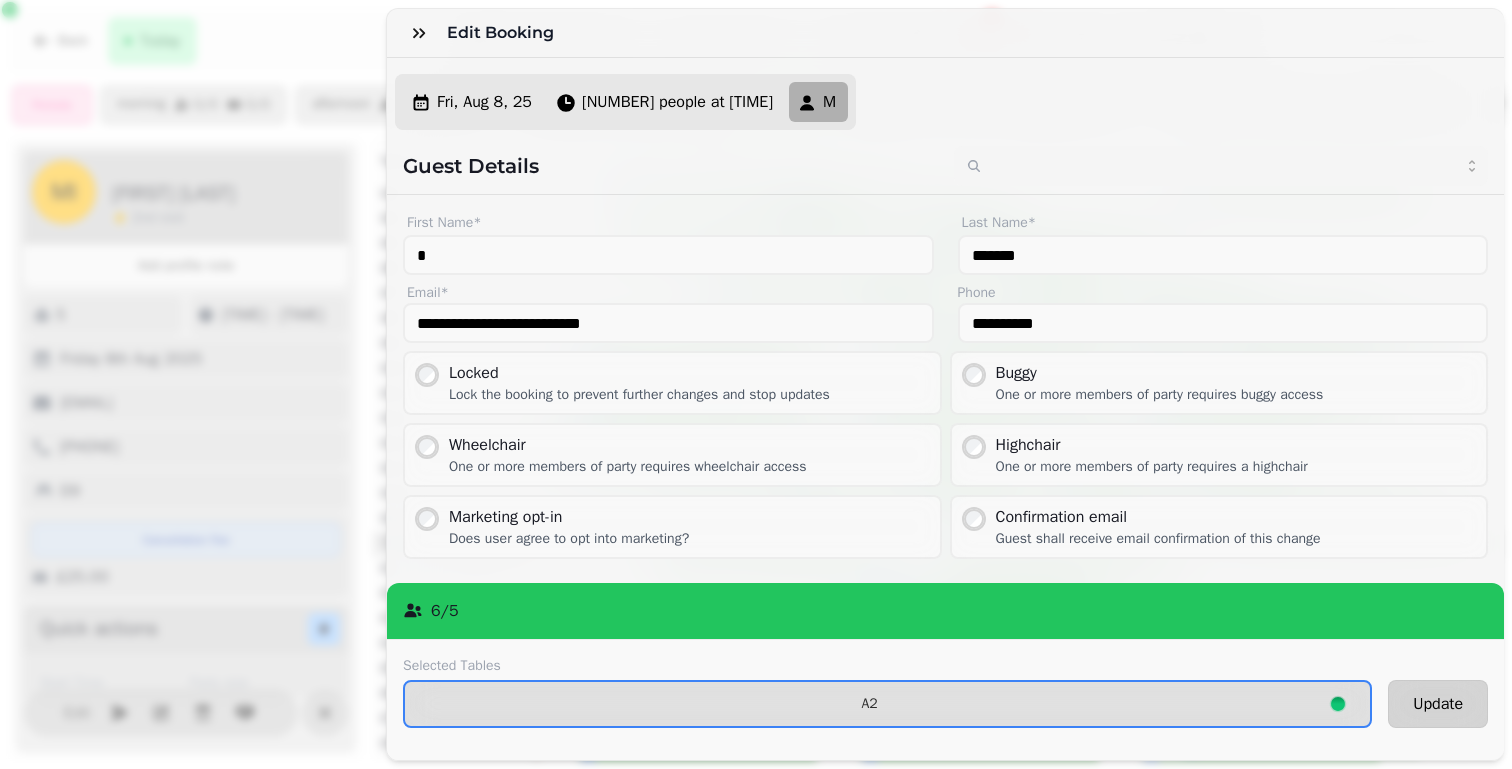 click on "Update" at bounding box center (1438, 704) 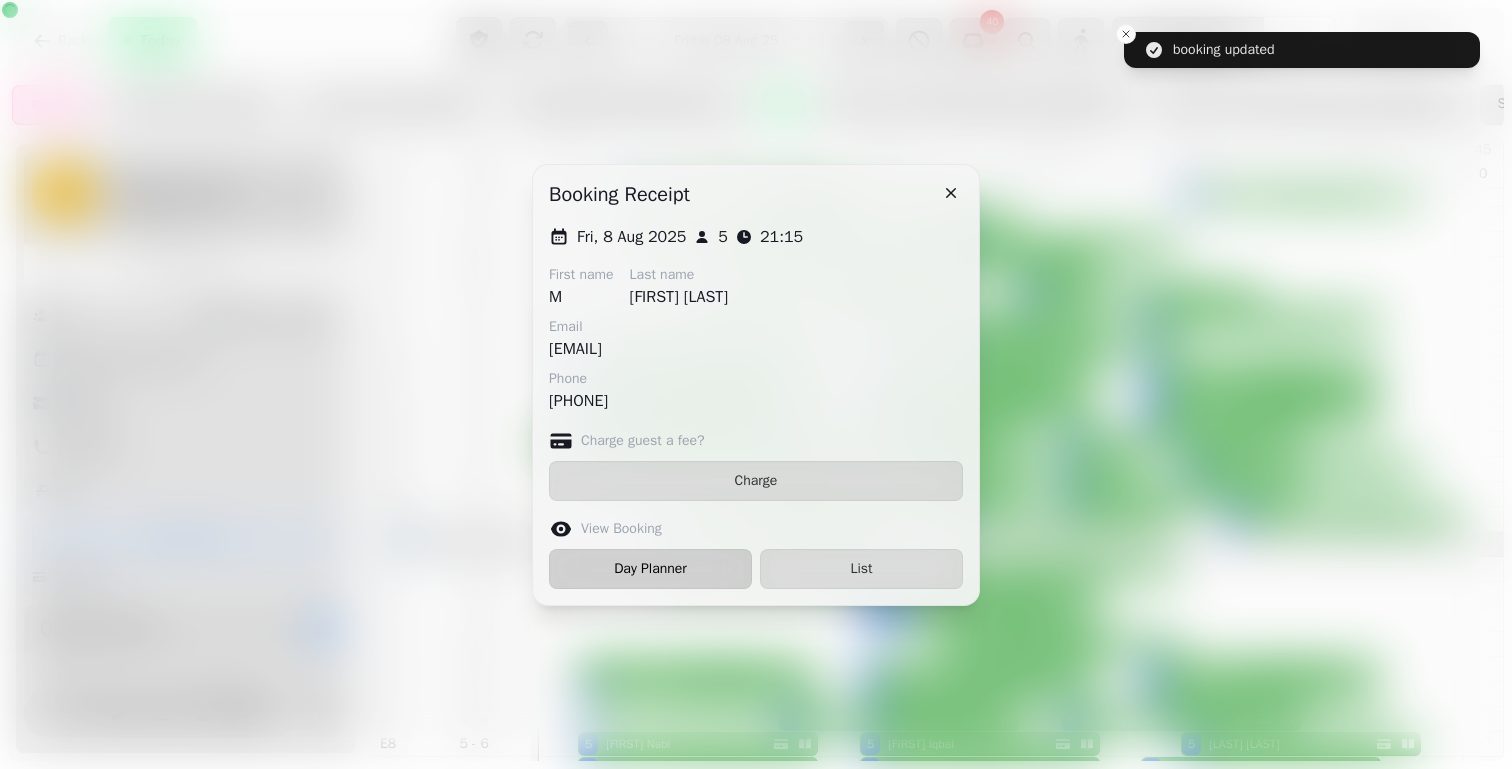click on "Day Planner" at bounding box center [650, 569] 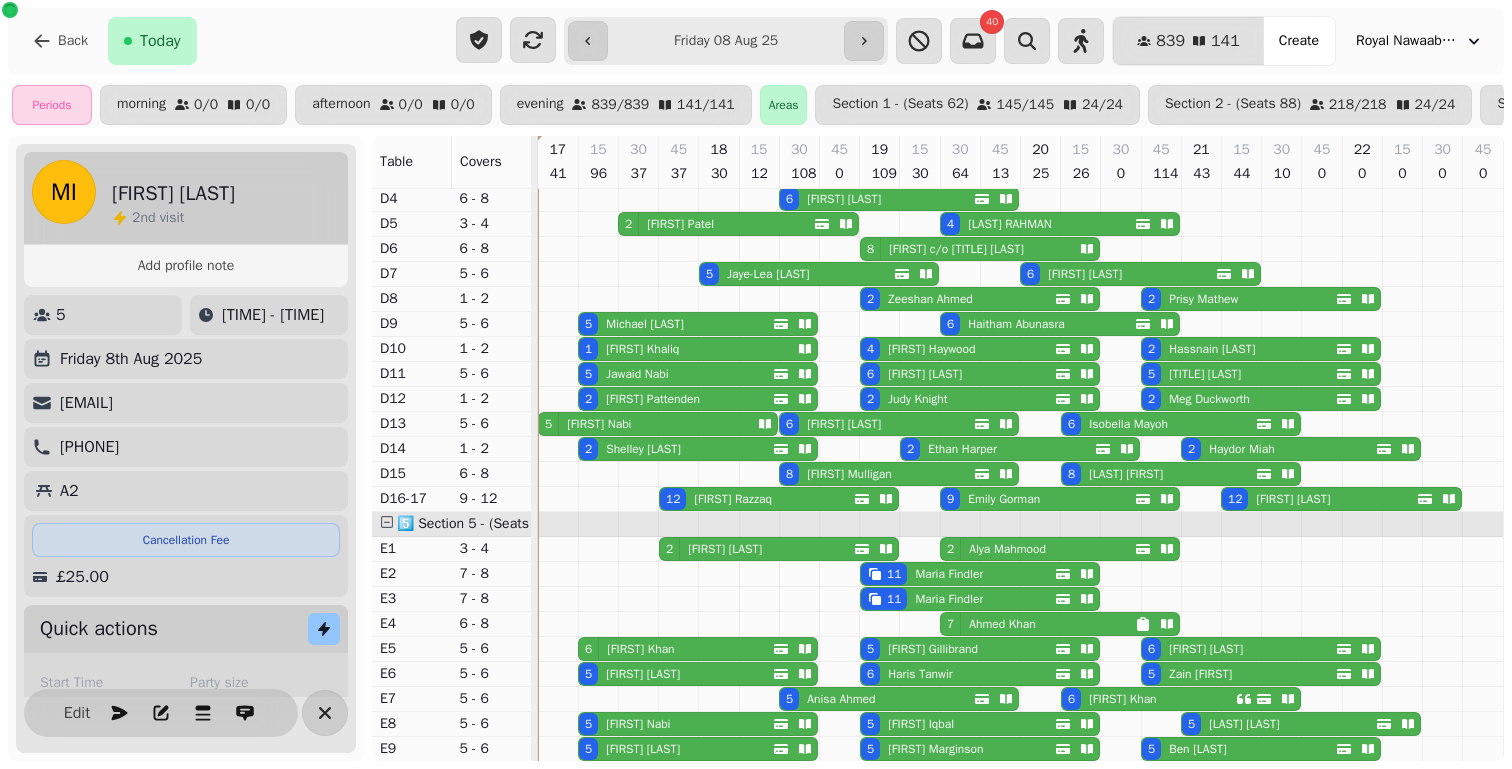 click on "[FIRST] [LAST]" at bounding box center [1206, 649] 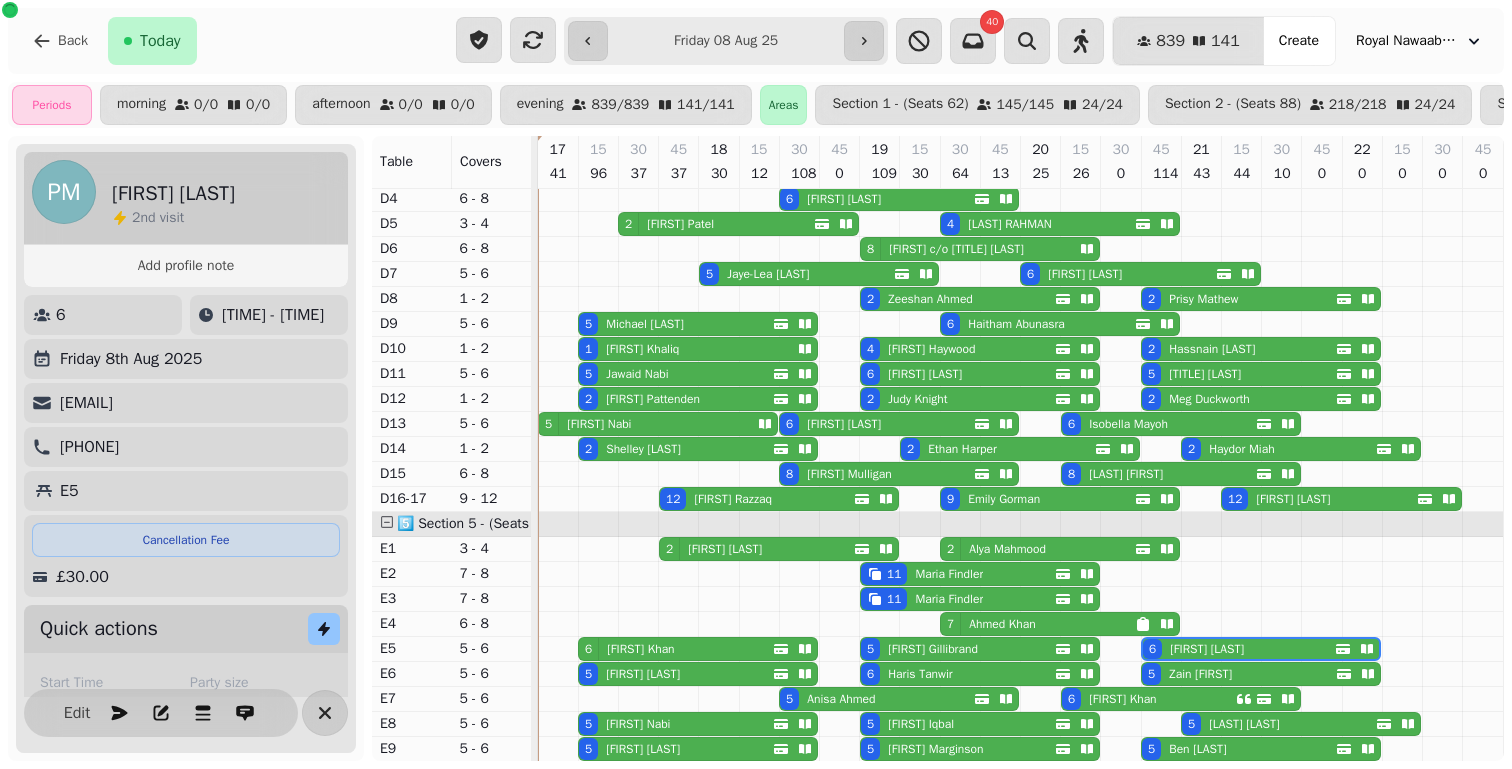 select on "**********" 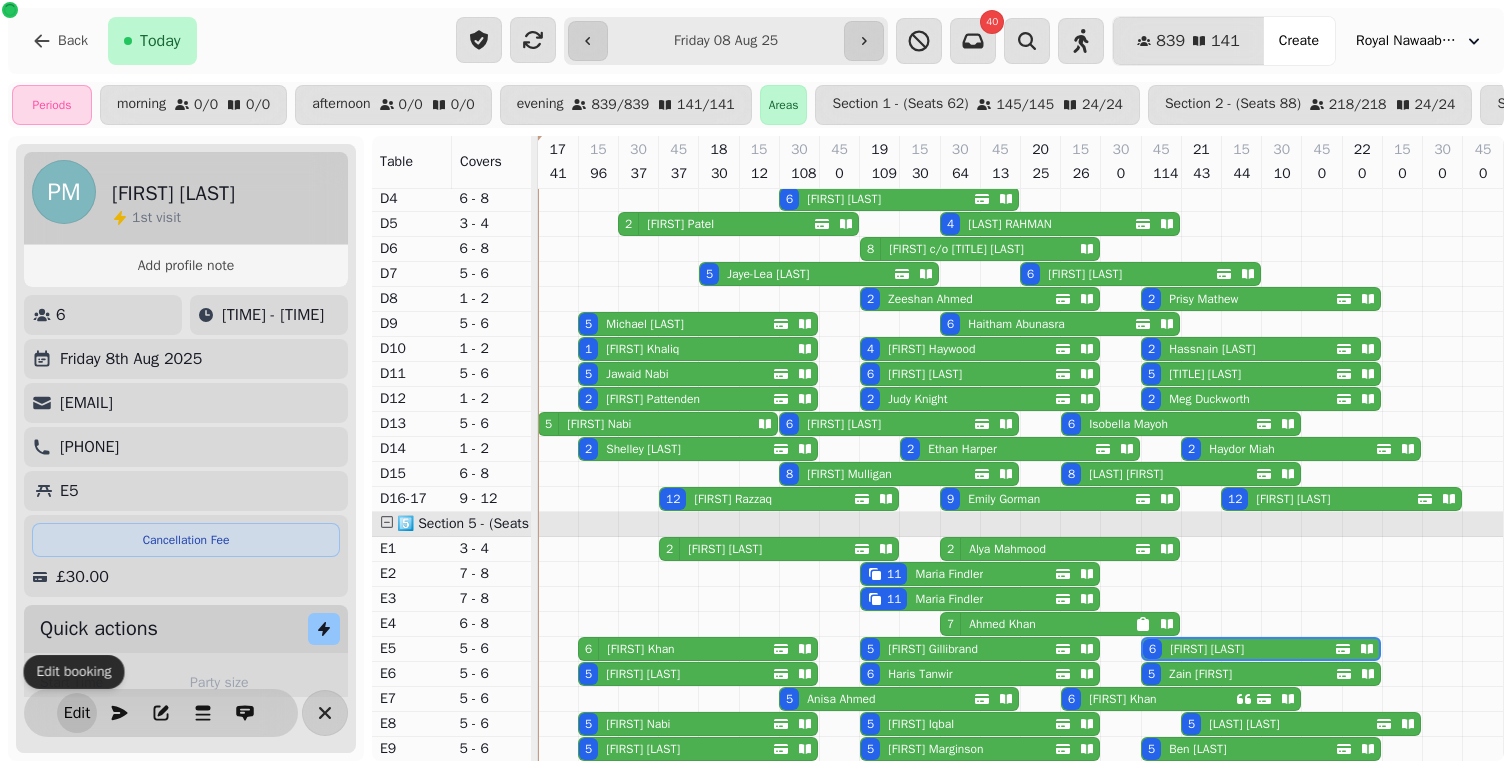 click on "Edit" at bounding box center (77, 713) 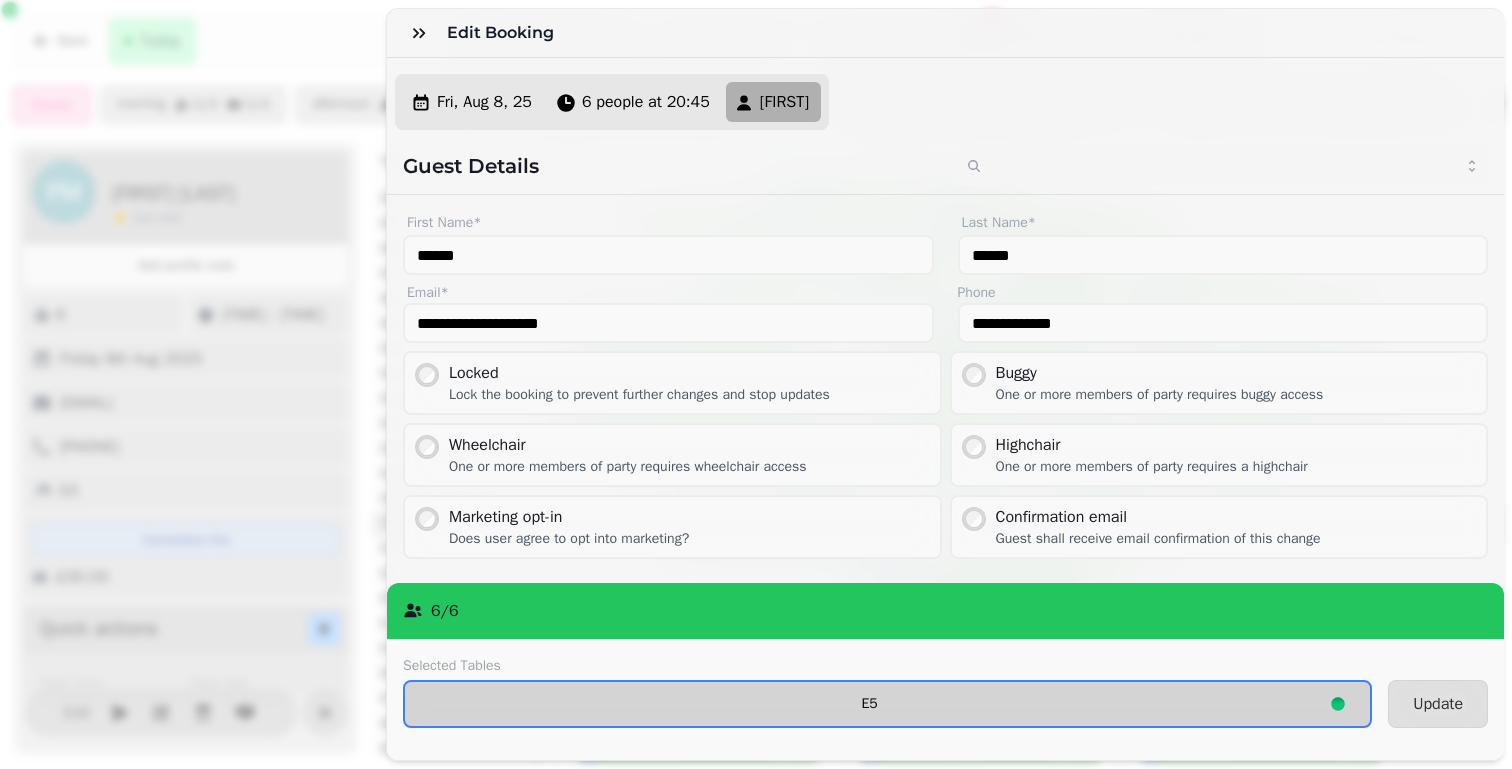 click on "E5" at bounding box center [869, 704] 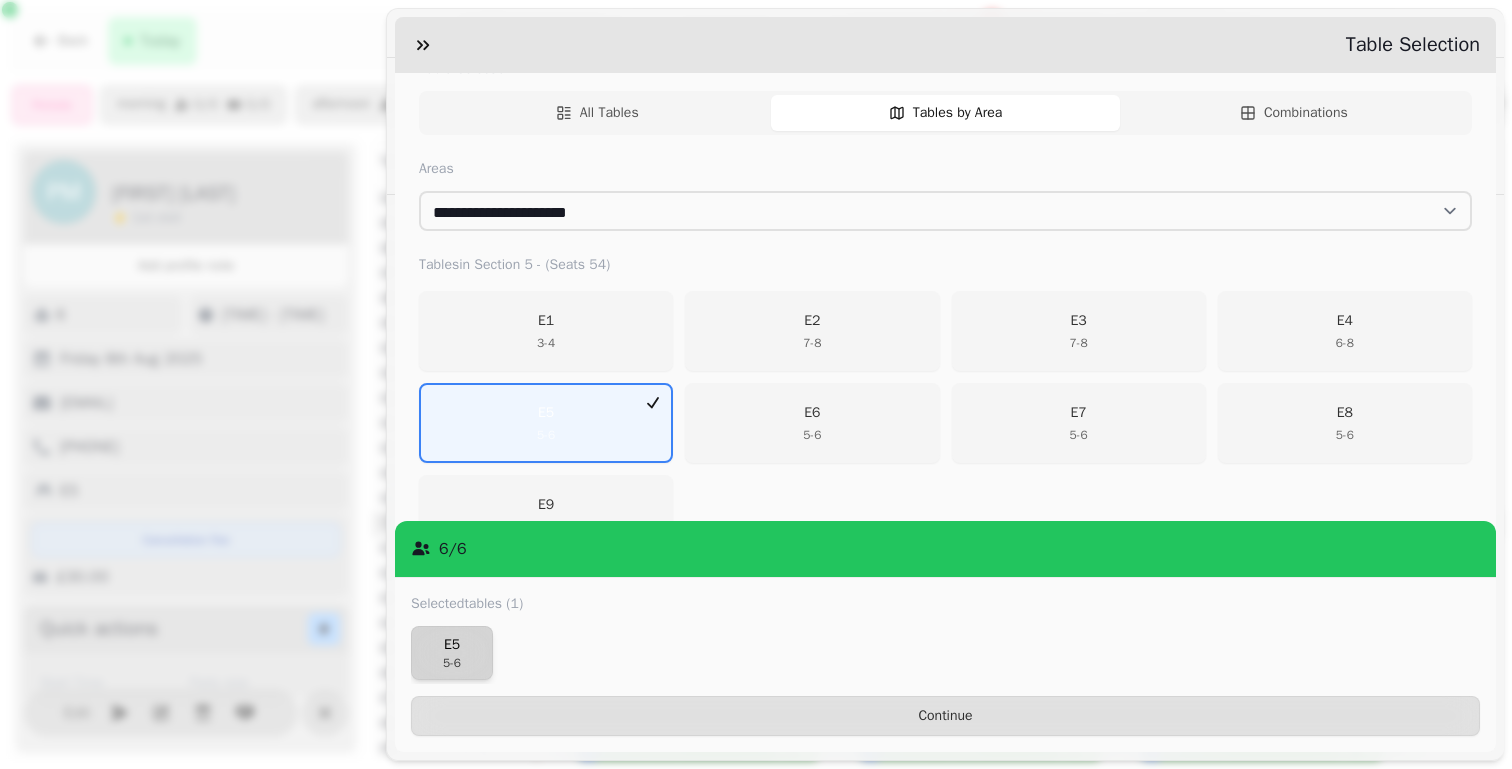 click on "5 - 6" at bounding box center [452, 663] 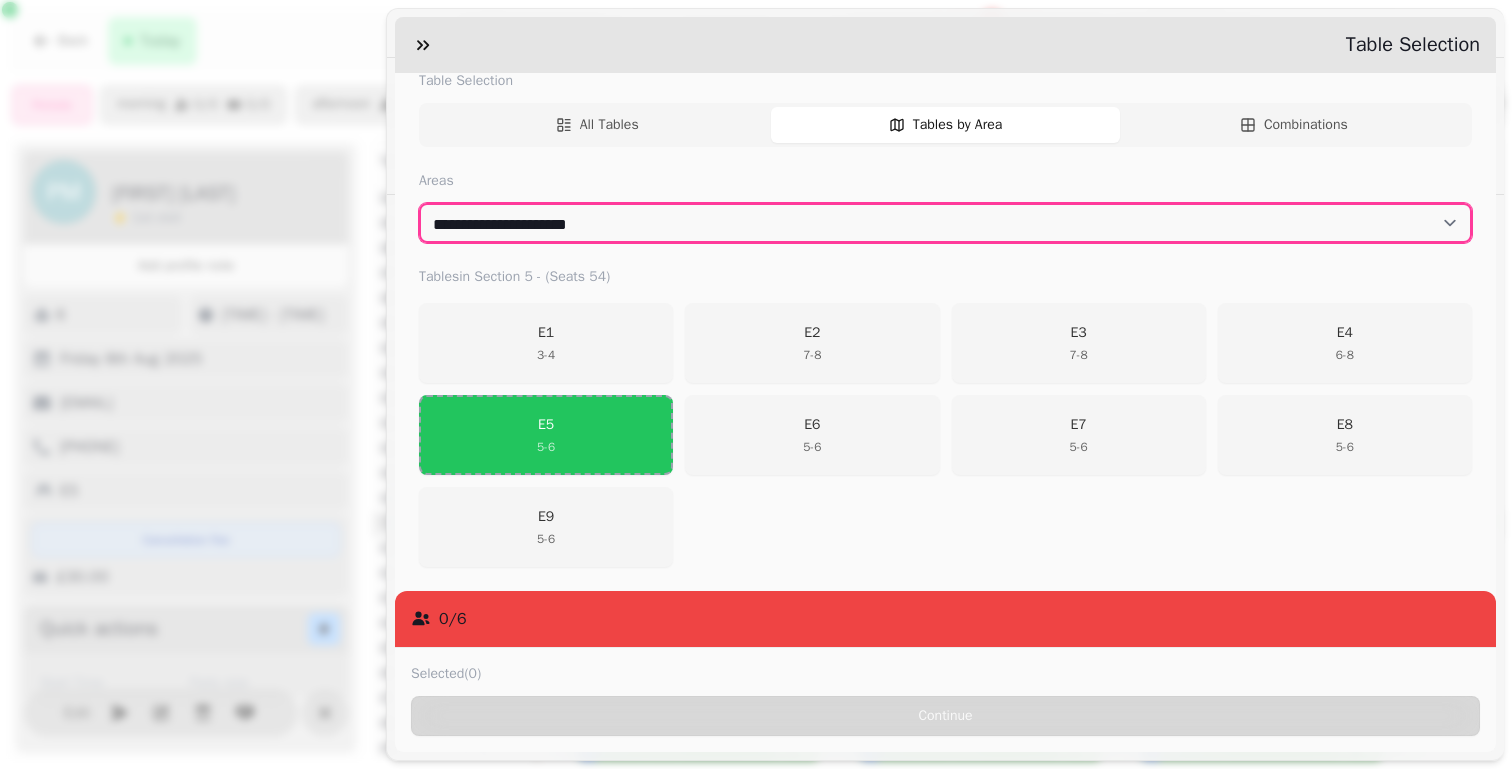 click on "**********" at bounding box center [945, 223] 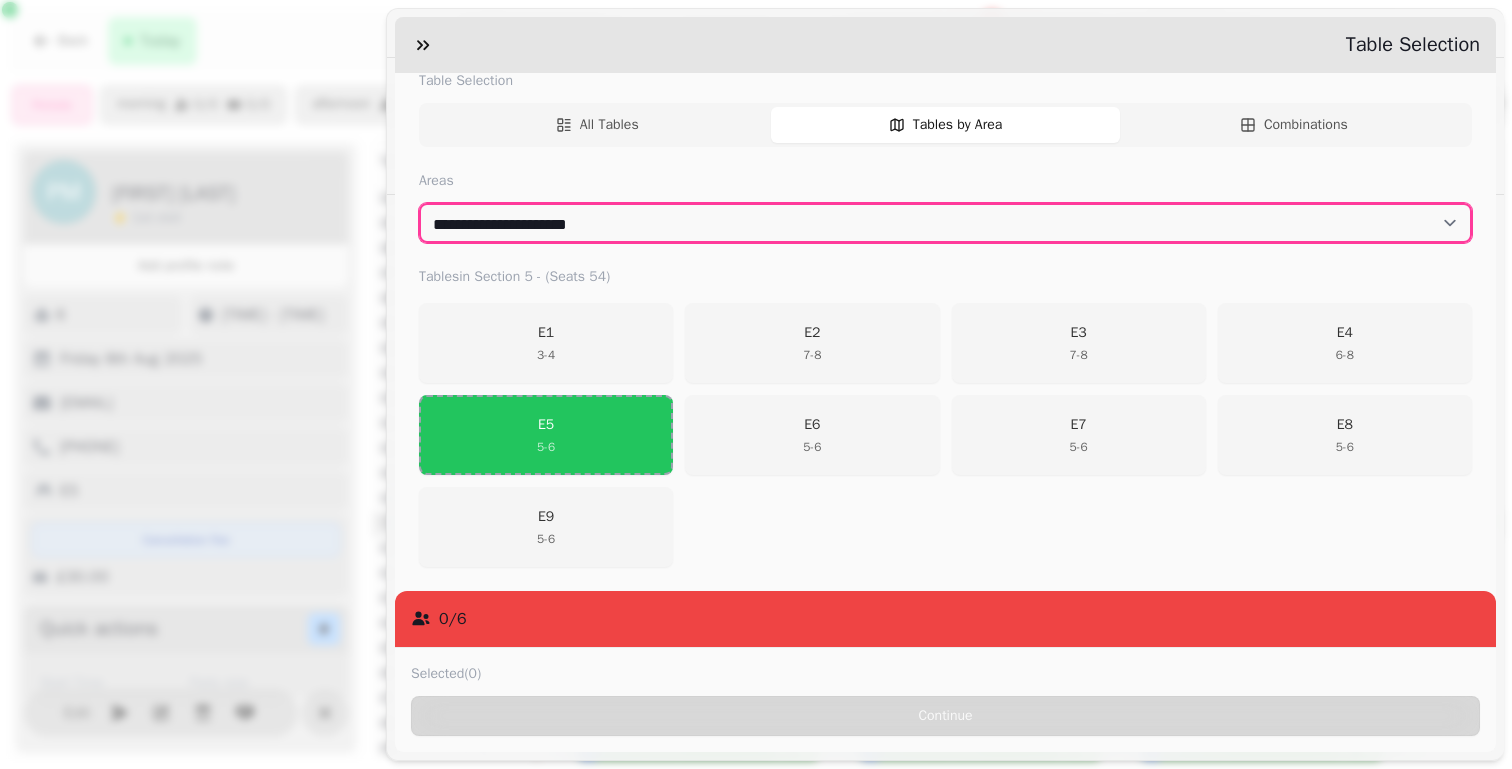 select on "**********" 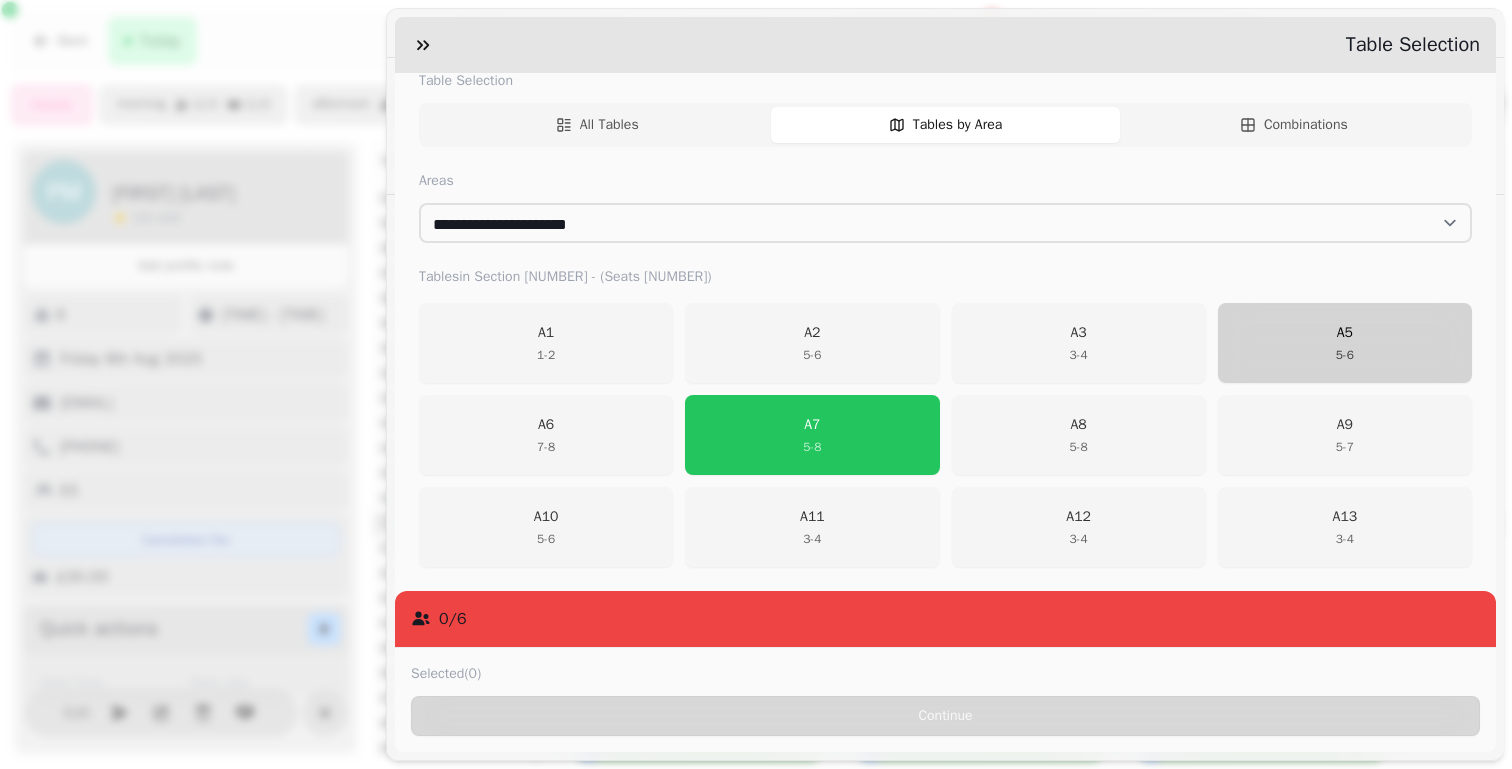 click on "5  -  6" at bounding box center [1345, 355] 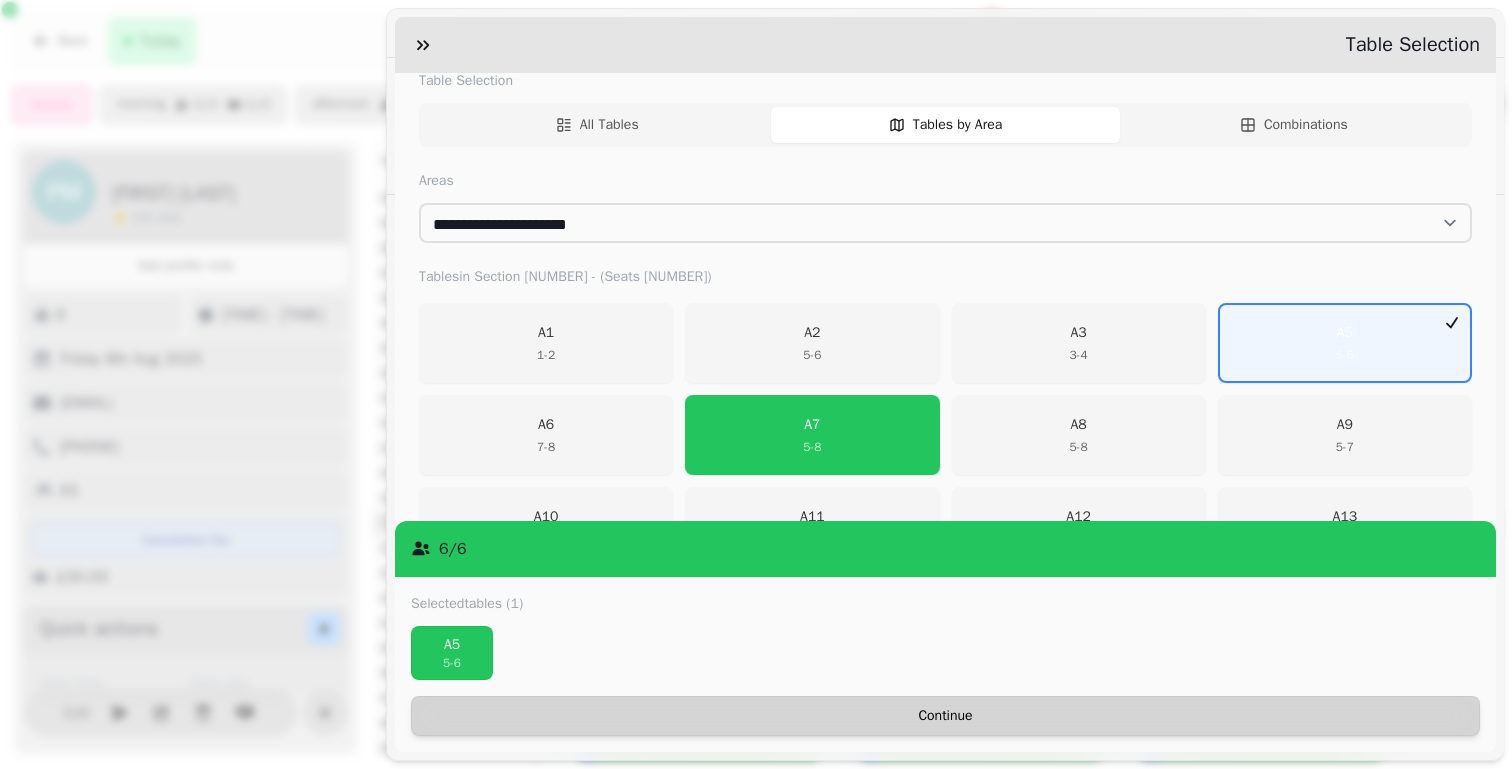 click on "Continue" at bounding box center (945, 716) 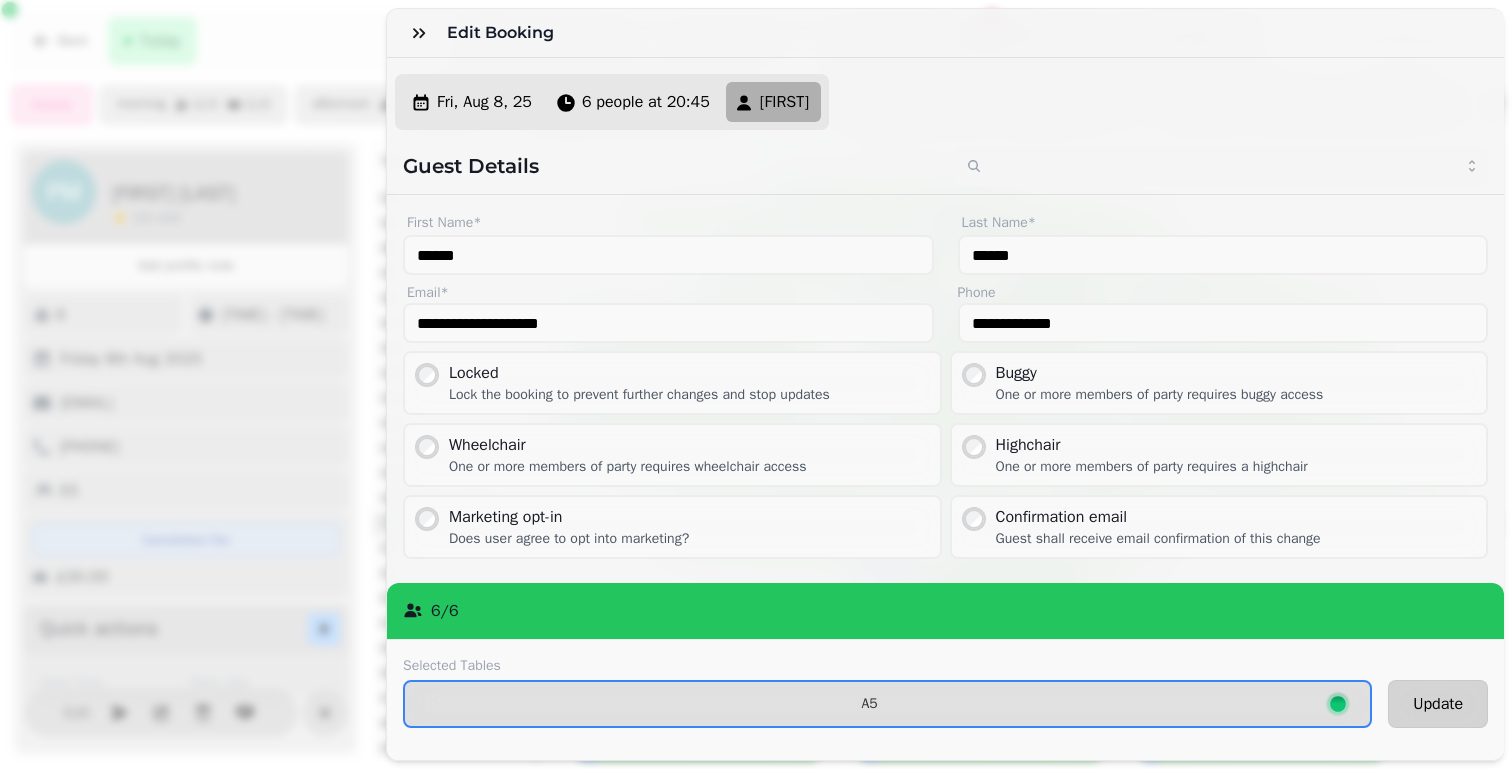 click on "Update" at bounding box center [1438, 704] 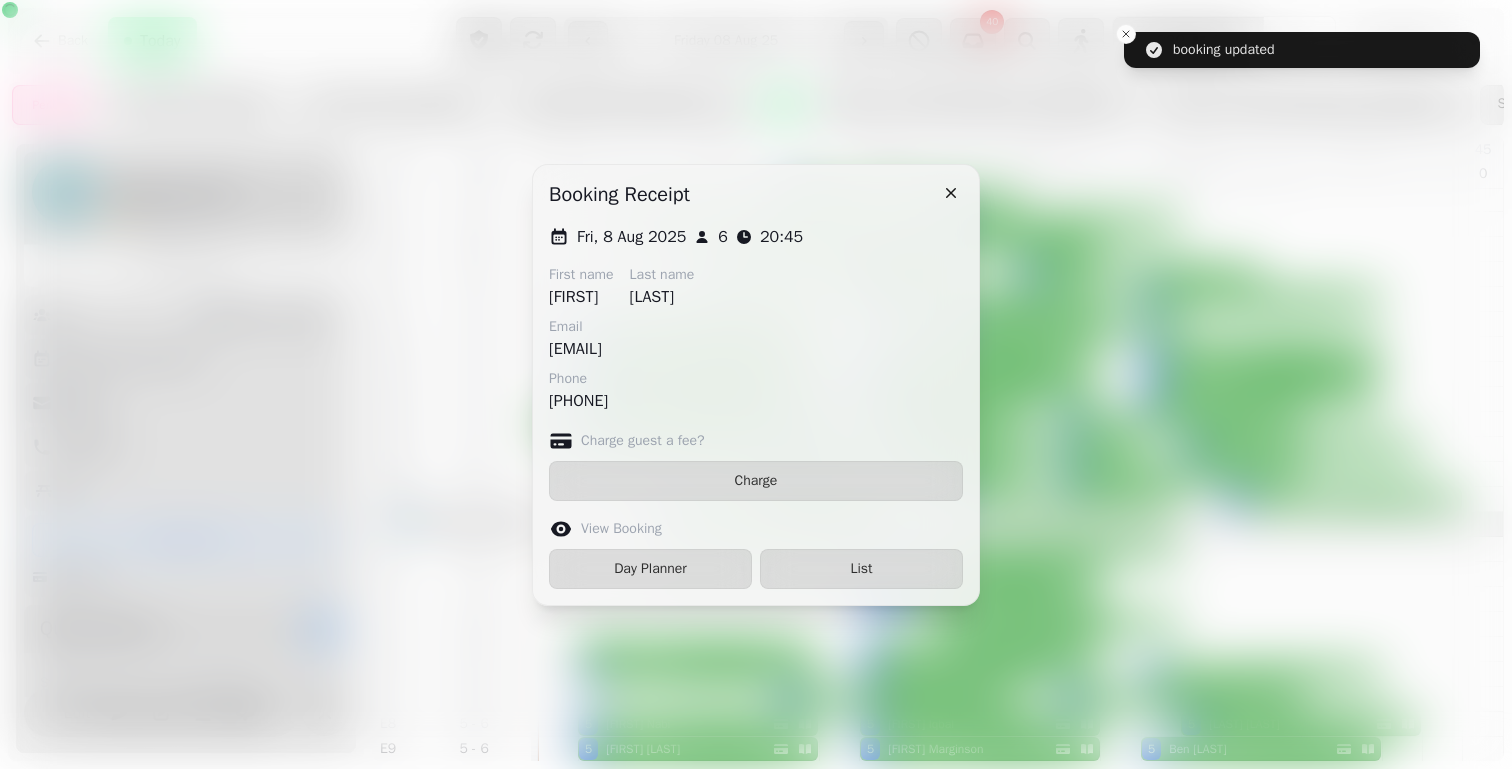 click on "Fri, [DATE] [TIME] First name [FIRST] Last name [LAST] Email [EMAIL] Phone [PHONE] Charge guest a fee? Charge View Booking Day Planner List" at bounding box center [756, 415] 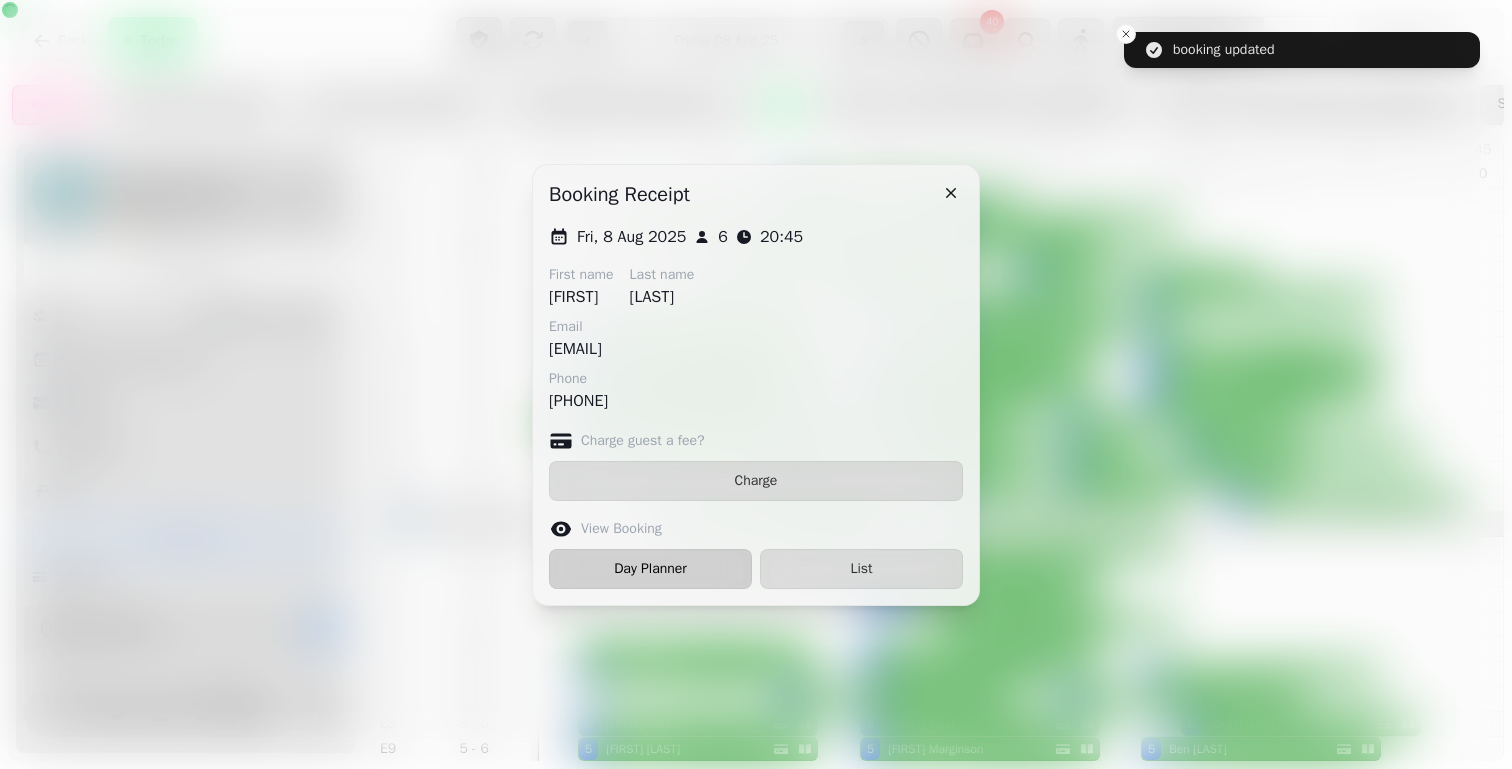 click on "Day Planner" at bounding box center (650, 569) 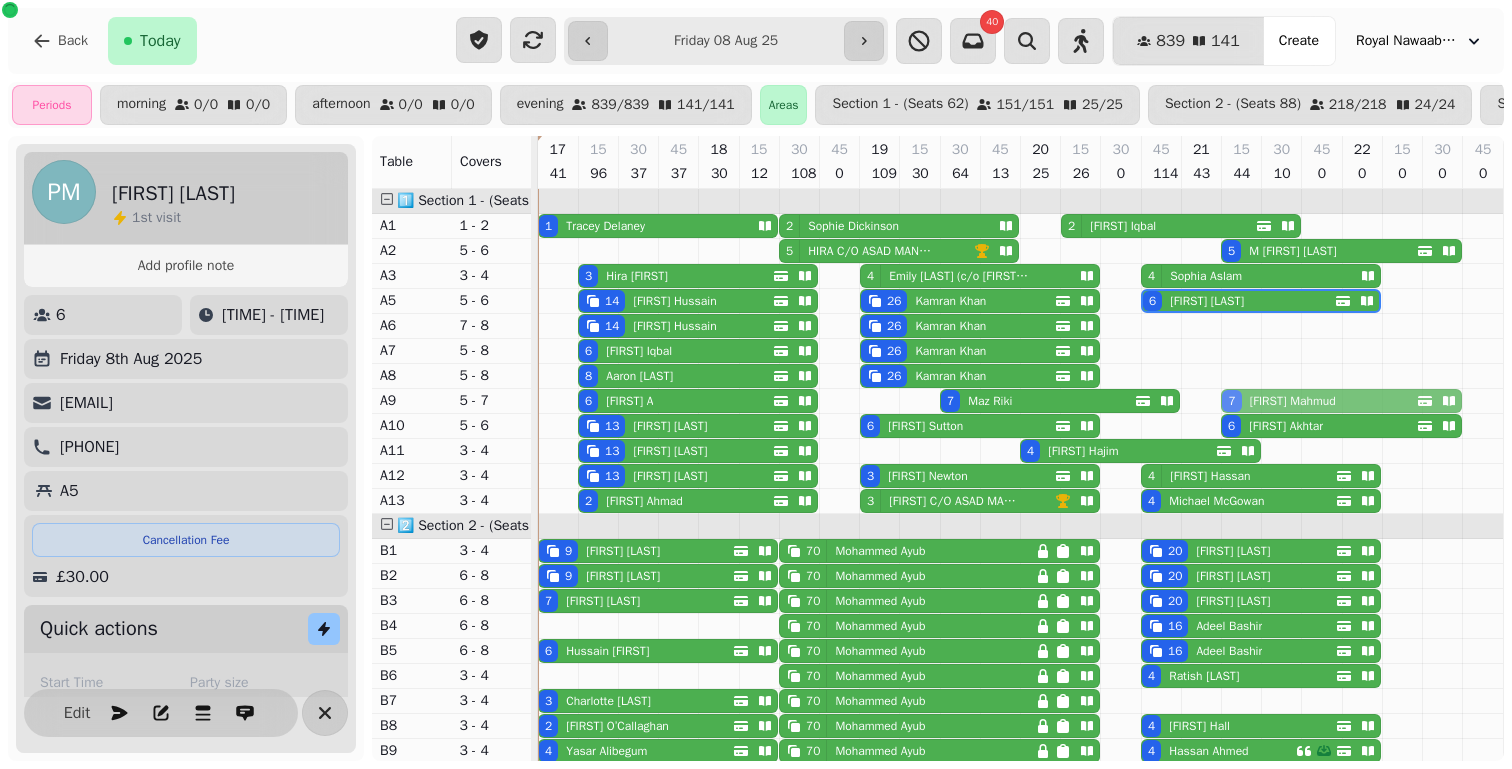 drag, startPoint x: 1228, startPoint y: 376, endPoint x: 1229, endPoint y: 392, distance: 16.03122 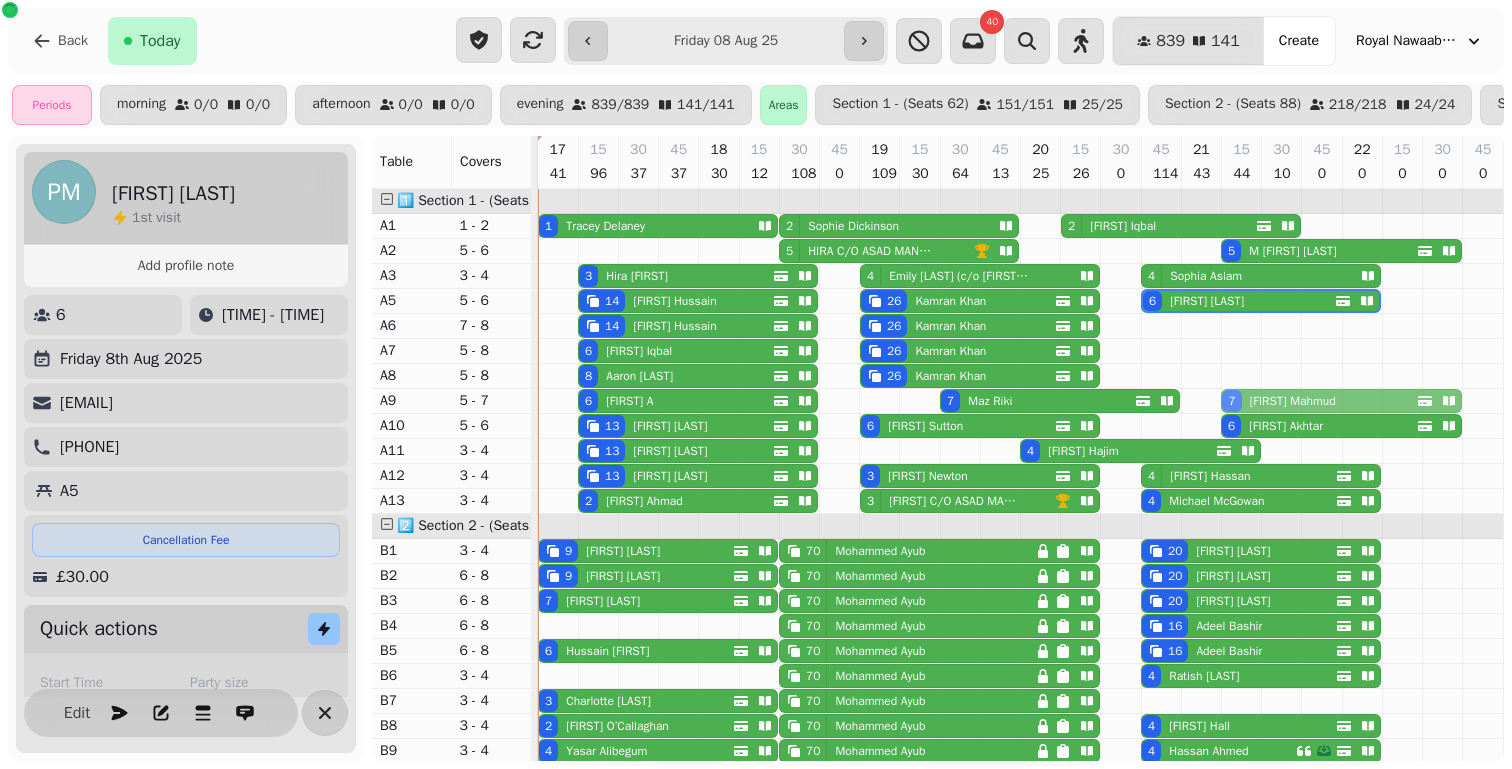 click on "1 [FIRST]   [LAST] 2 [FIRST]   [LAST] 2 [FIRST]   [LAST] 5 [FIRST]   C/O [FIRST] [LAST] 5 [FIRST]   [LAST] 3 [FIRST]   [LAST] 4 [FIRST]   [LAST] 4 [FIRST]    [LAST] 14 [FIRST]   [LAST] 26 [FIRST]   [LAST] 6 [FIRST]   [LAST] 14 [FIRST]   [LAST] 26 [FIRST]   [LAST] 6 [FIRST]   [LAST] 26 [FIRST]   [LAST] 8 [FIRST]   [LAST] 26 [FIRST]   [LAST] 7 [FIRST]   [LAST] 6 [FIRST]   A 7 [FIRST]   [LAST] 7 [FIRST]   [LAST] 13 [FIRST]   [LAST] 6 [FIRST]   [LAST] 6 [FIRST]   [LAST] 13 [FIRST]   [LAST] 4 [FIRST]   [LAST] 13 [FIRST]   [LAST] 3 [FIRST]   [LAST] 4 [FIRST]   [LAST] 2 [FIRST]   [LAST] 3 [FIRST]   [LAST] 4 [FIRST]   [LAST] 9 [FIRST]   [LAST] 70 [FIRST]   [LAST] 20 [FIRST]   [LAST] 9 [FIRST]   [LAST] 70 [FIRST]   [LAST] 20 [FIRST]   [LAST] 7 [FIRST]   [LAST] 70 [FIRST]   [LAST] 20 [FIRST]   [LAST] 70 [FIRST]   [LAST] 16 [FIRST]   [LAST] 6 [FIRST]   [LAST] 70 [FIRST]   [LAST] 16 [FIRST]   [LAST] 70 [FIRST]   [LAST] 4 [FIRST]   [LAST] 3 [FIRST]   [LAST] 70 [FIRST]   [LAST] 2 [FIRST]   [LAST] 70 [FIRST]   [LAST] 4 [FIRST]   [LAST] 4 [FIRST]   [LAST] 70 [FIRST]   [LAST] 4 [FIRST]   [LAST]" at bounding box center (1020, 1126) 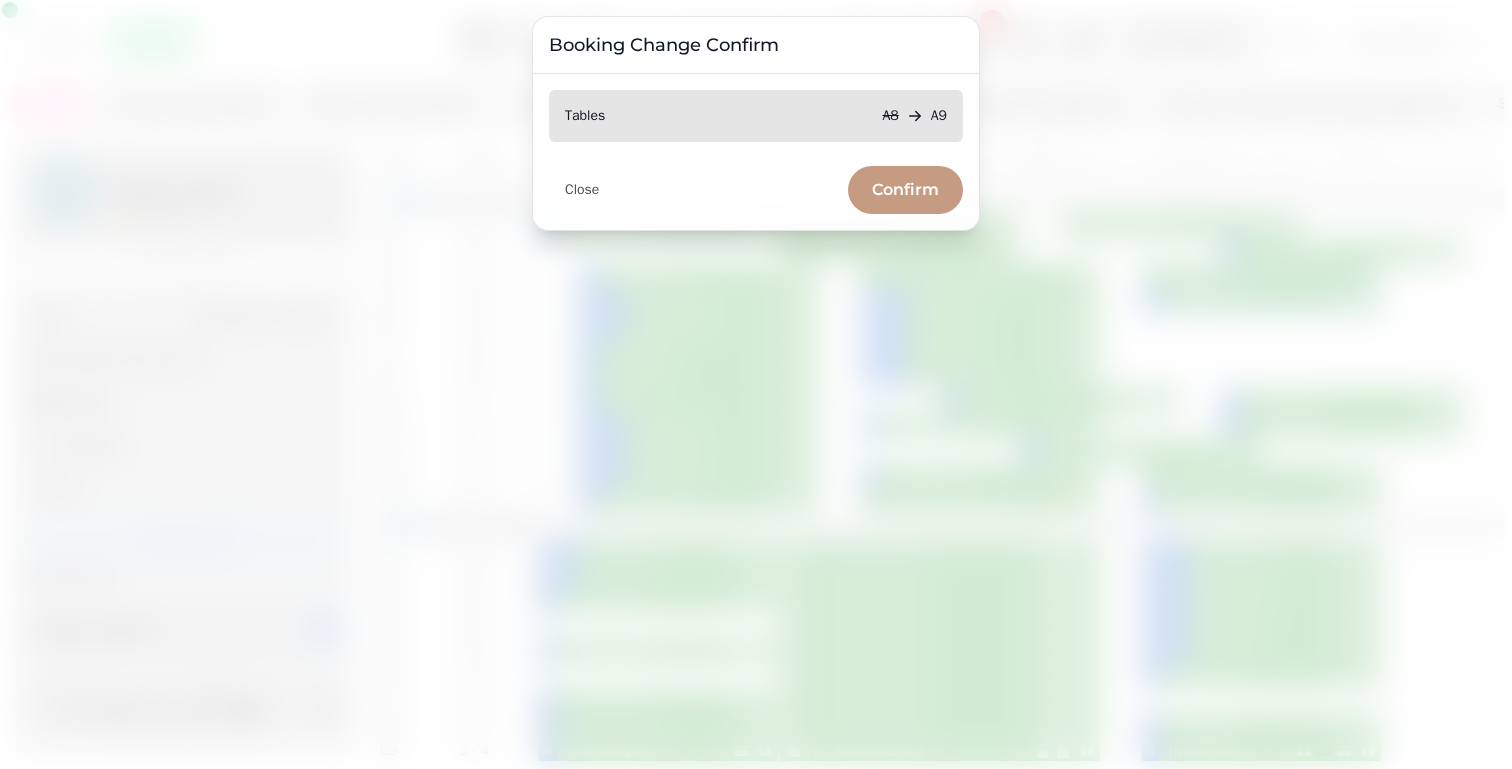 click on "Confirm" at bounding box center [905, 190] 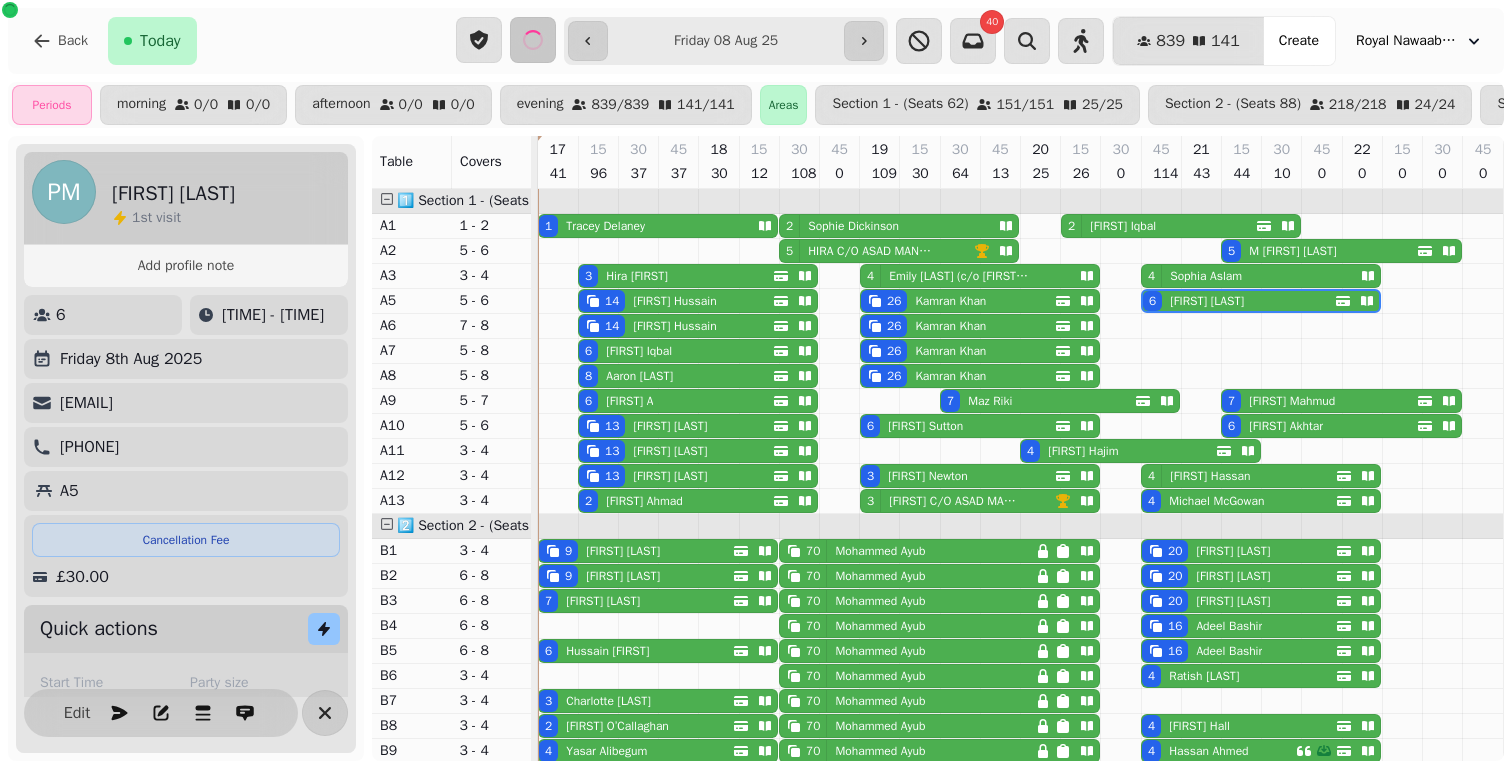 click on "[FIRST]   [LAST]" at bounding box center [1233, 551] 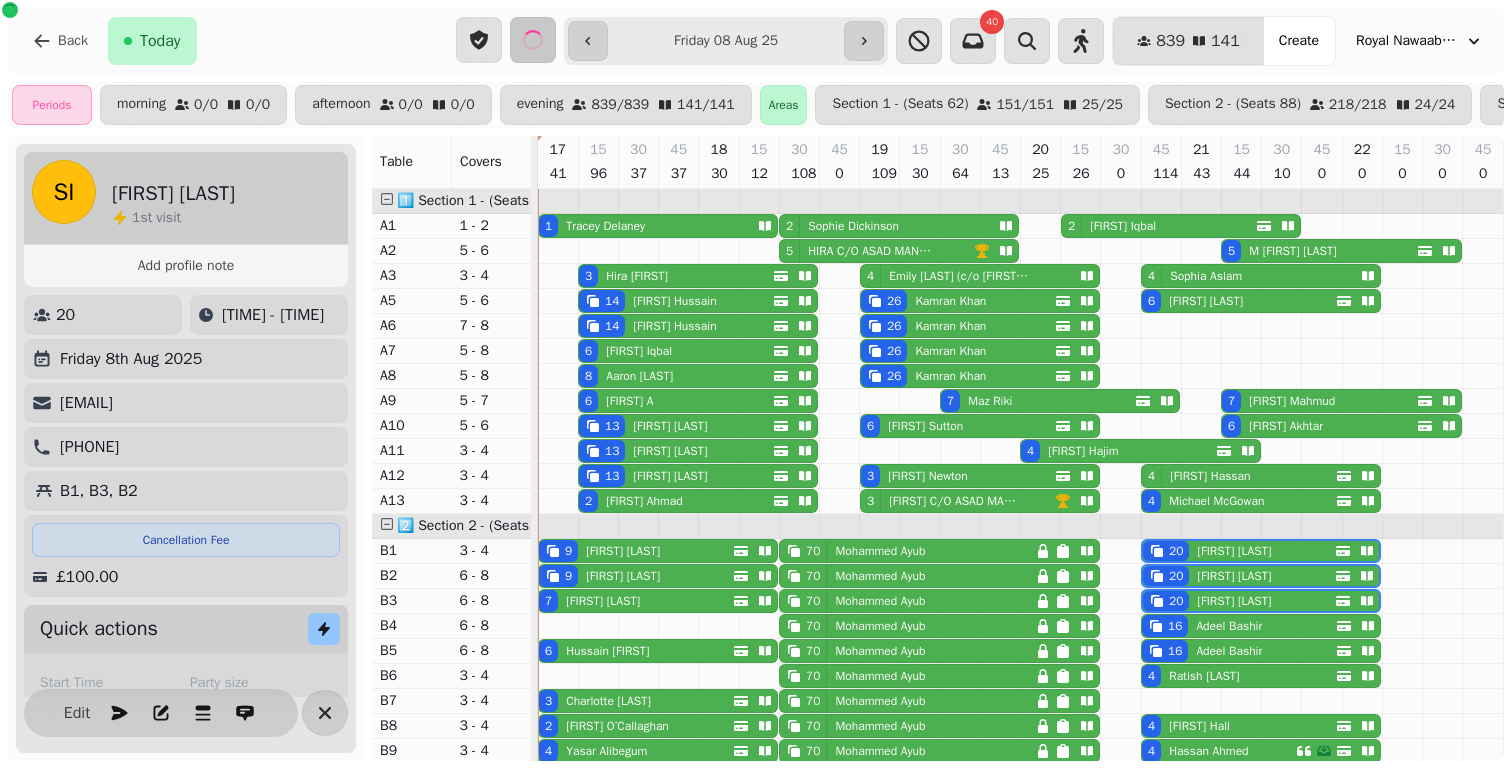 select on "**" 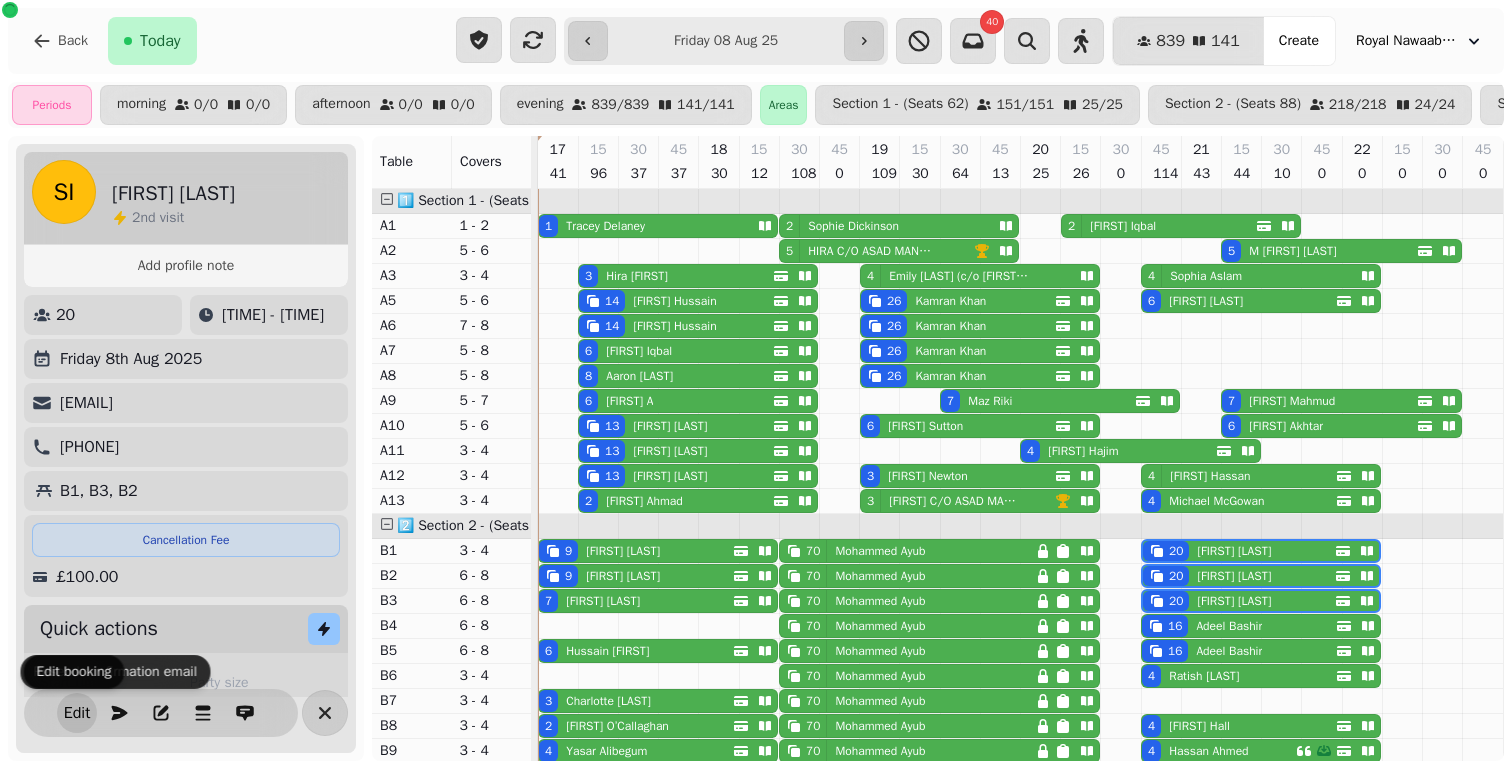 click on "Edit" at bounding box center [77, 713] 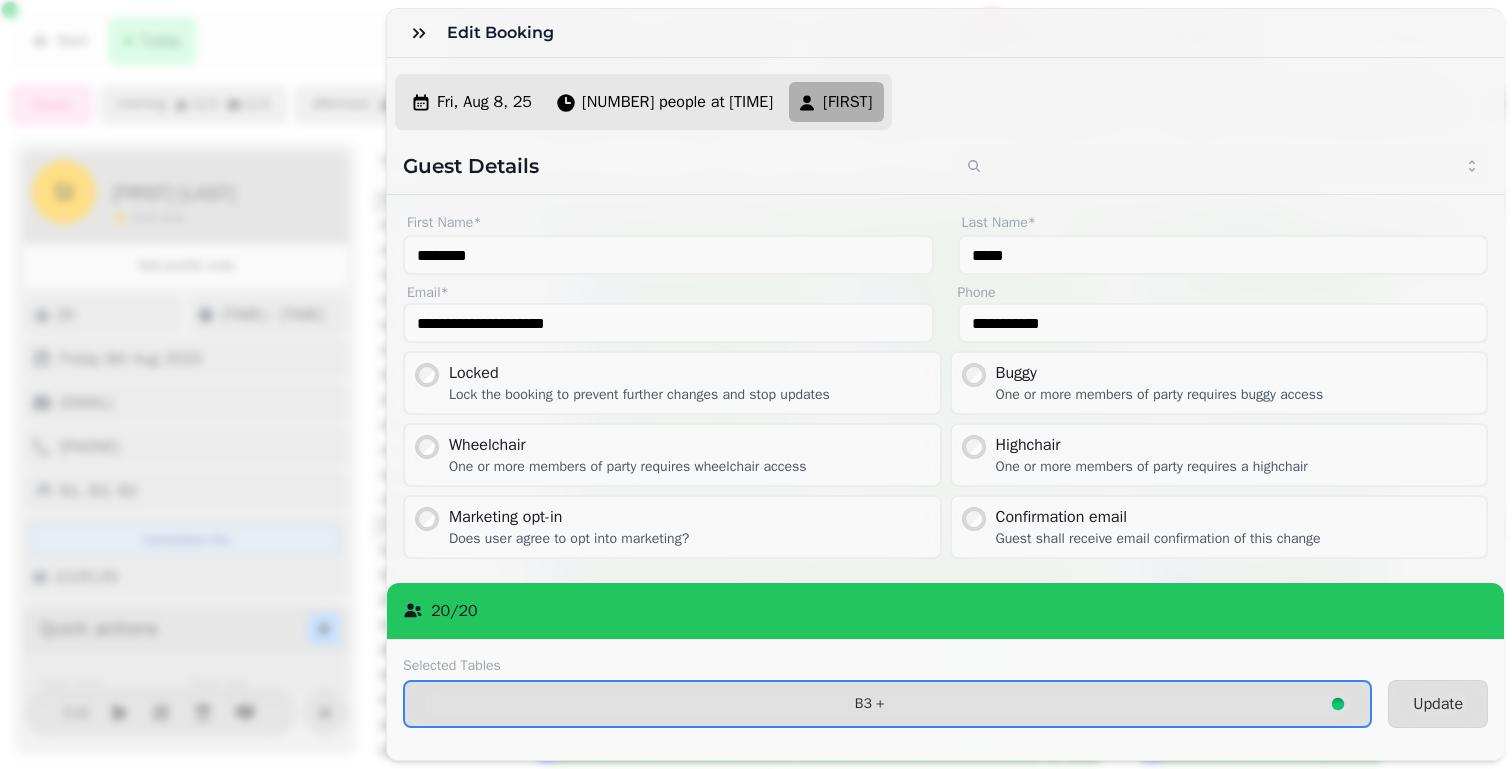 click on "Selected Tables" at bounding box center (887, 666) 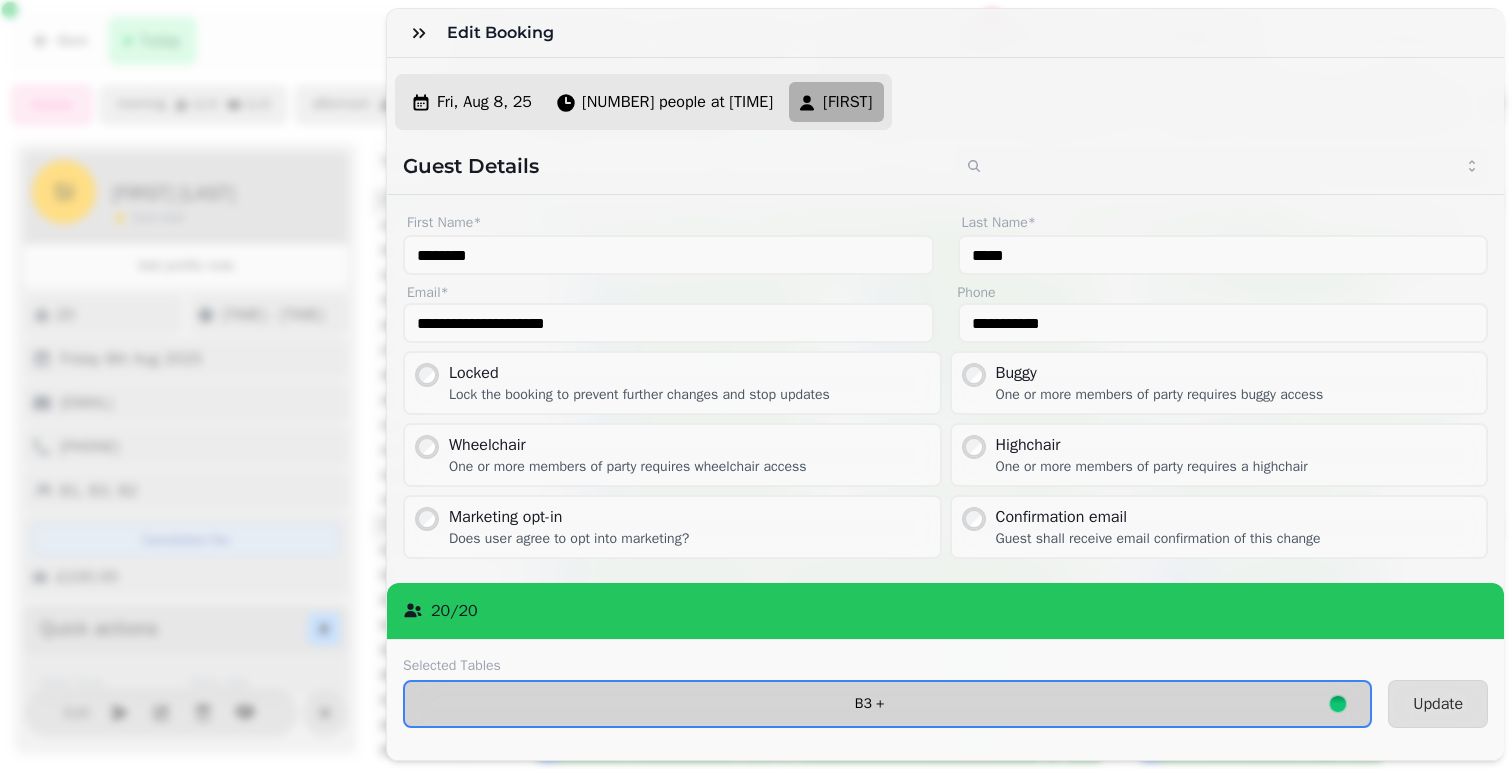 click on "[POSTAL_CODE]     +" at bounding box center [870, 704] 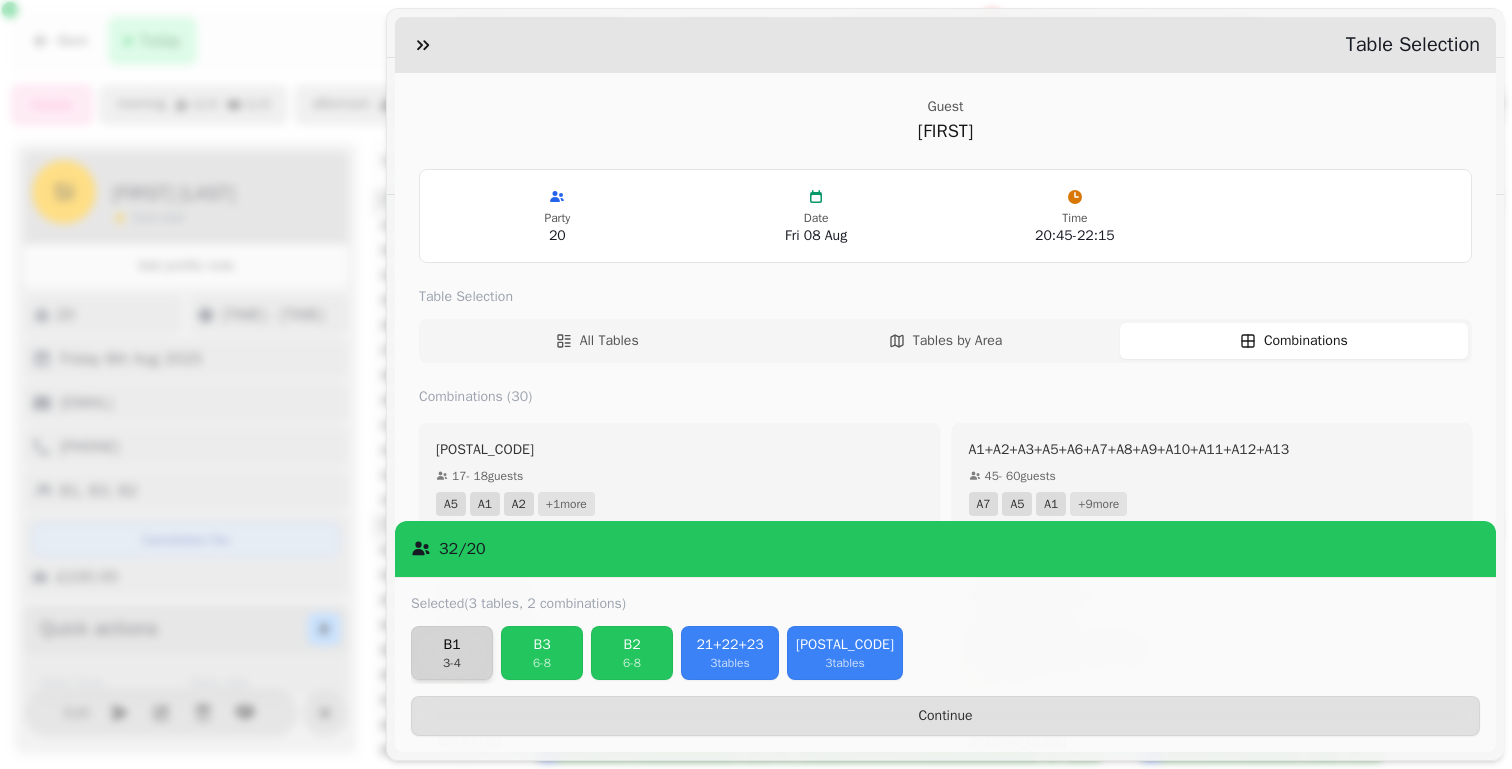 click on "3 - 4" at bounding box center [452, 663] 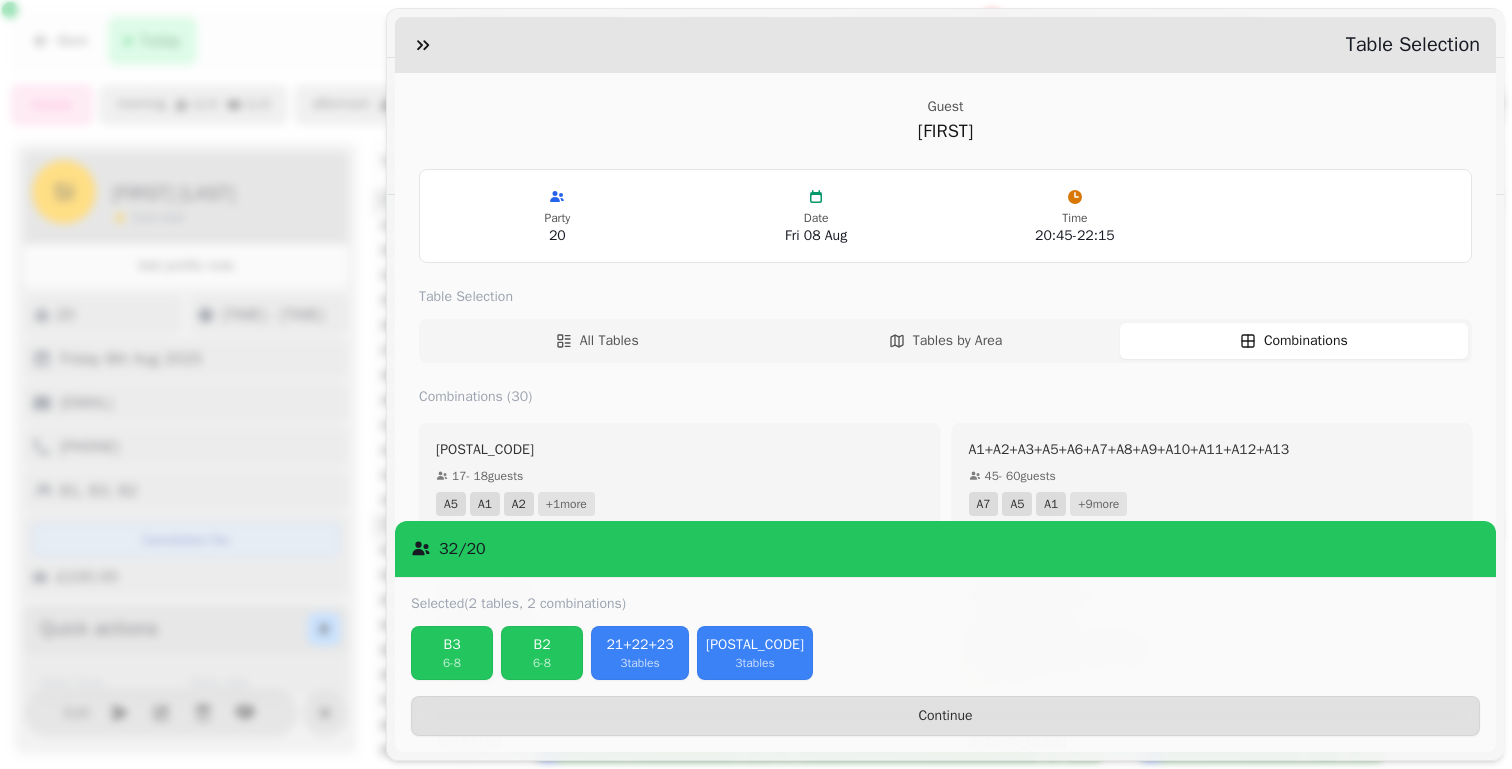 click on "6 - 8" at bounding box center (452, 663) 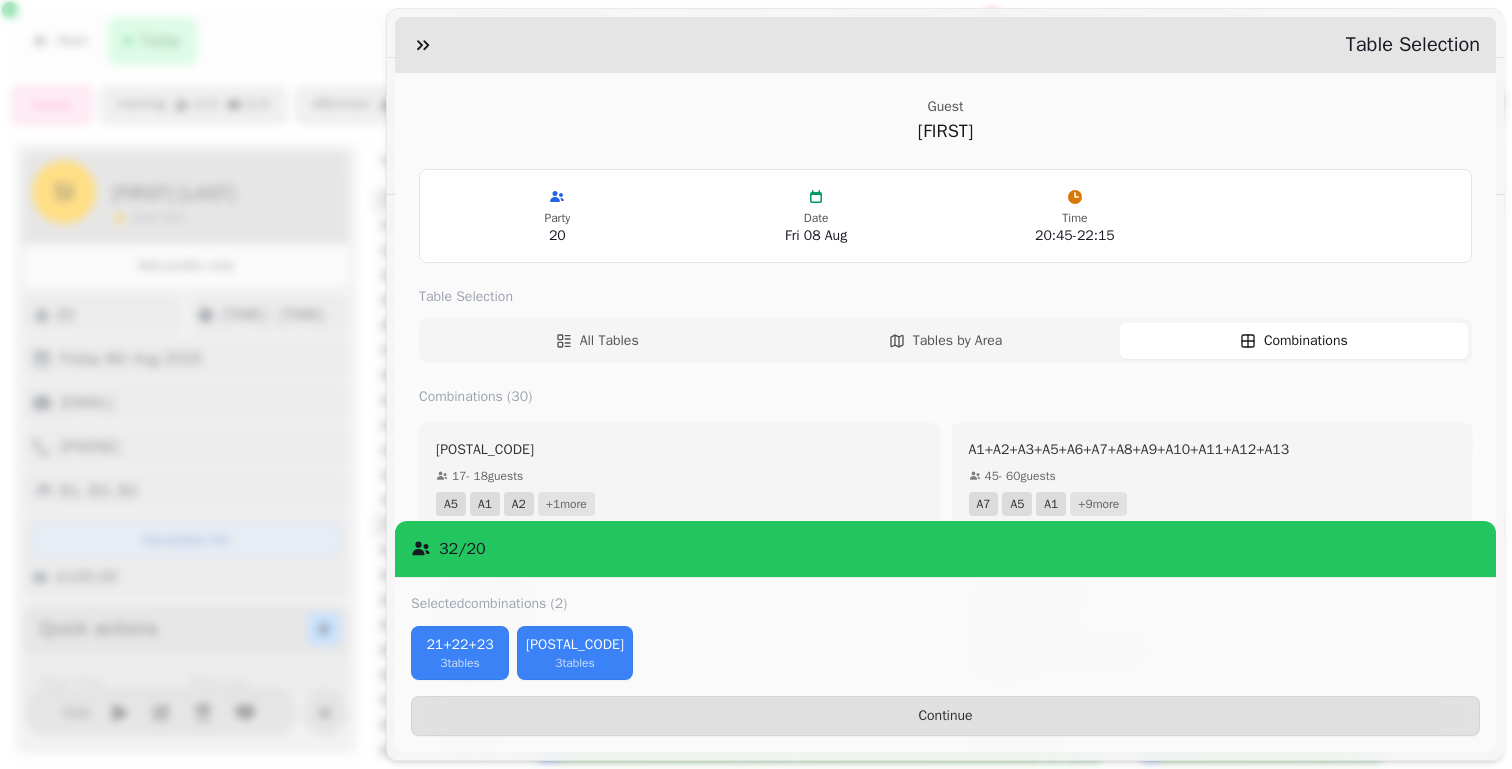 click on "3  tables" at bounding box center [460, 663] 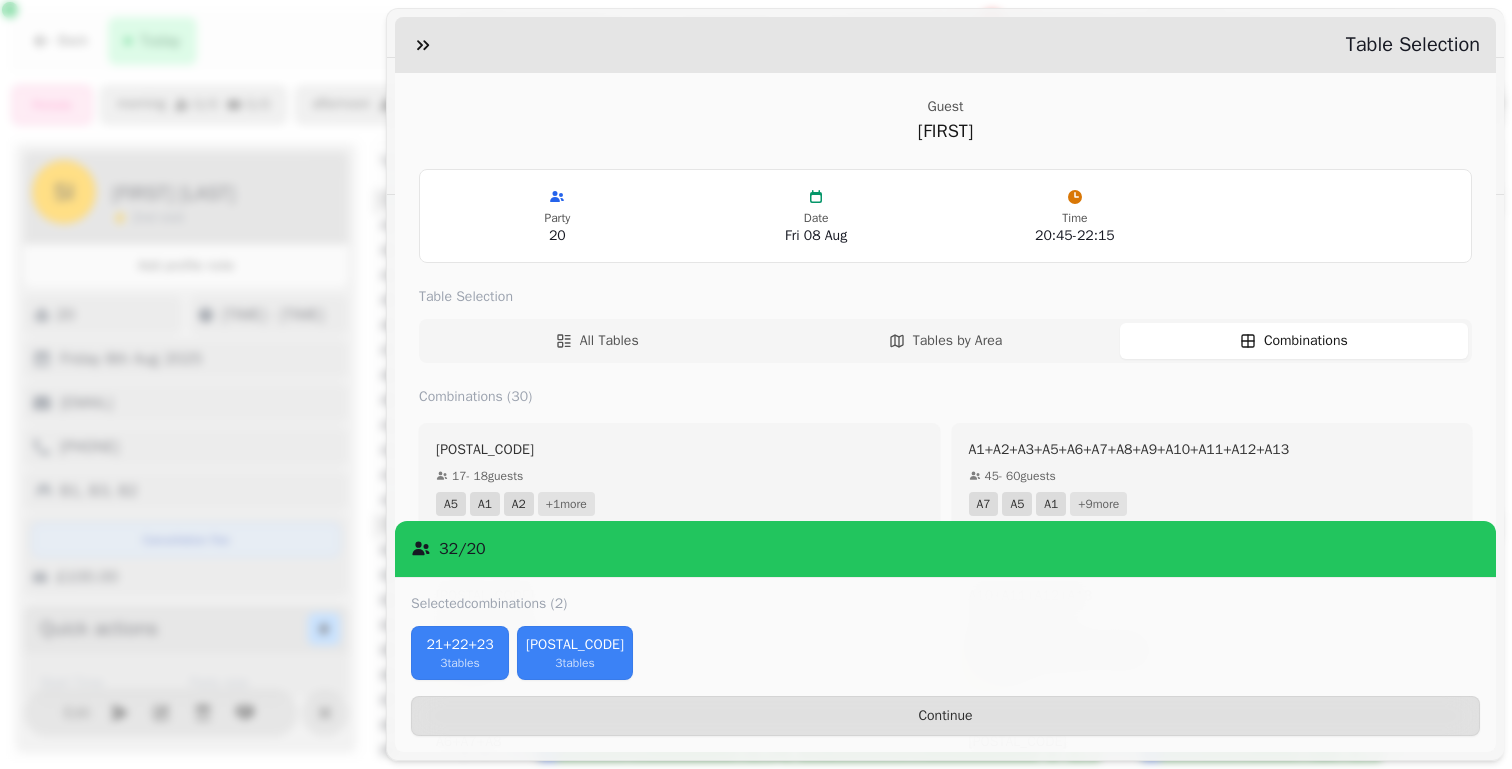 click on "3  tables" at bounding box center (575, 663) 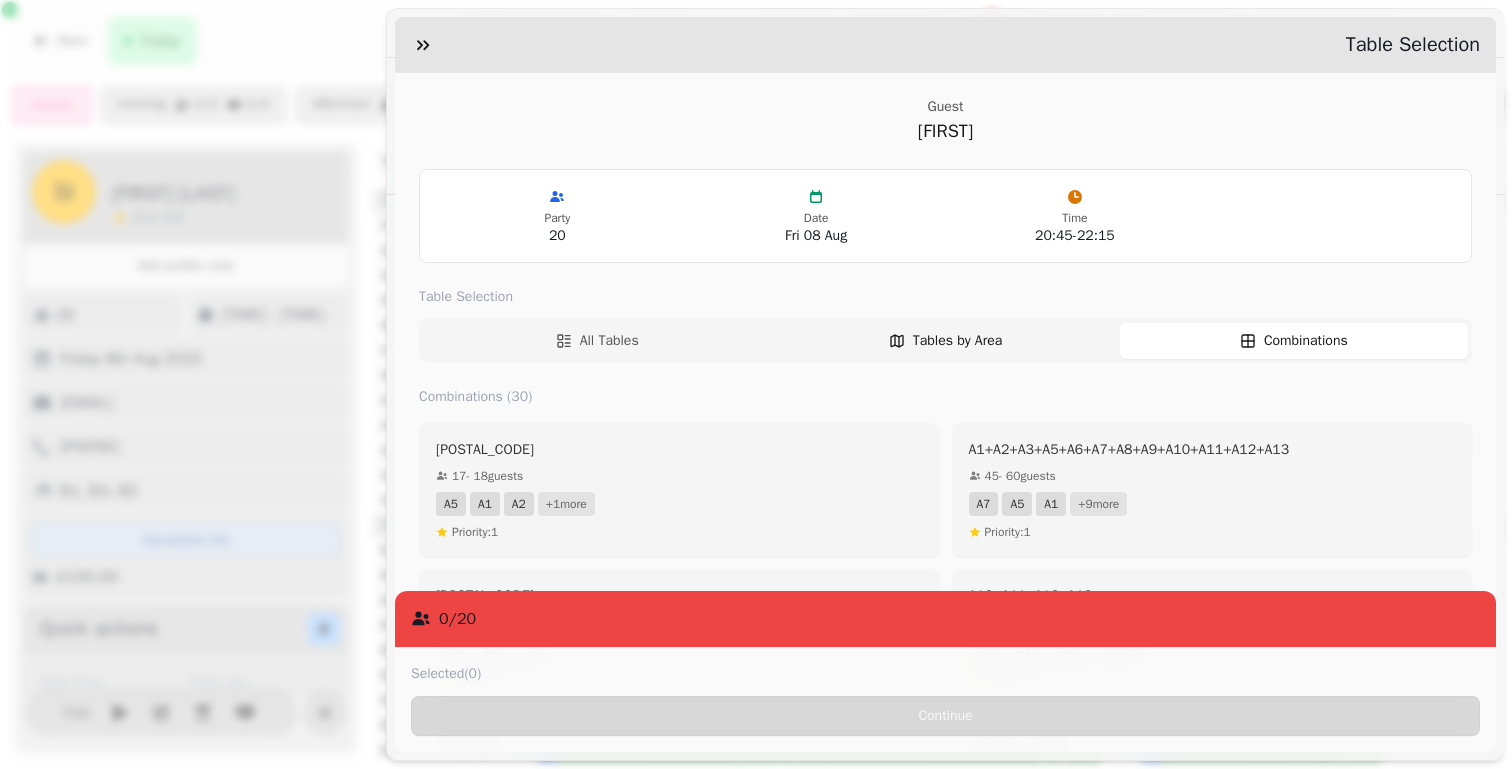 click on "Tables by Area" at bounding box center (945, 341) 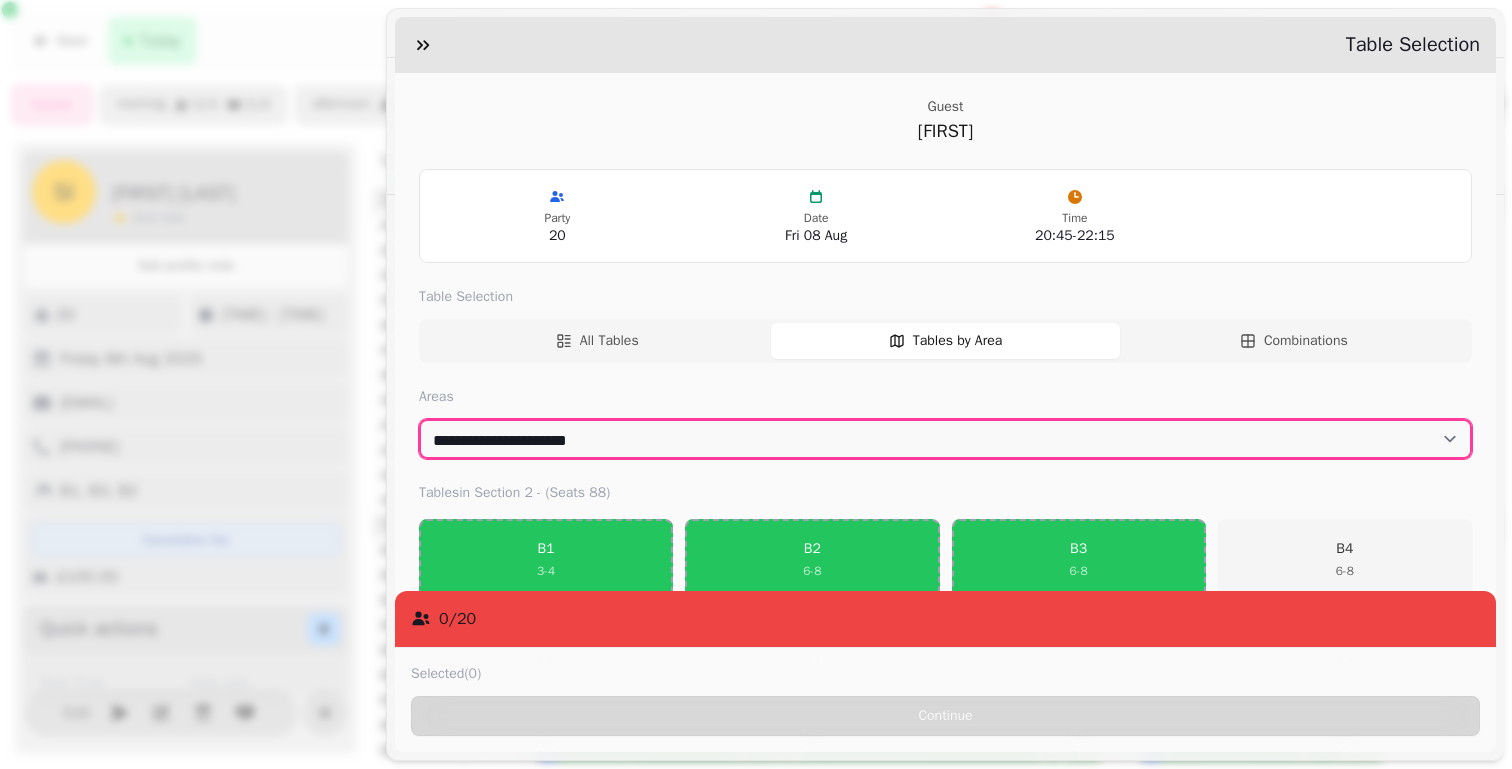 click on "**********" at bounding box center [945, 439] 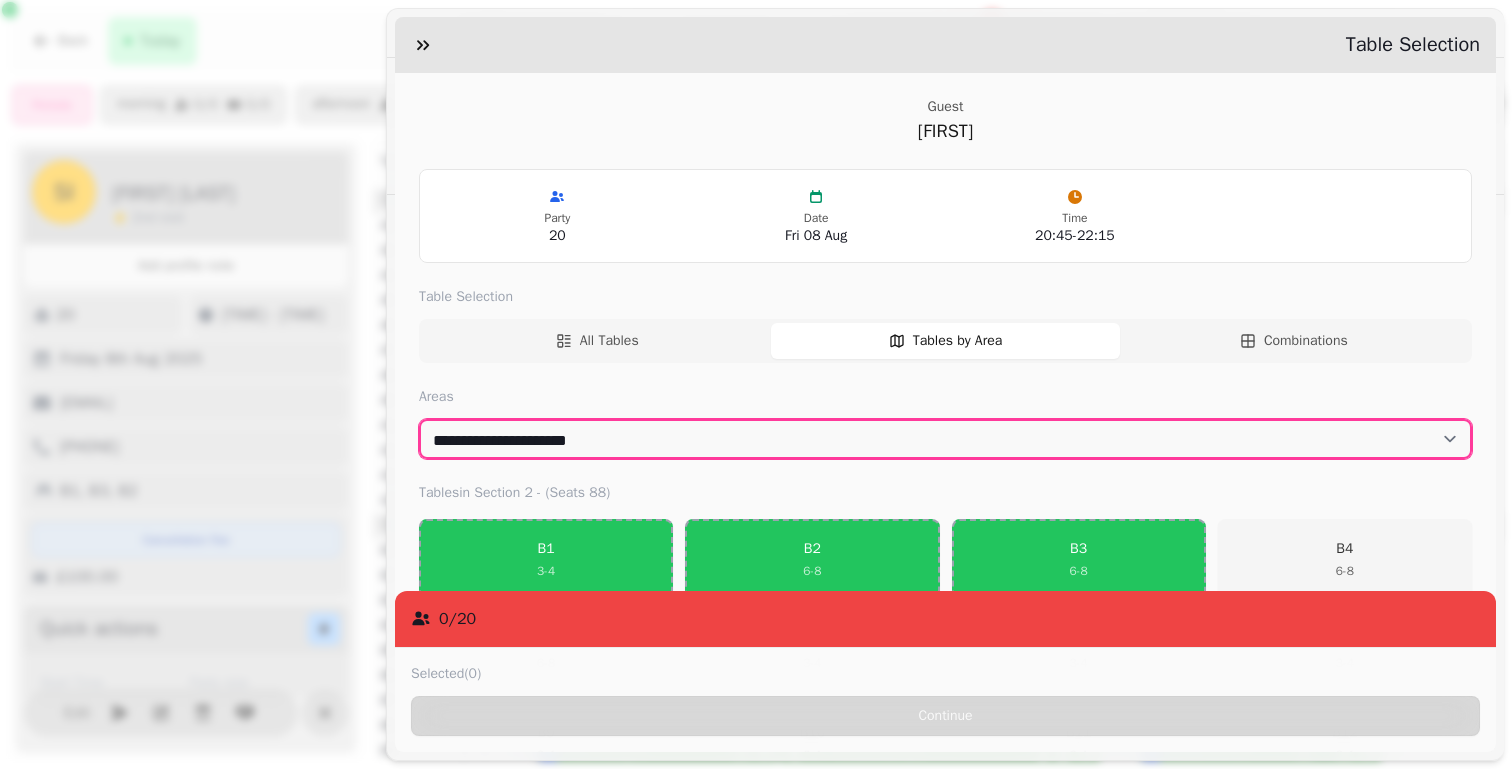 select on "**********" 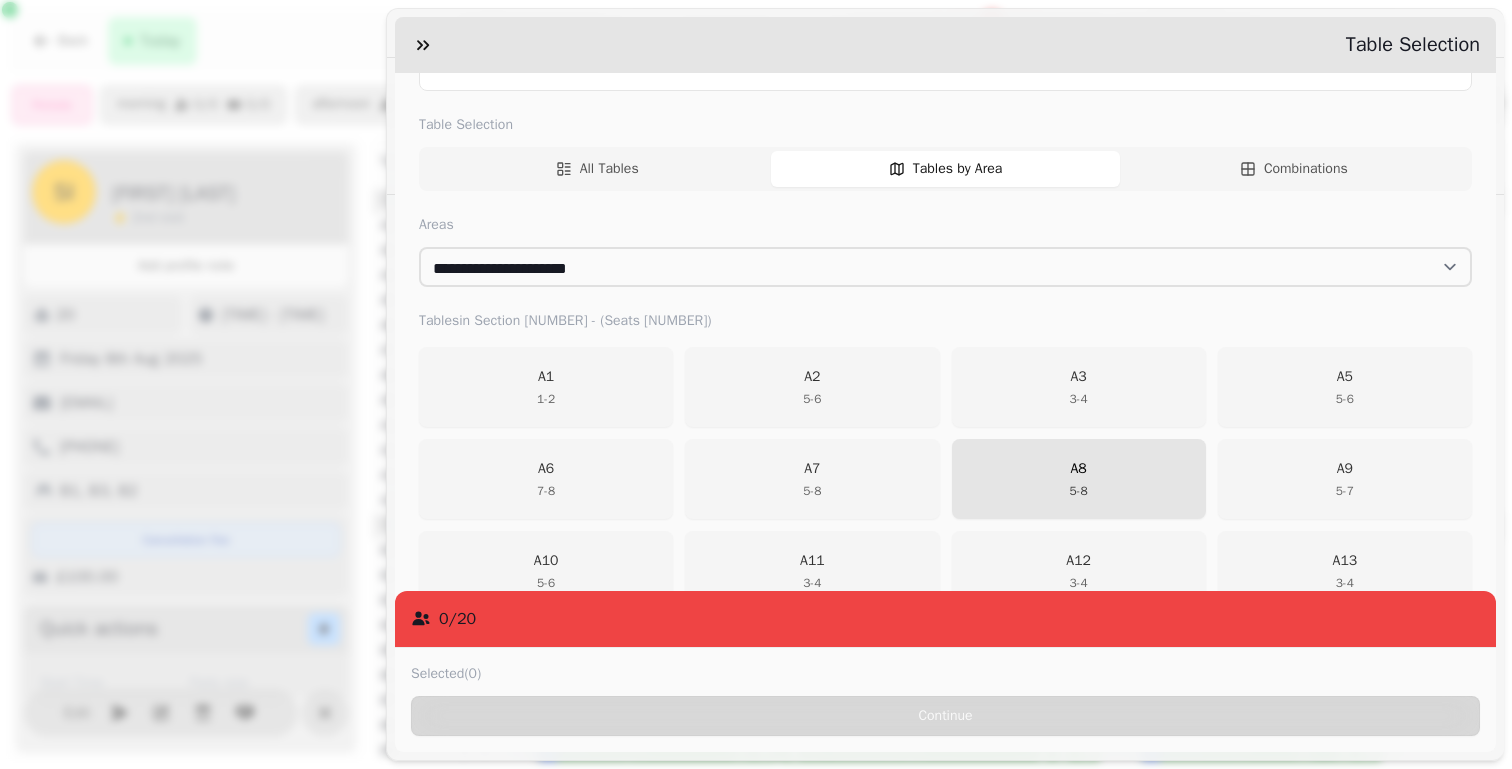 click on "5  -  8" at bounding box center (1079, 491) 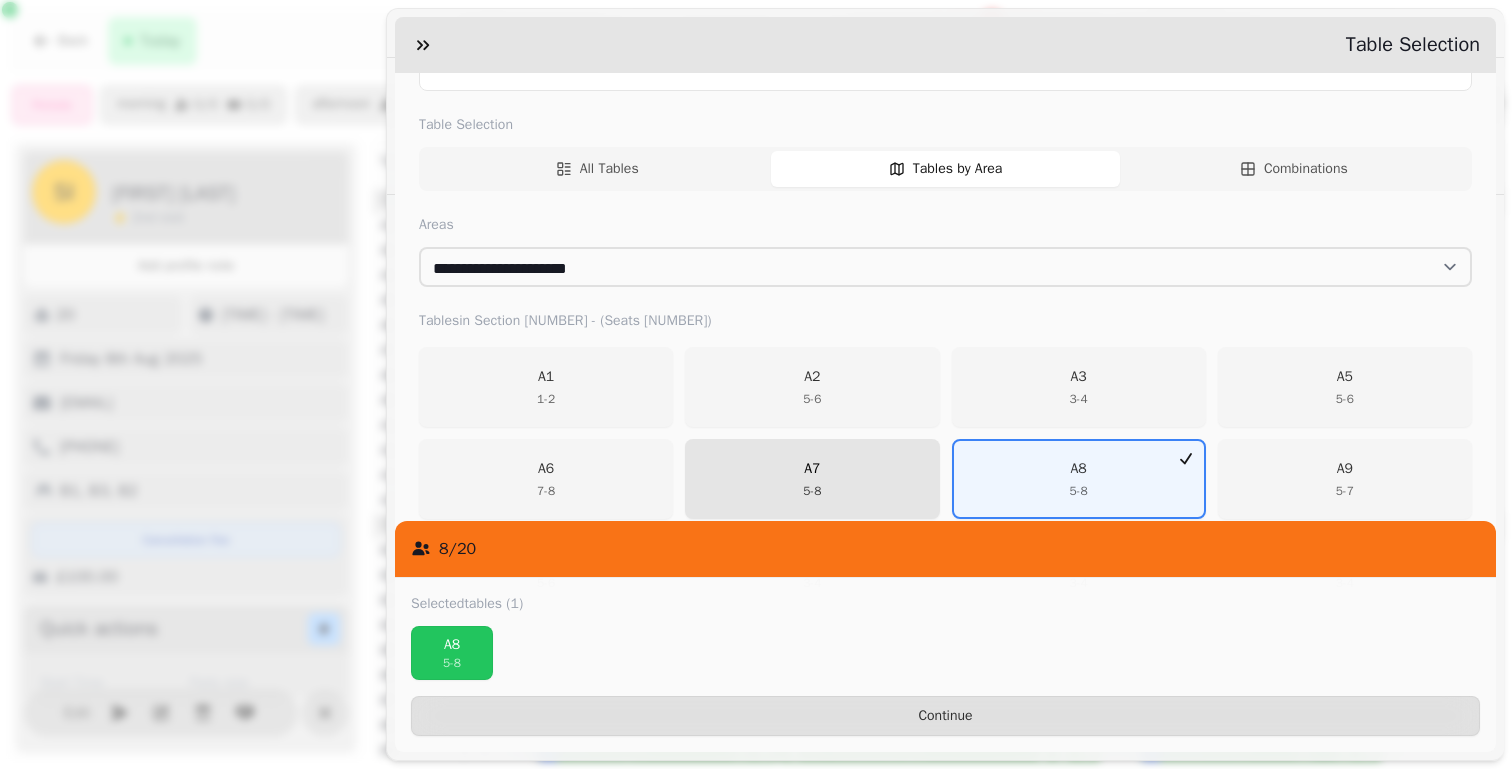 click on "A7 5  -  8" at bounding box center (812, 479) 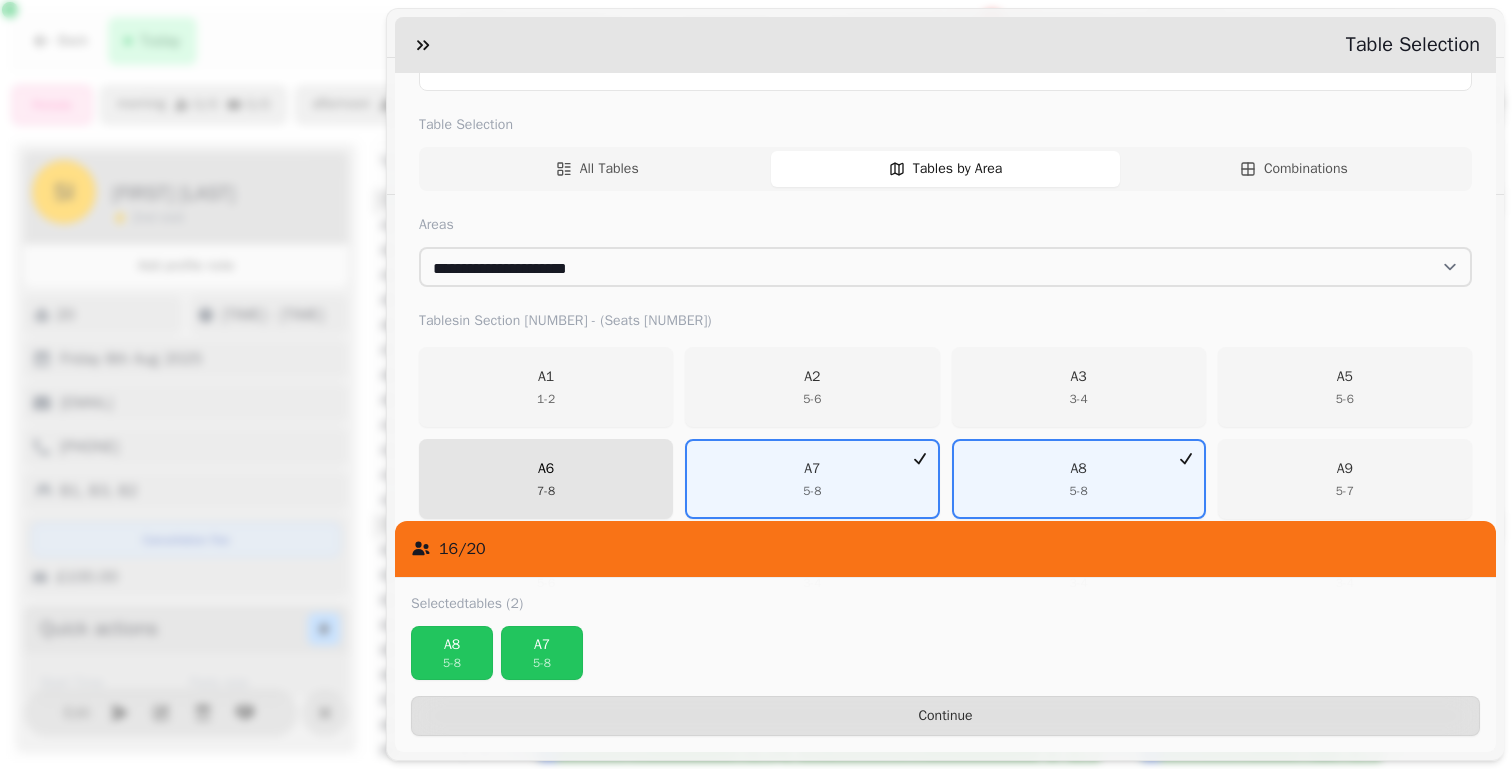 click on "[POSTAL_CODE]" at bounding box center [546, 479] 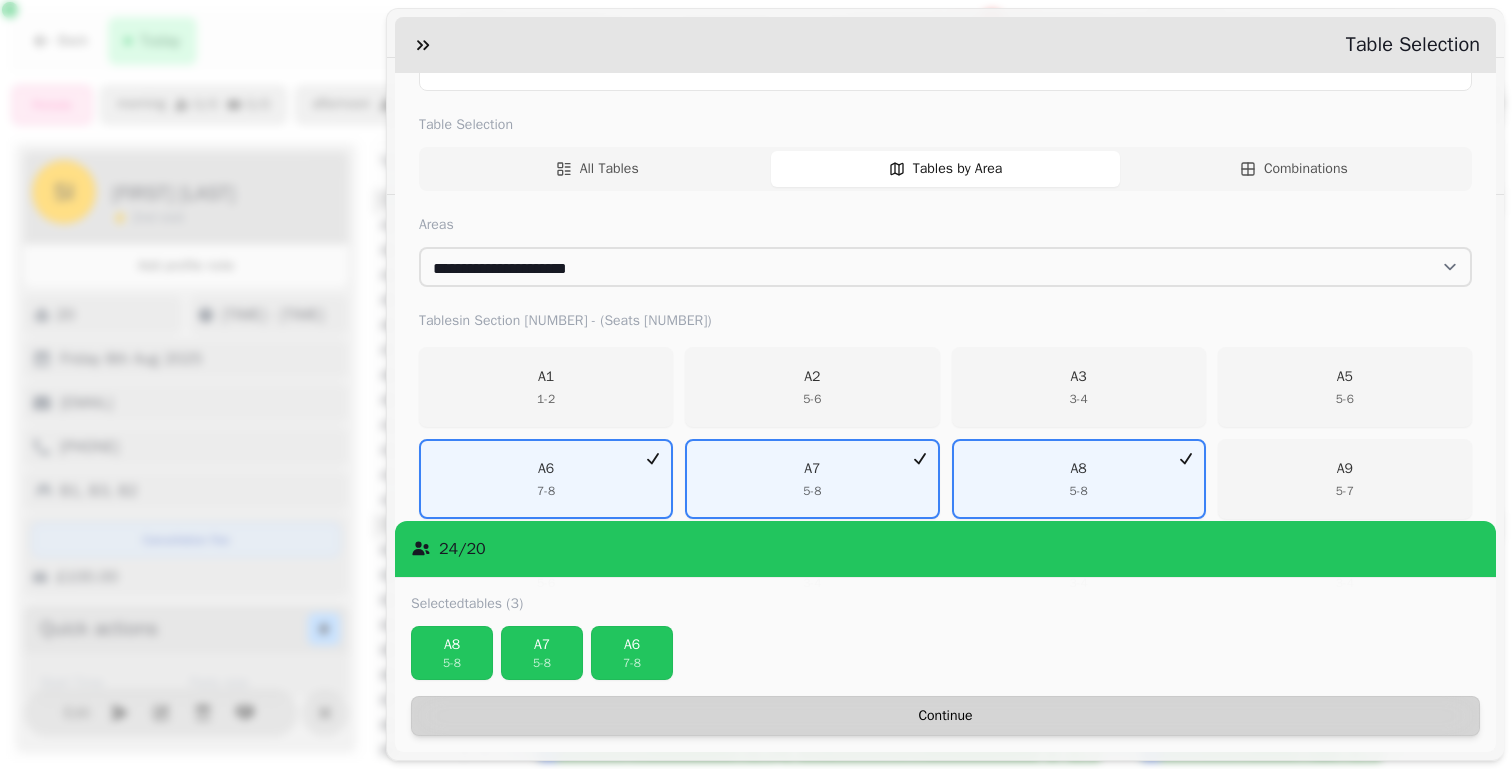 click on "Continue" at bounding box center [945, 716] 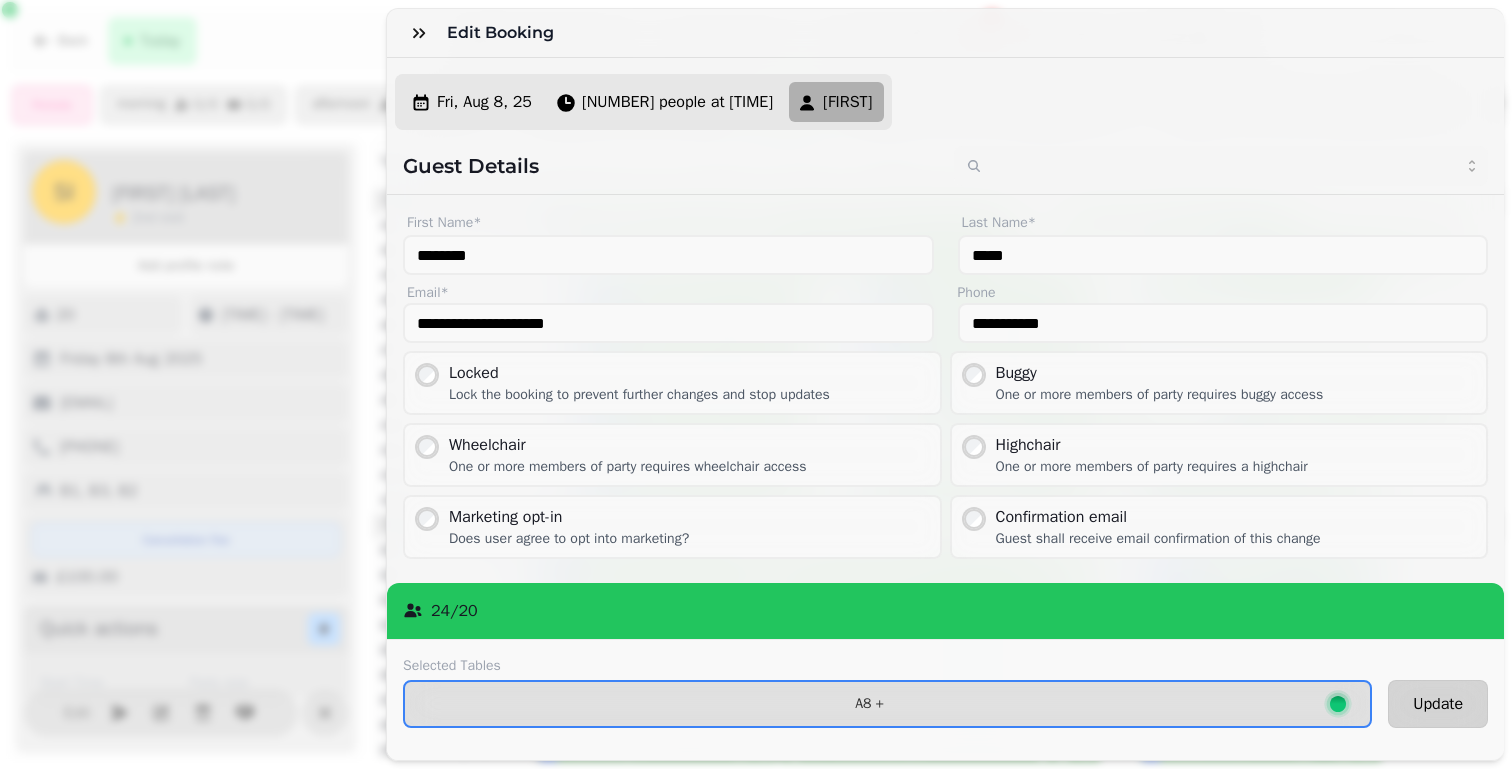 click on "Update" at bounding box center (1438, 704) 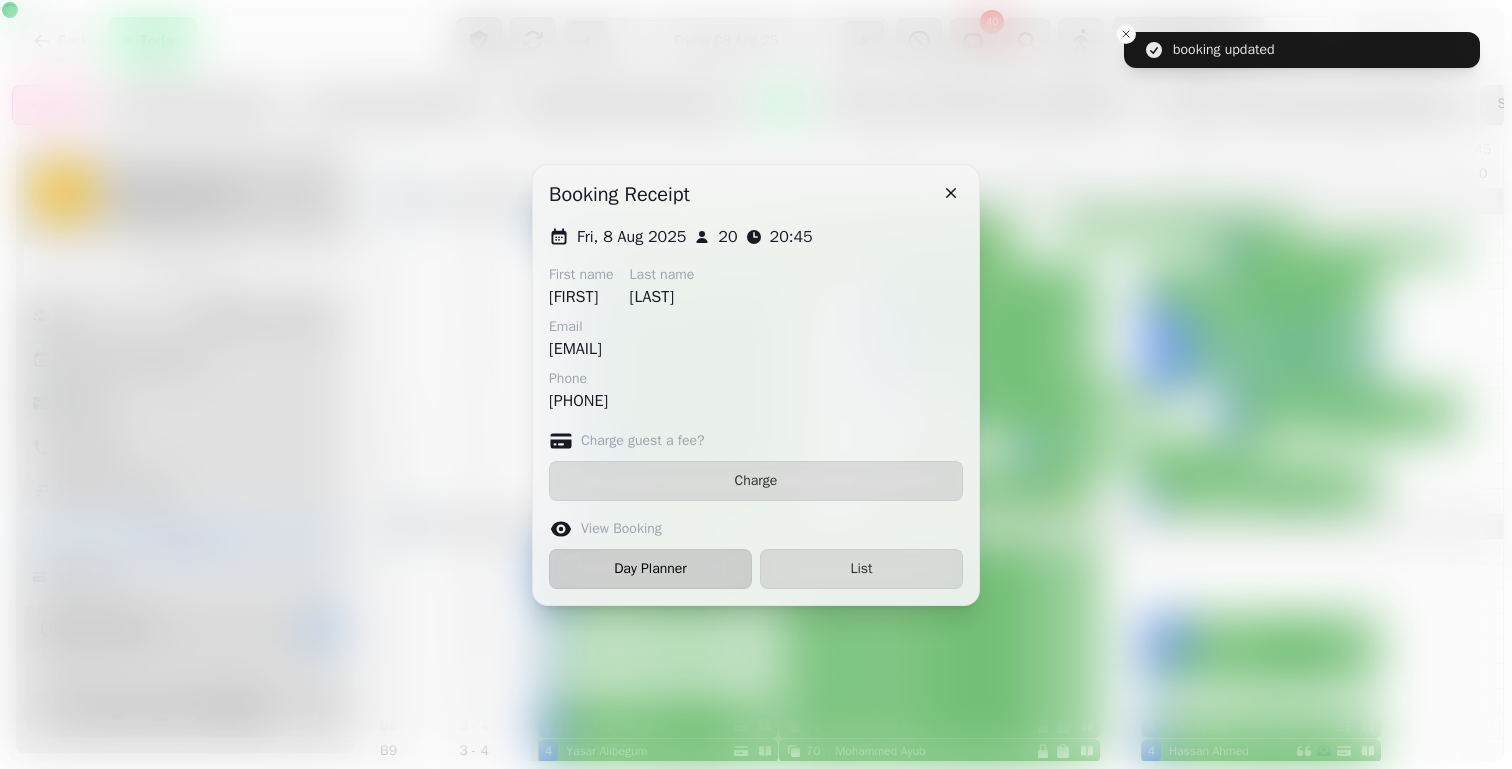 click on "Day Planner" at bounding box center [650, 569] 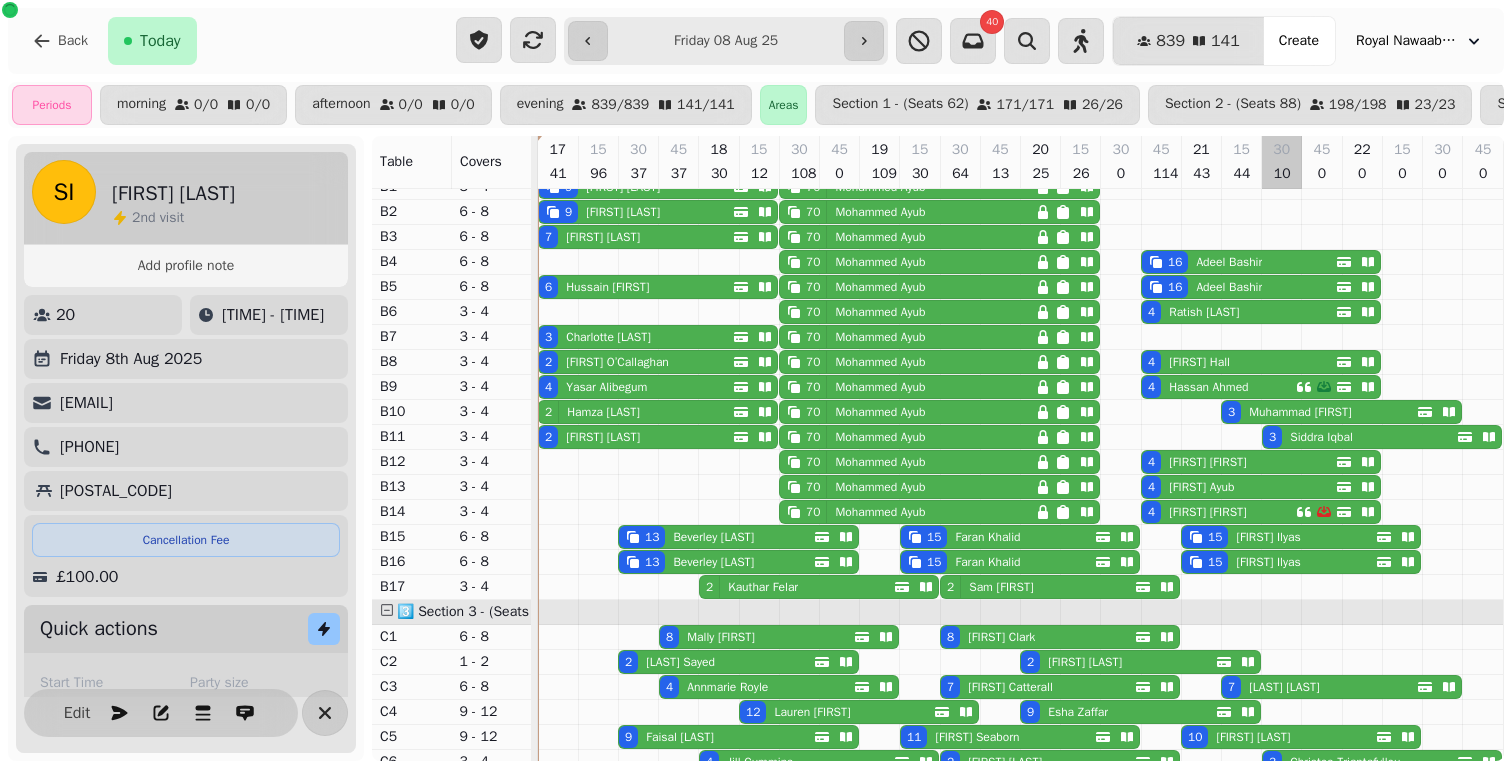 scroll, scrollTop: 322, scrollLeft: 0, axis: vertical 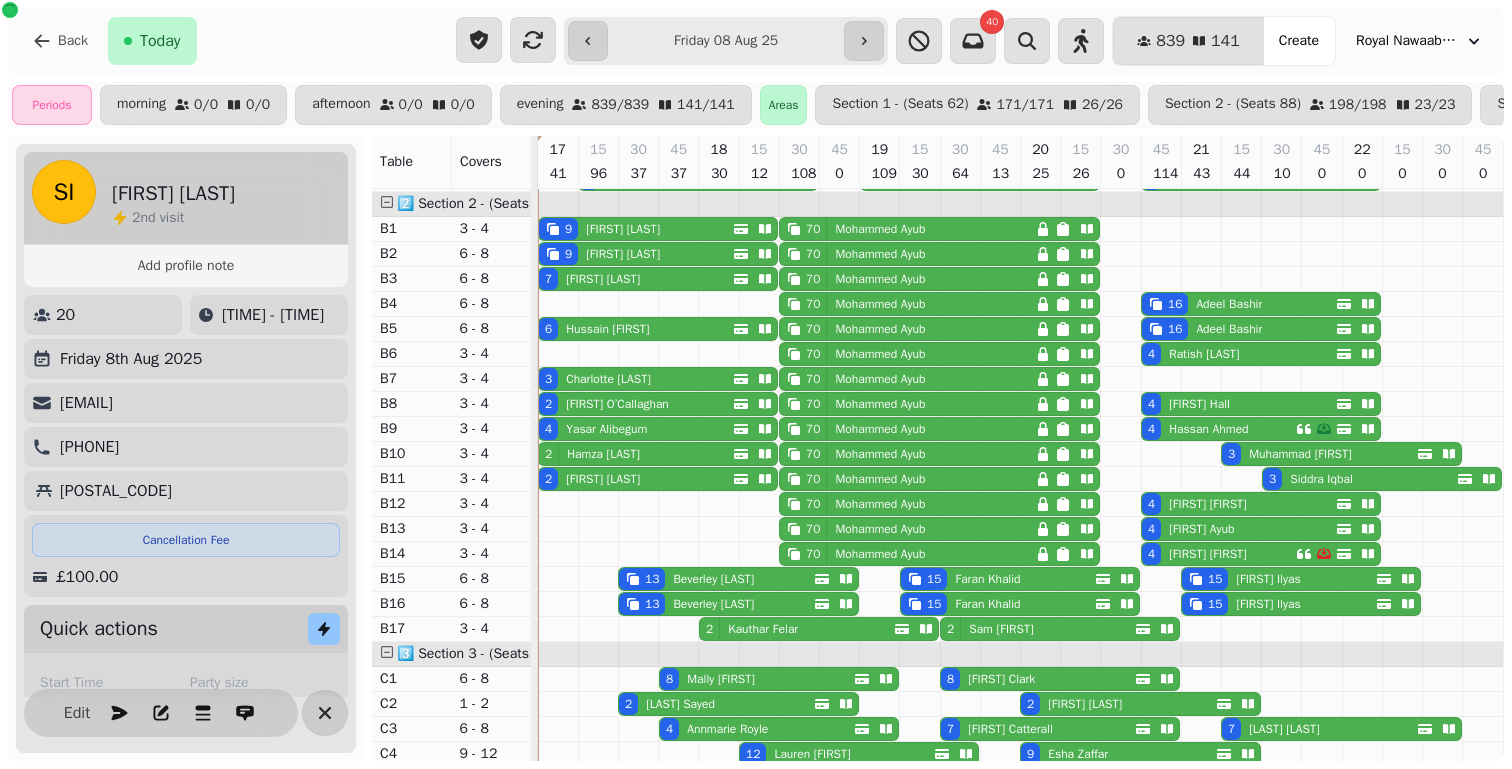 click on "[NUMBER] [FIRST]   [LAST]" at bounding box center [907, 229] 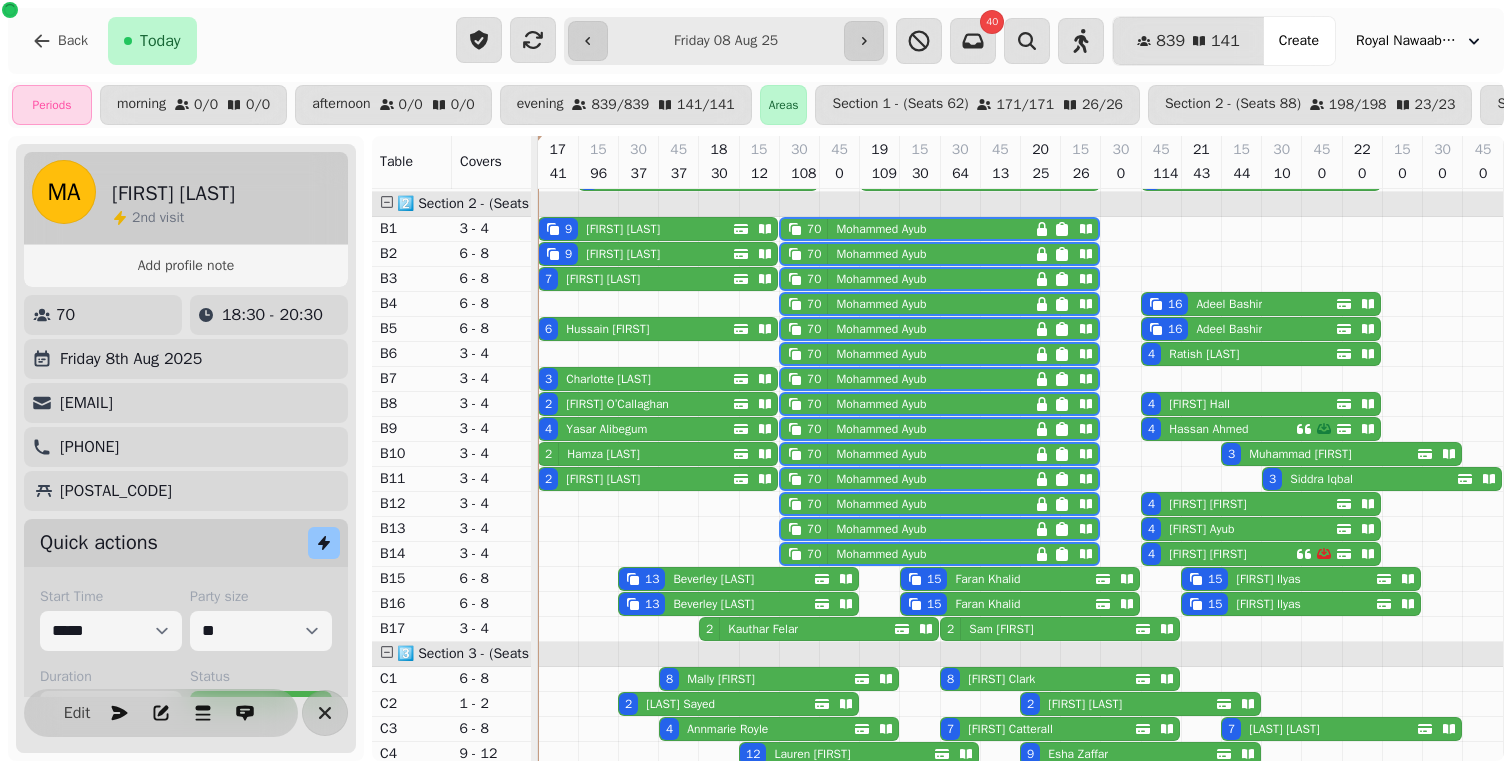 select on "**********" 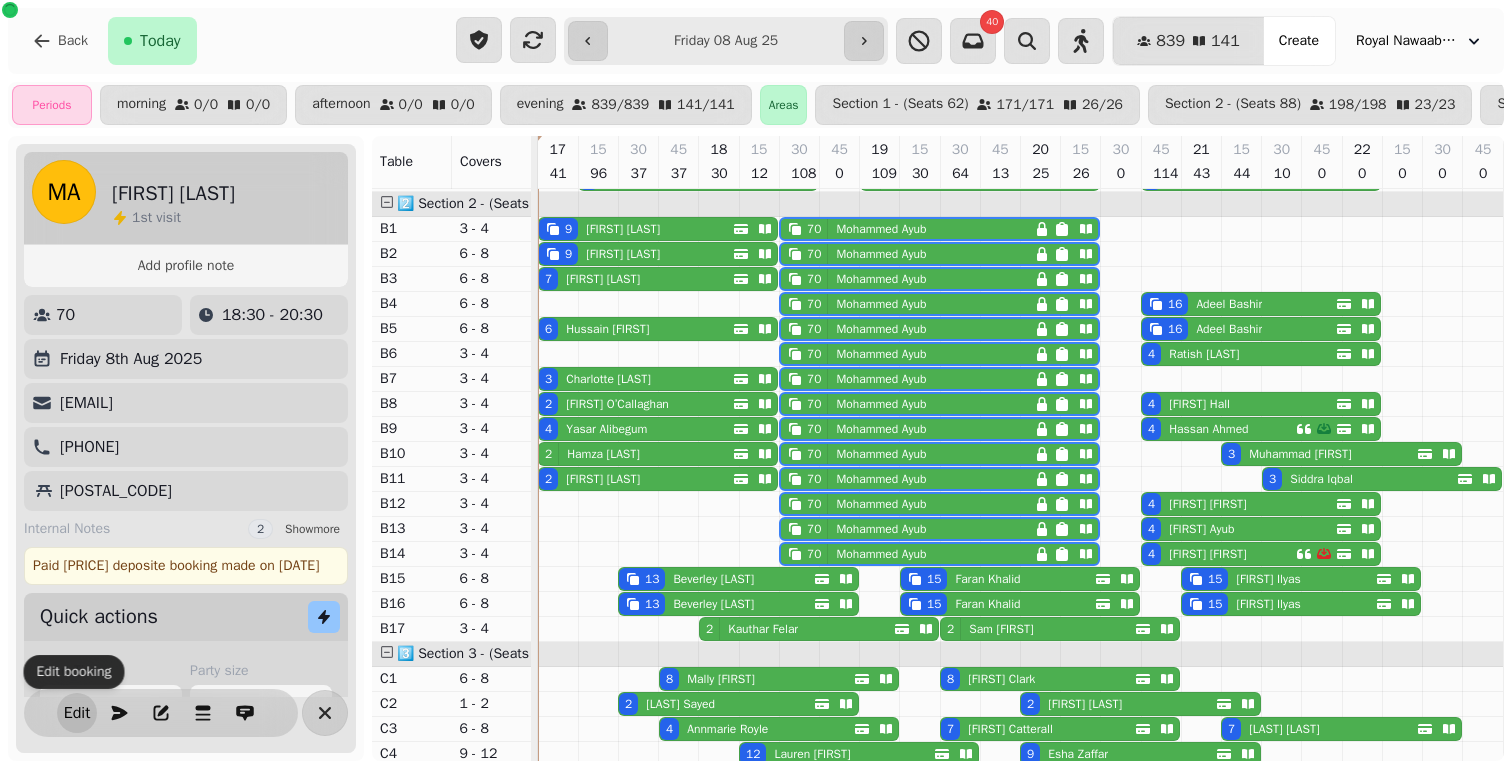 click on "Edit" at bounding box center [77, 713] 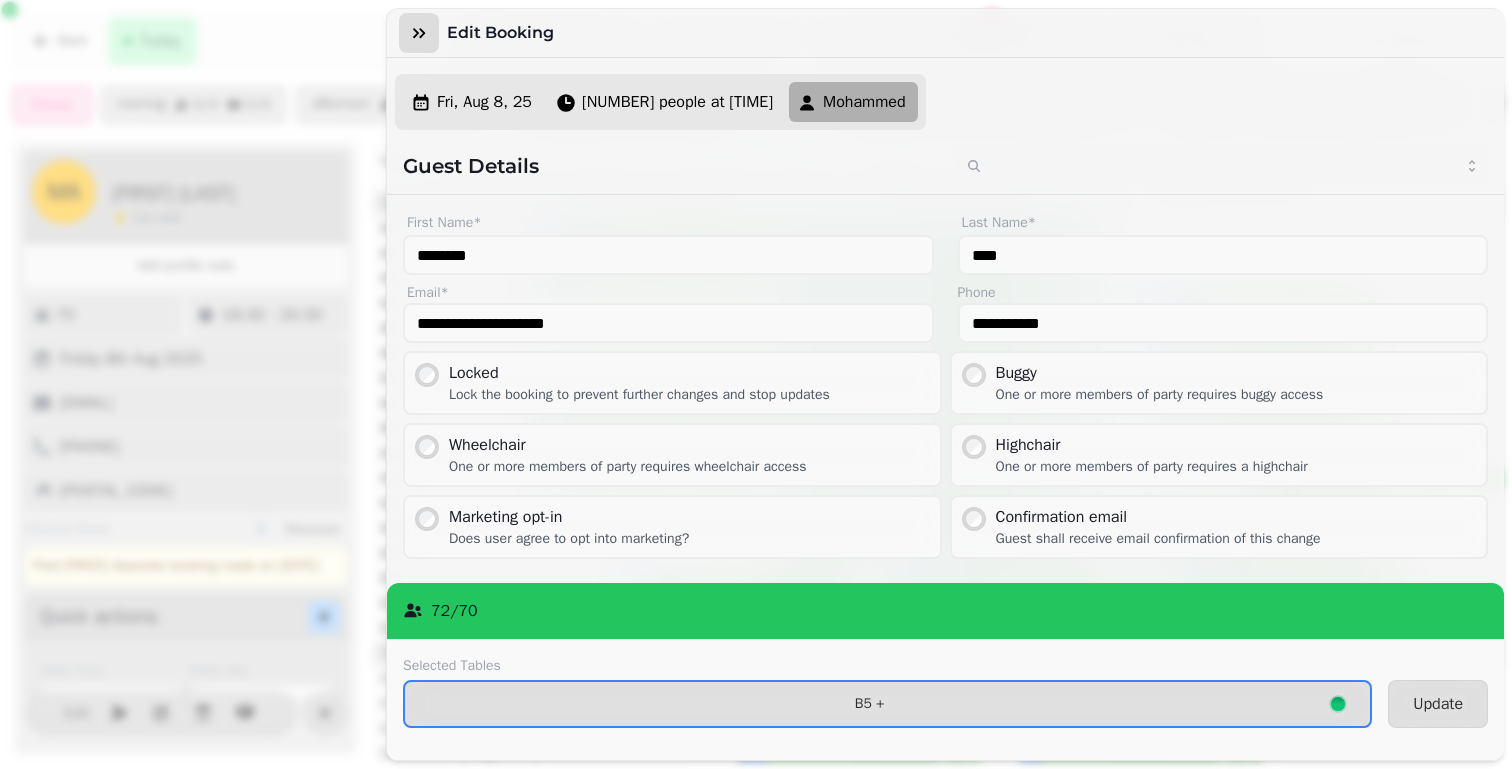 click 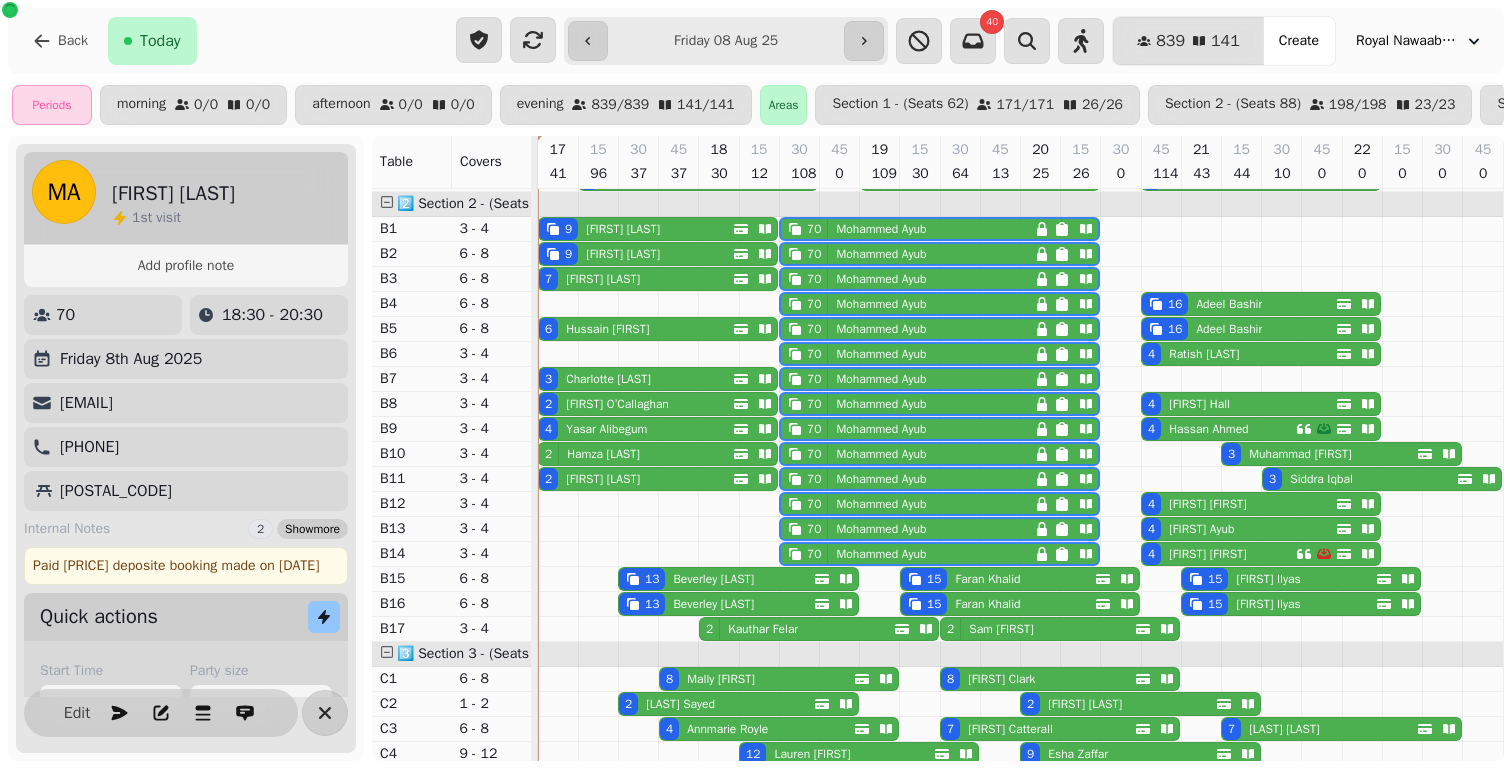 click on "Show  more" at bounding box center (312, 529) 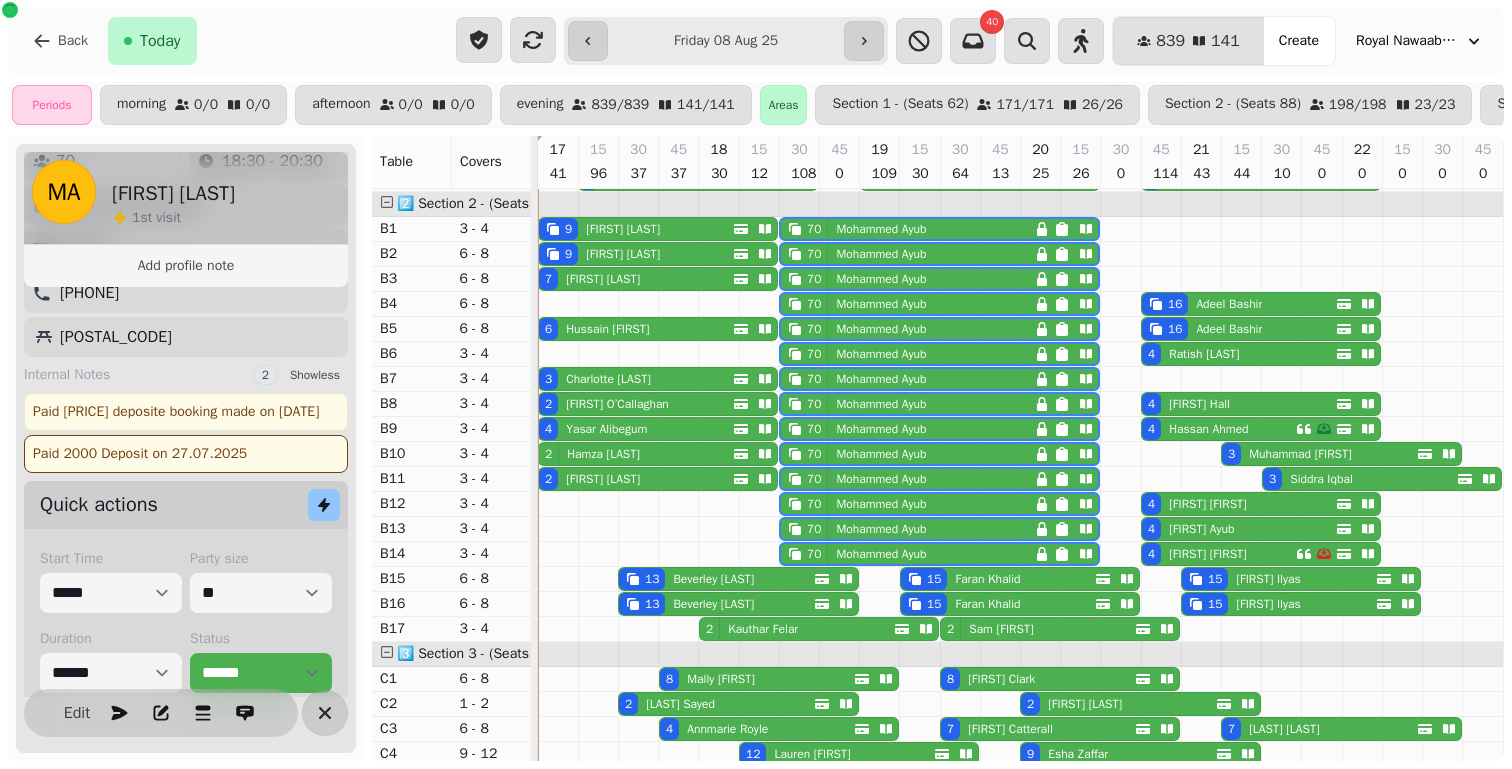 scroll, scrollTop: 238, scrollLeft: 0, axis: vertical 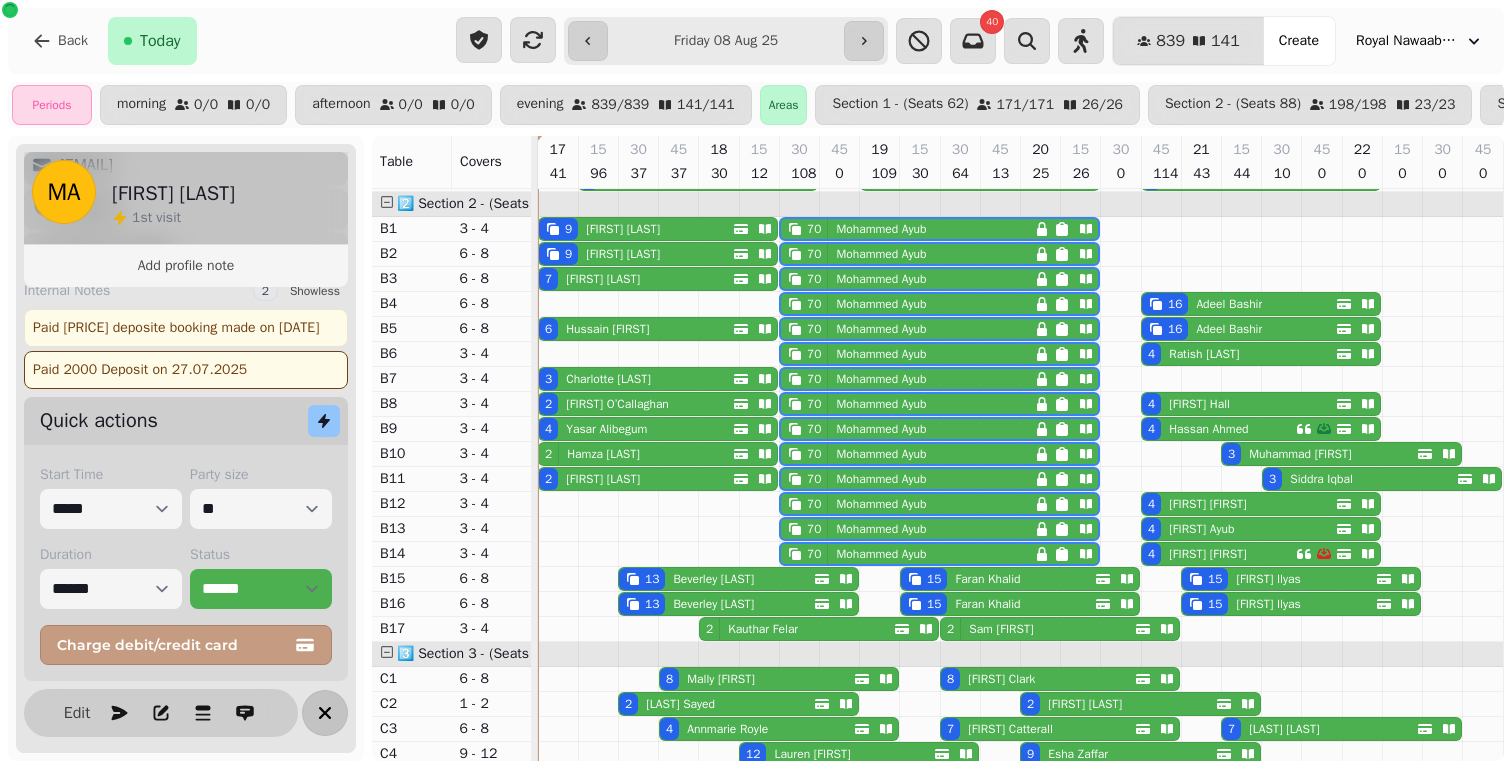 click 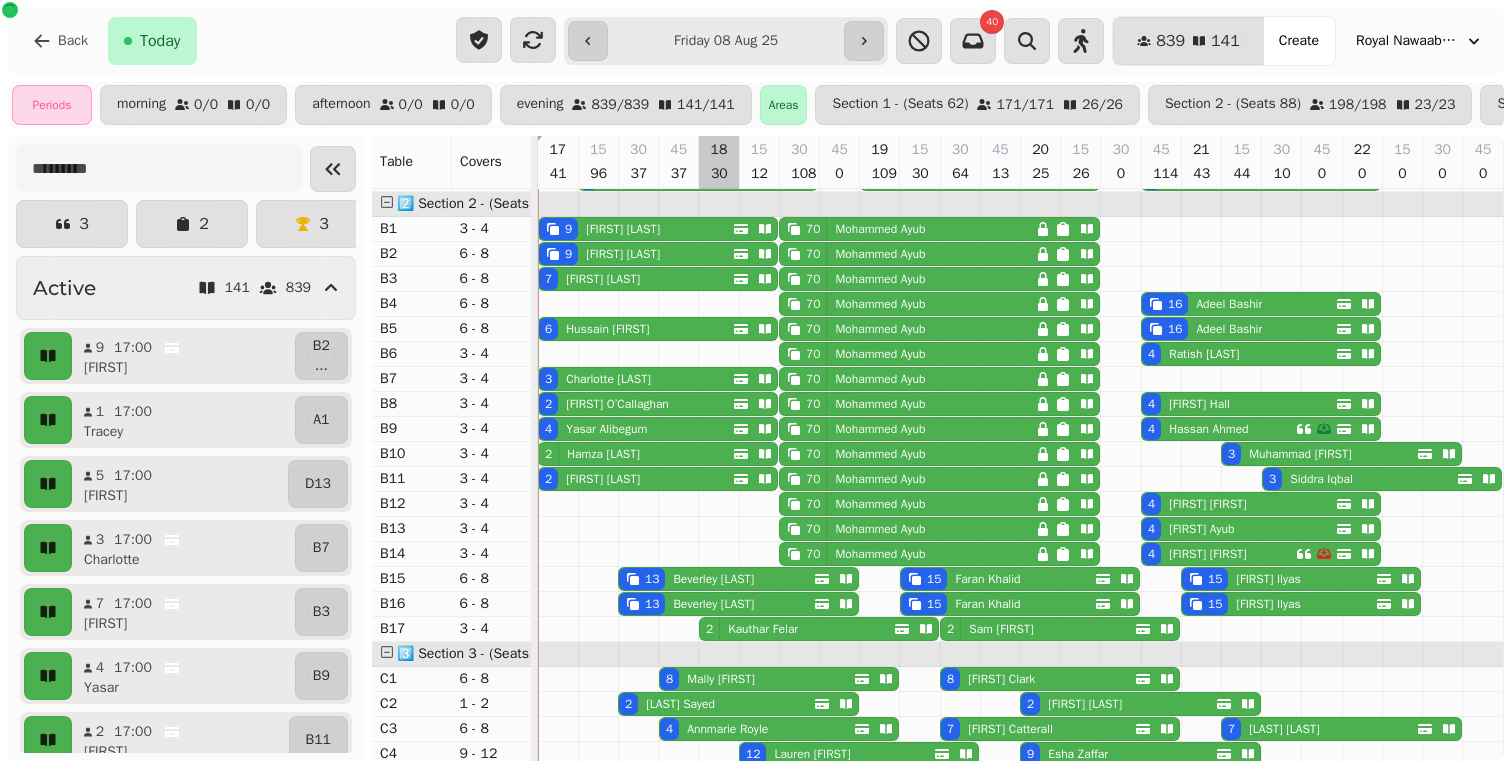 scroll, scrollTop: 251, scrollLeft: 0, axis: vertical 